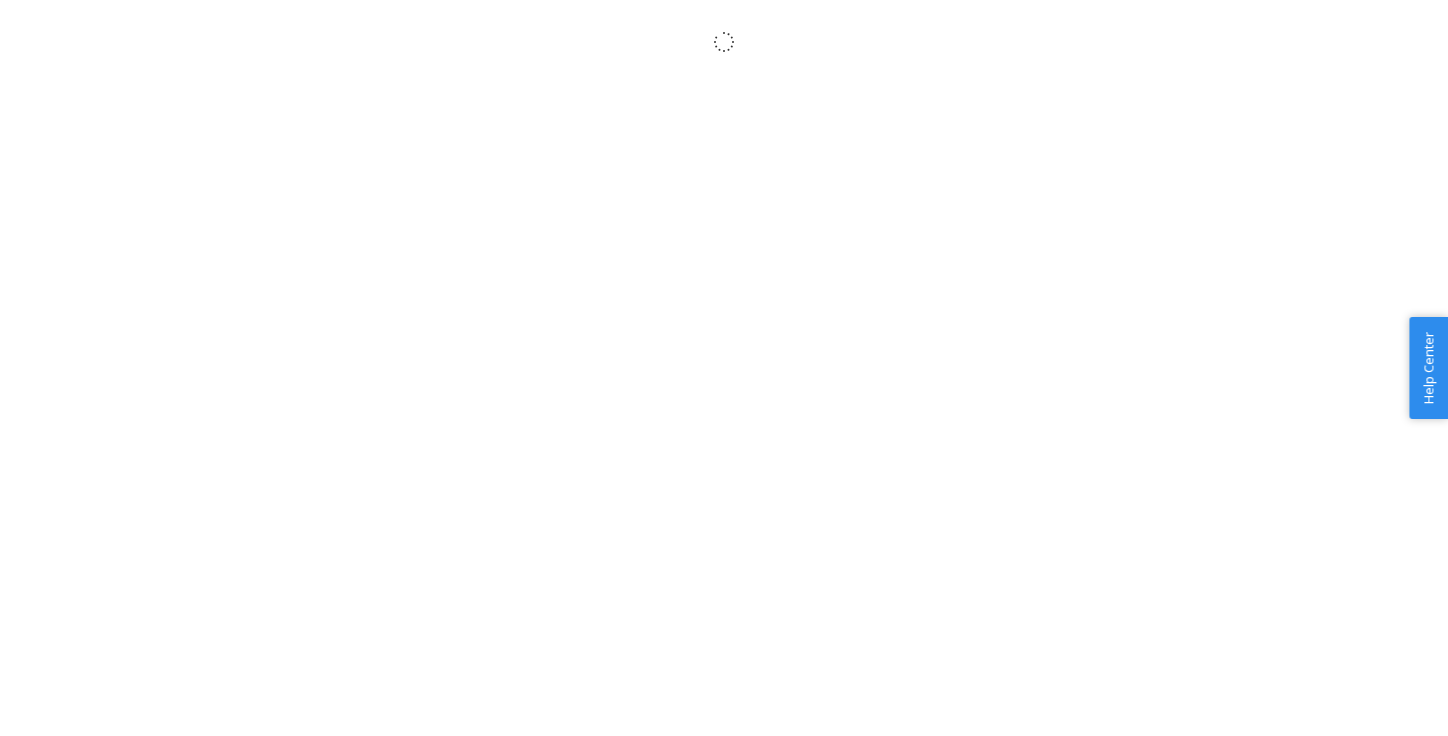 scroll, scrollTop: 0, scrollLeft: 0, axis: both 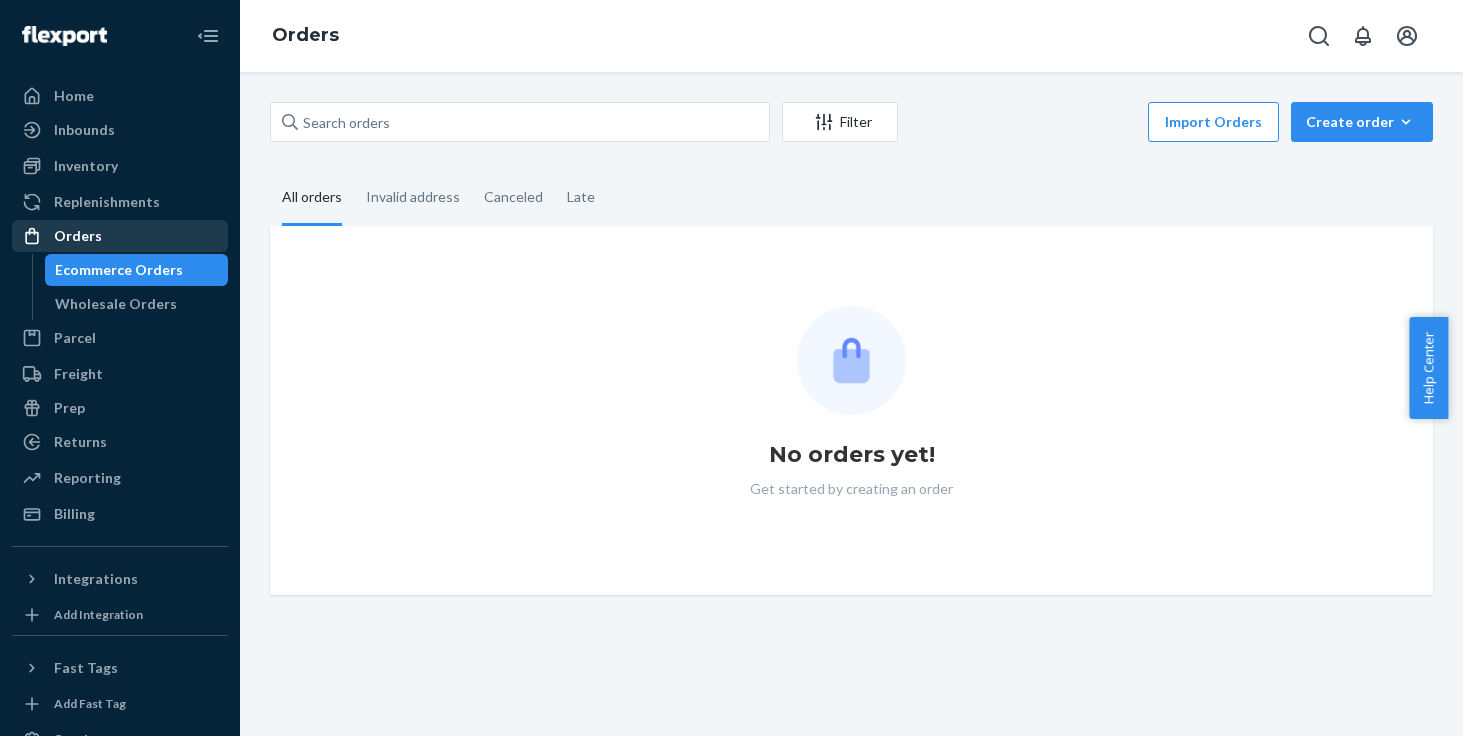 click on "Orders" at bounding box center (120, 236) 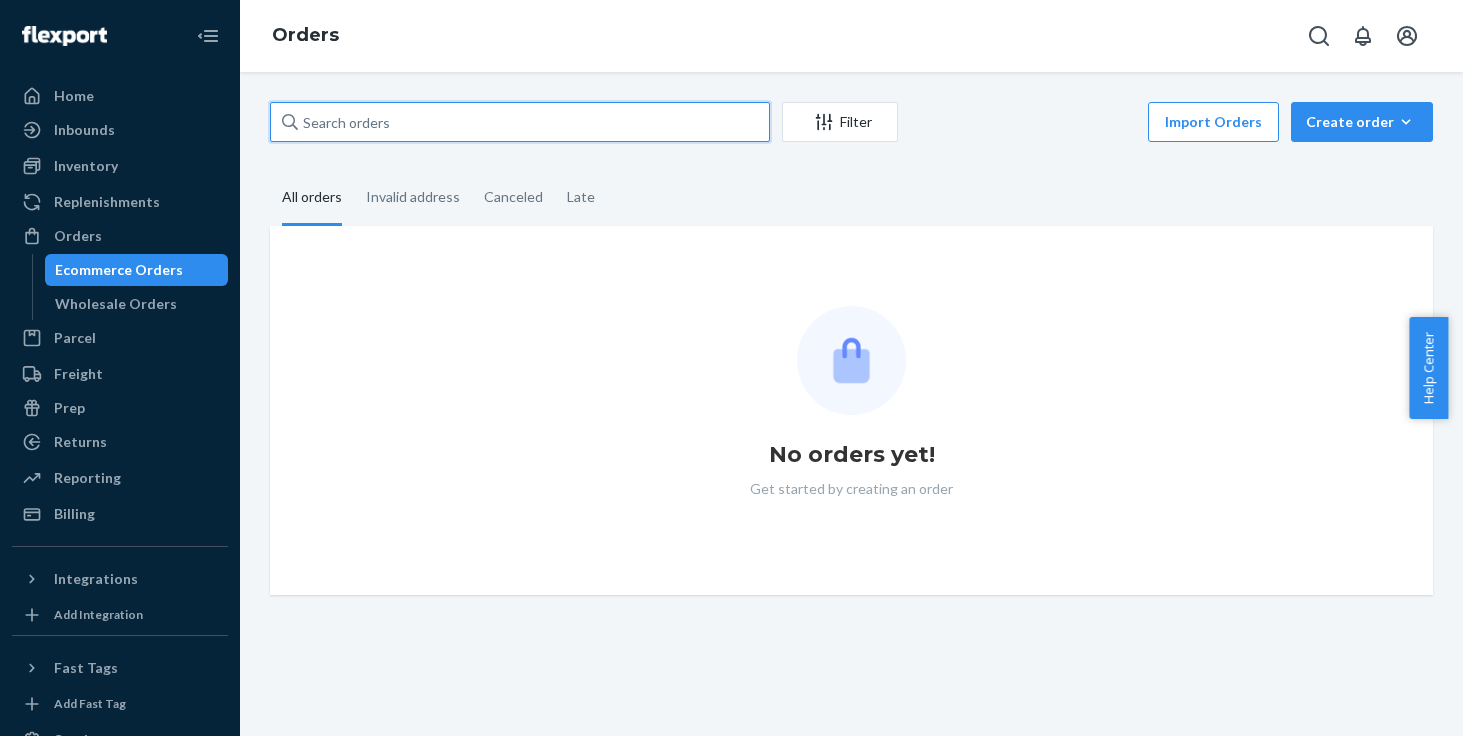 click at bounding box center [520, 122] 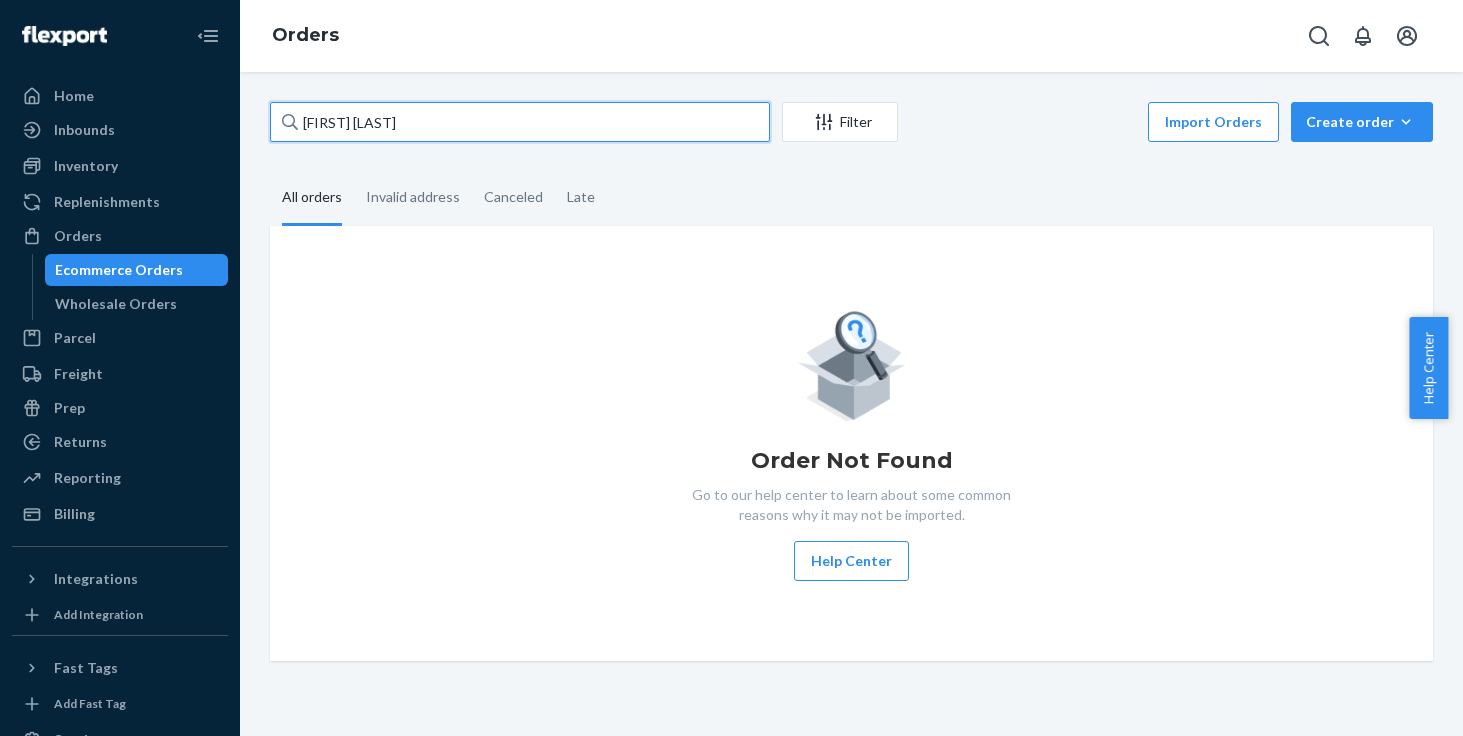 type on "[FIRST] [LAST]" 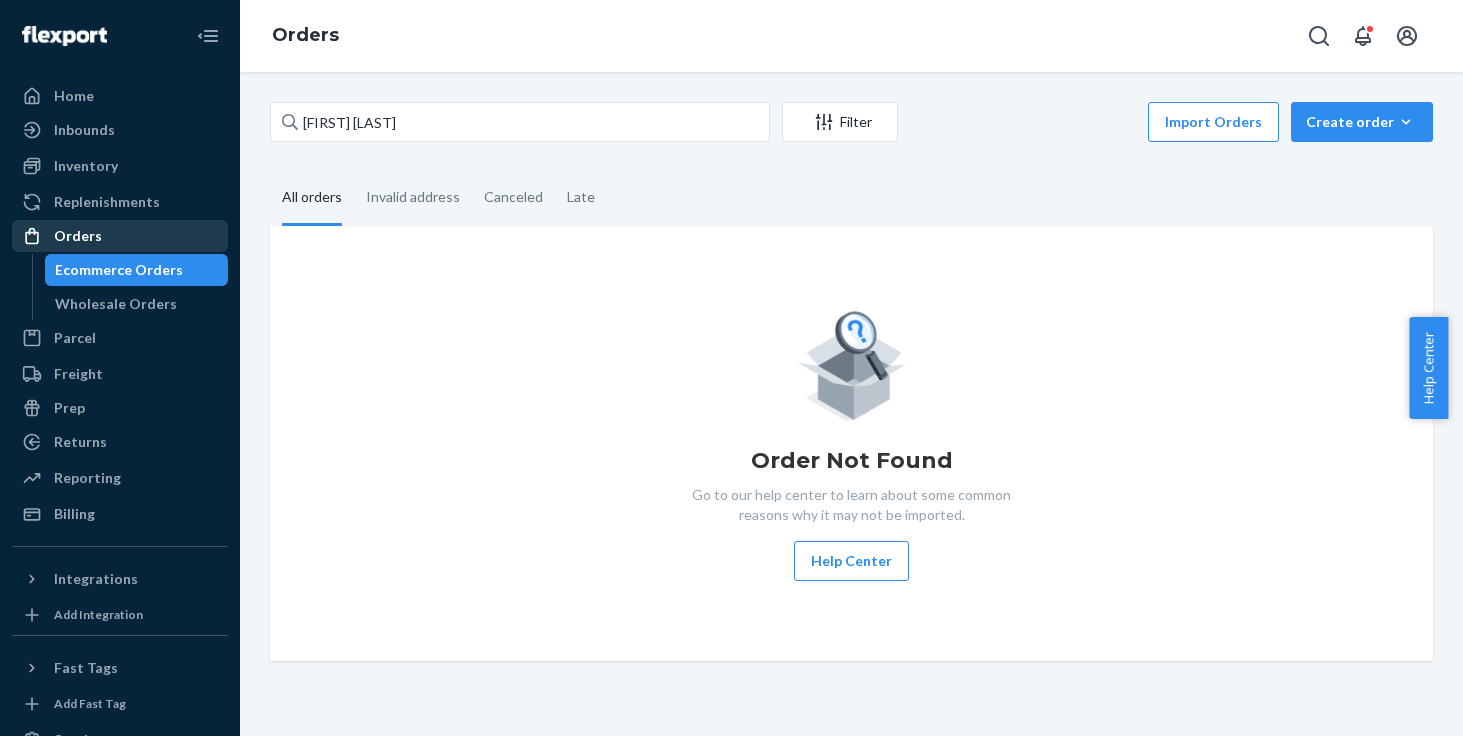 click on "Orders" at bounding box center (120, 236) 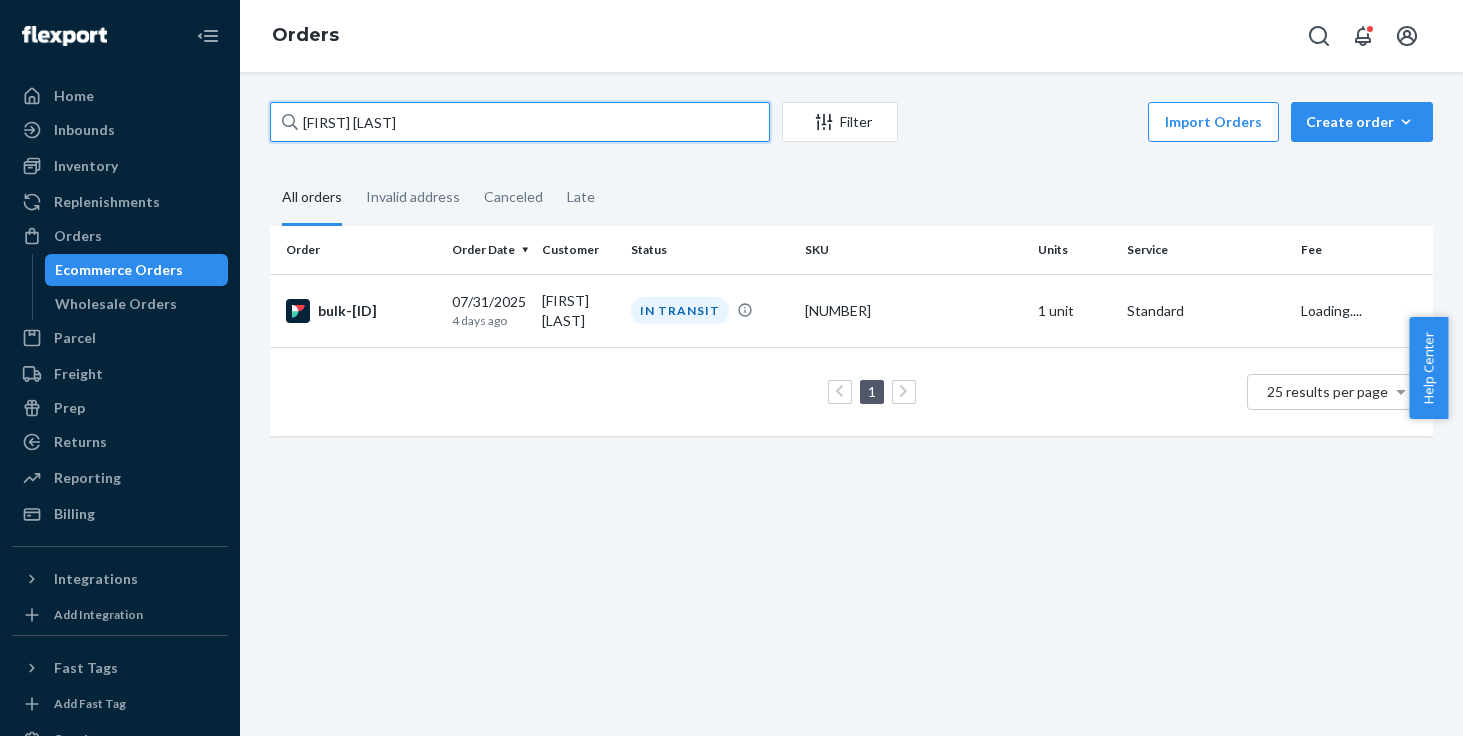 click on "[FIRST] [LAST]" at bounding box center [520, 122] 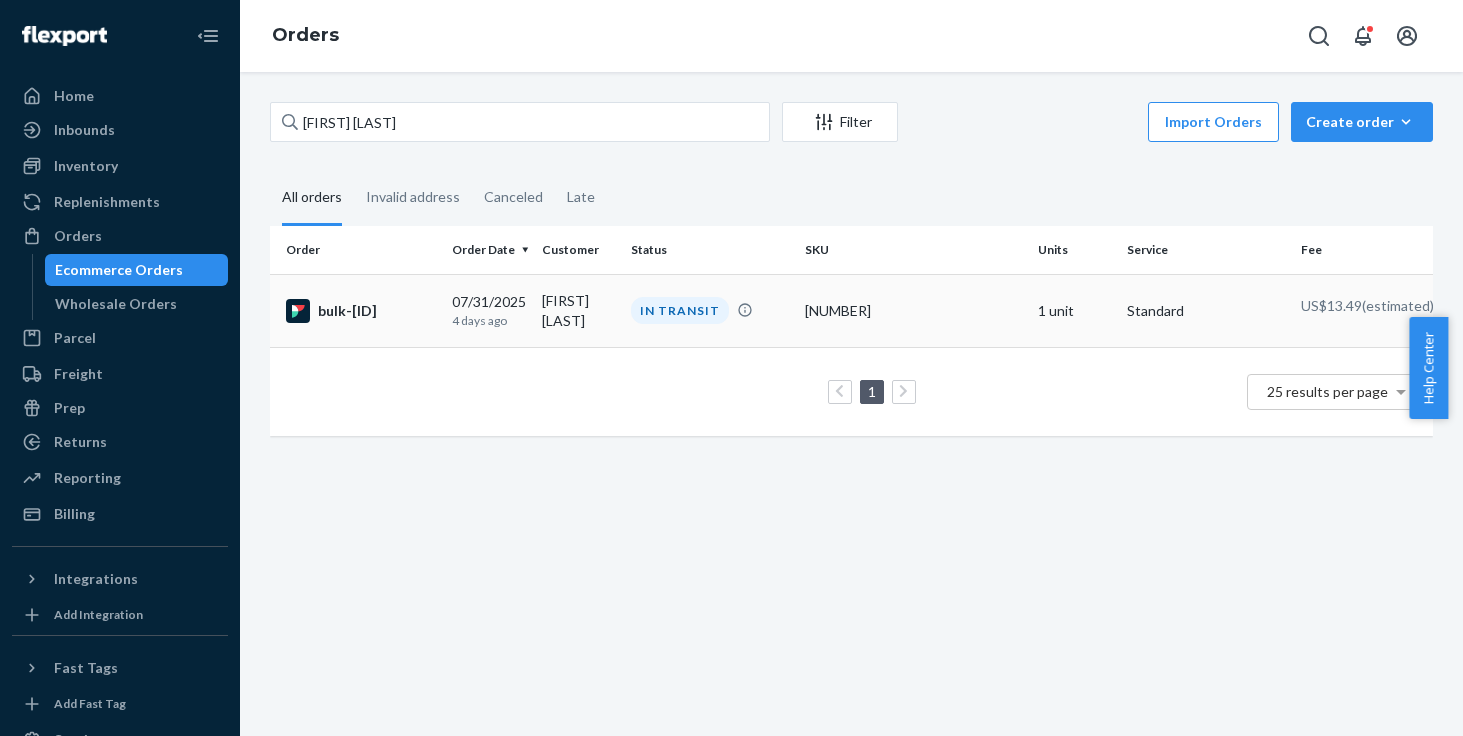 click on "[FIRST] [LAST]" at bounding box center (578, 310) 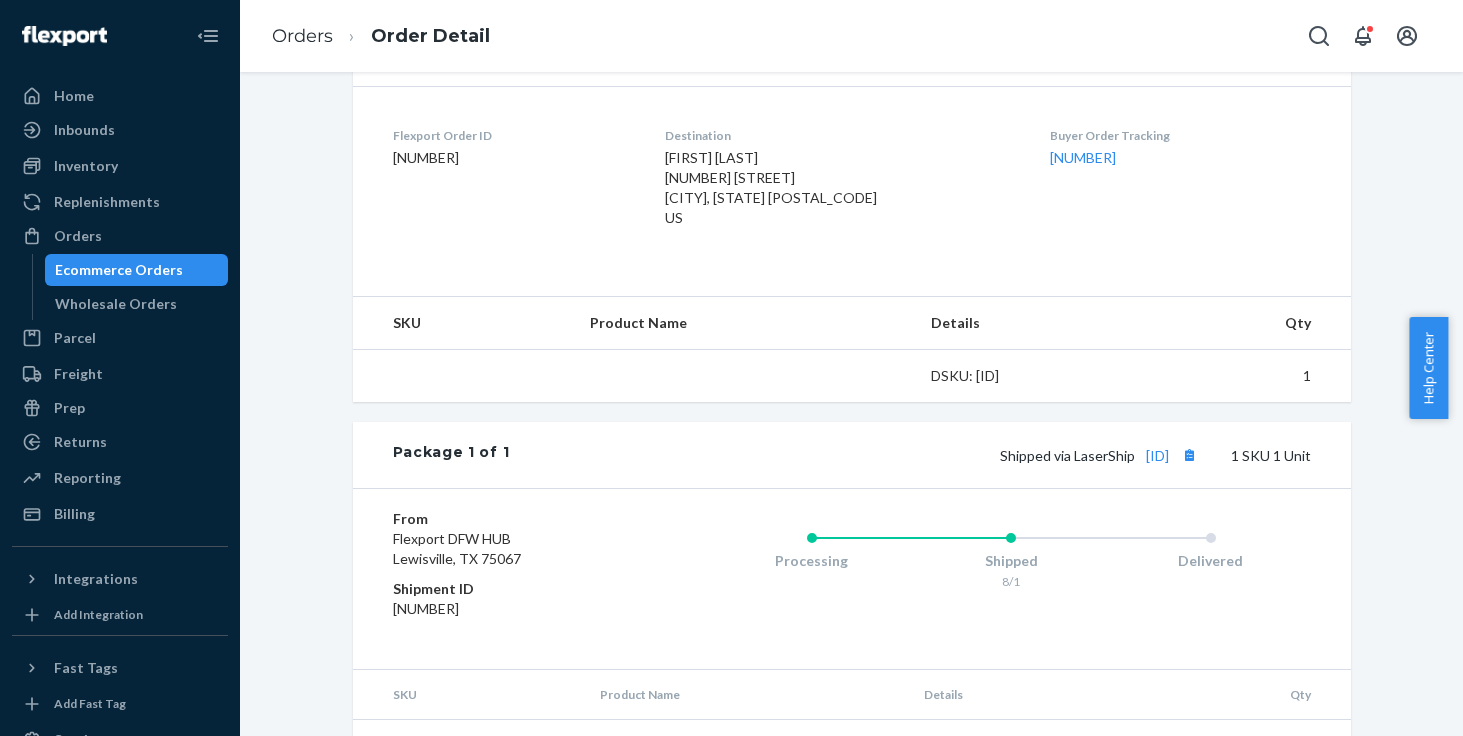 scroll, scrollTop: 505, scrollLeft: 0, axis: vertical 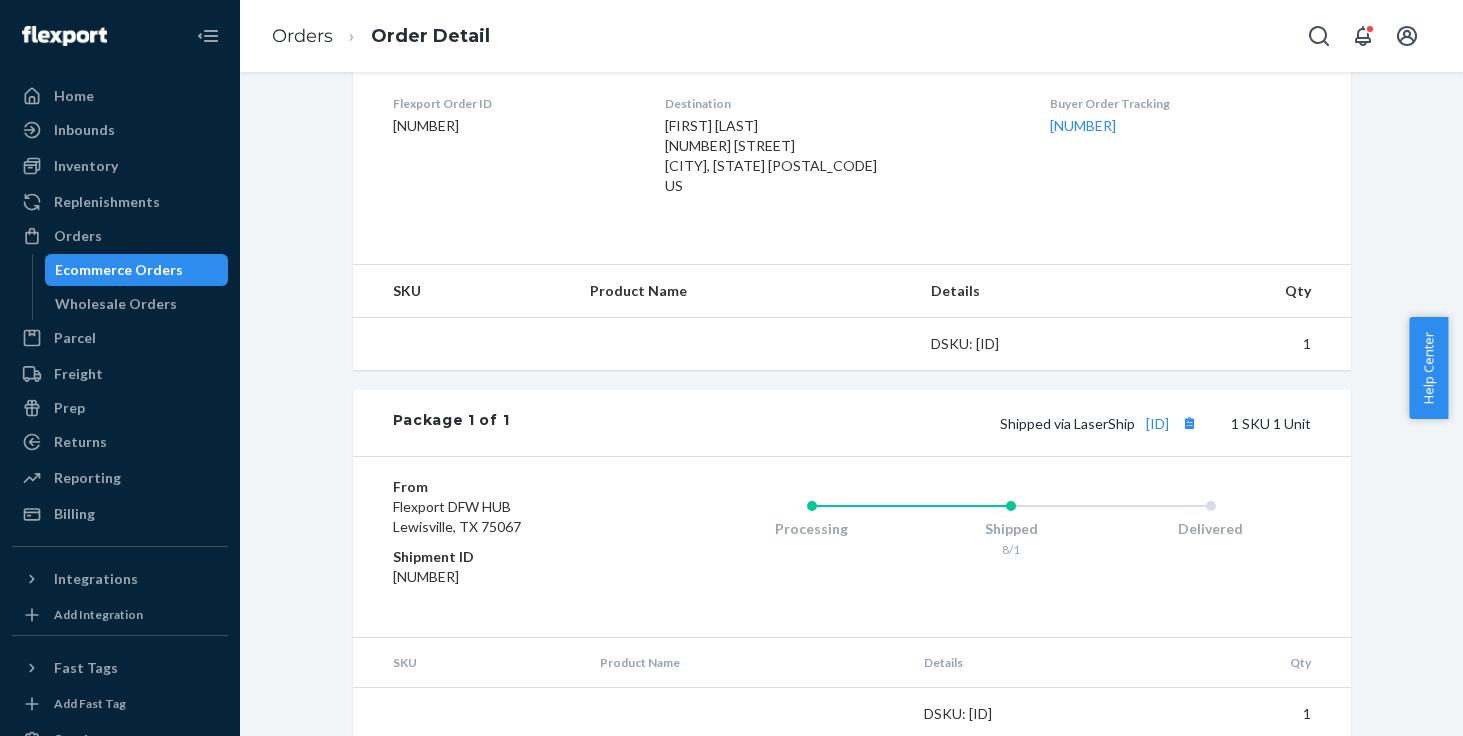 click on "Package 1 of 1 Shipped via LaserShip   1LSCYM1005AGH6F 1   SKU   1   Unit" at bounding box center [852, 423] 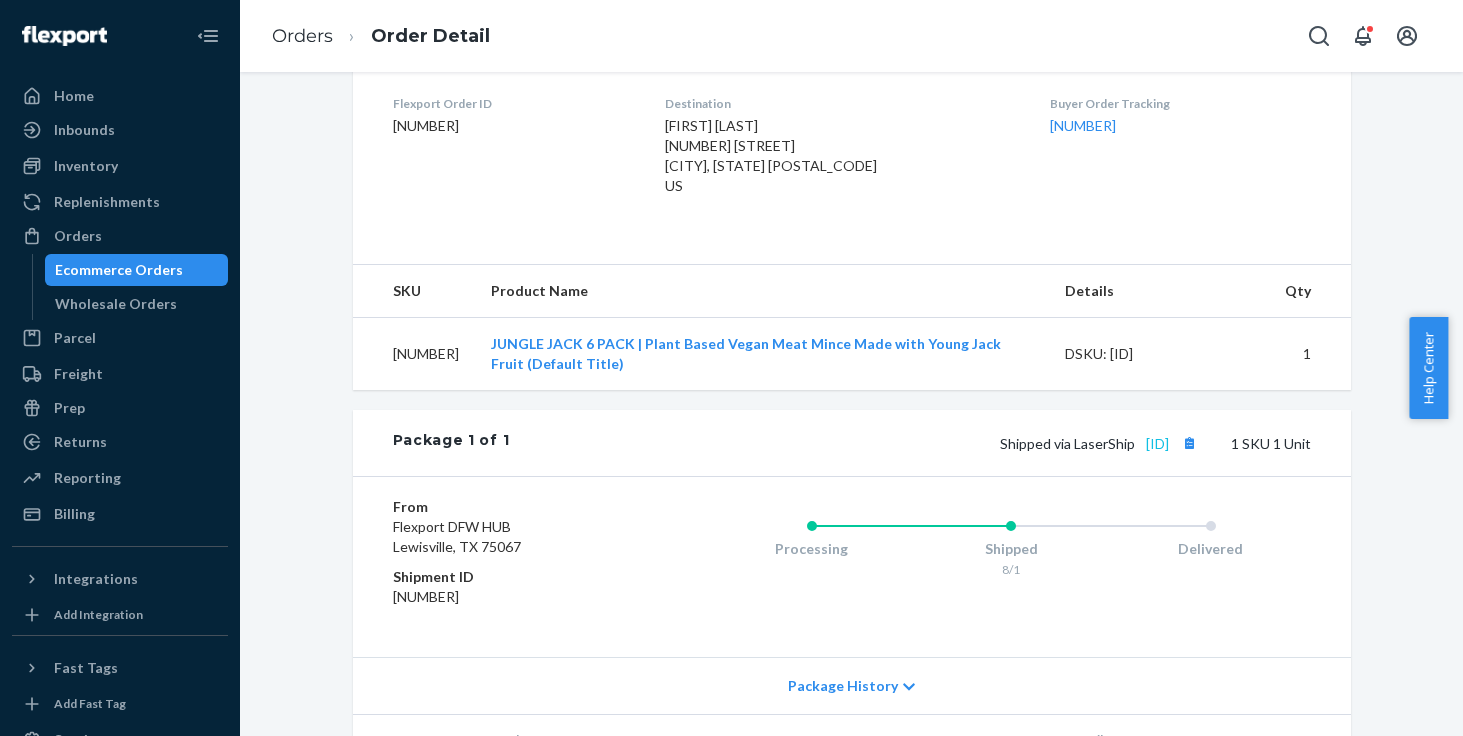 click on "[ID]" at bounding box center (1157, 443) 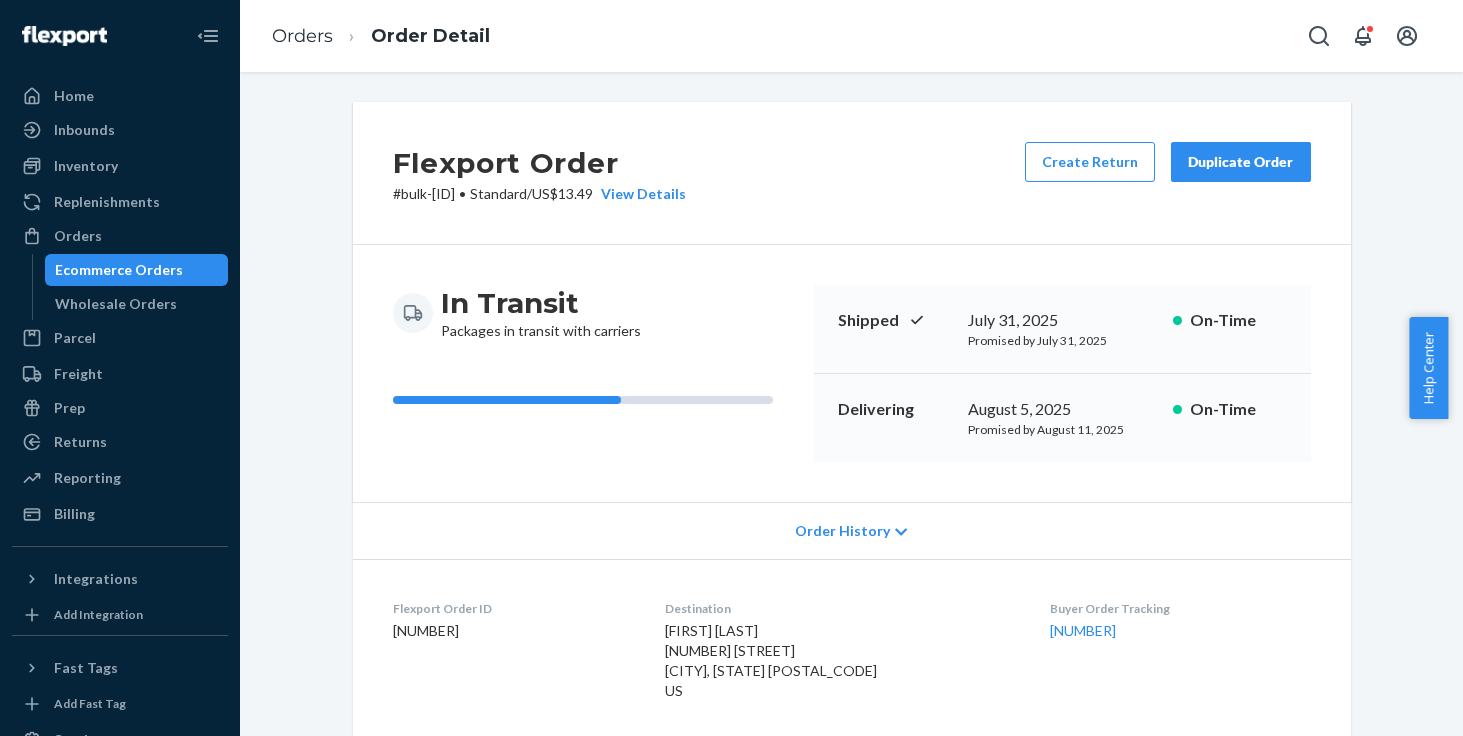 scroll, scrollTop: 0, scrollLeft: 0, axis: both 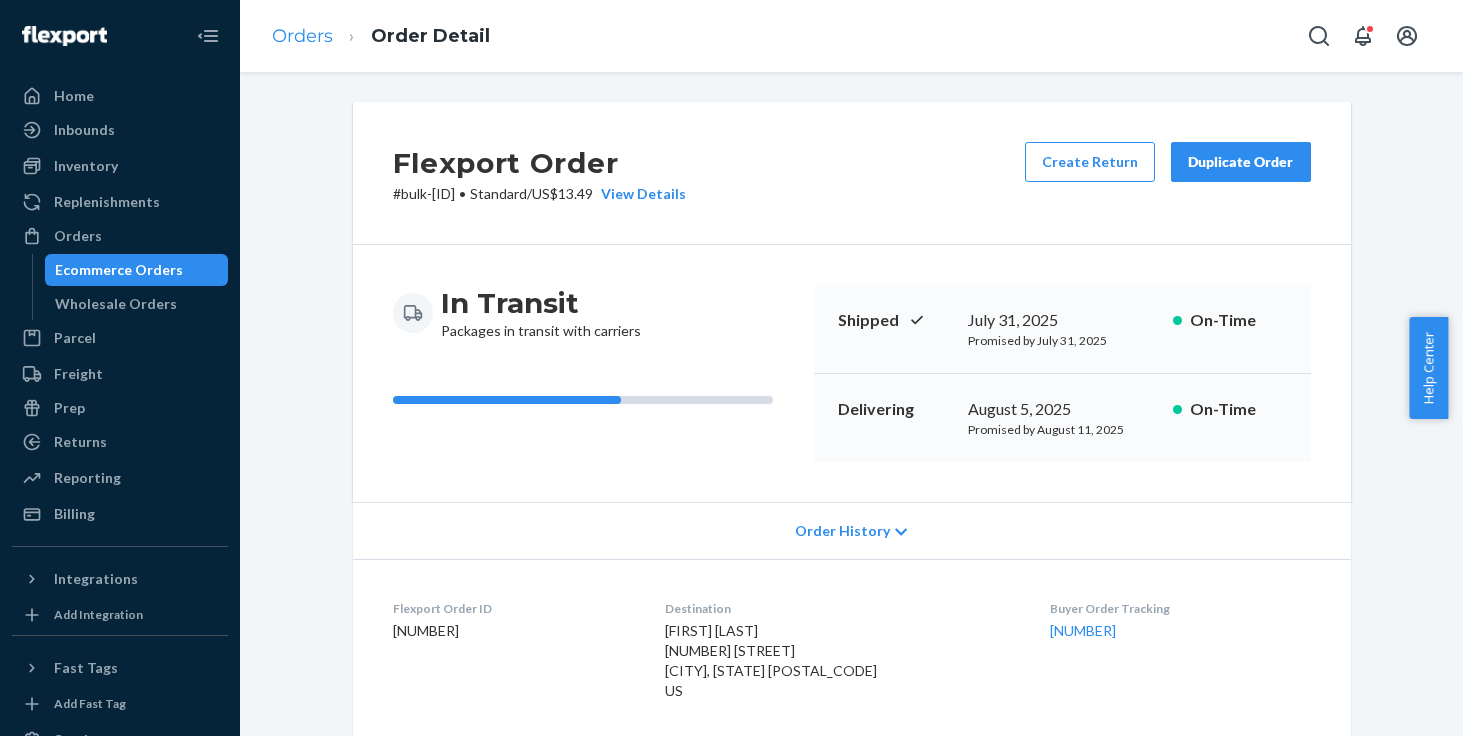 click on "Orders" at bounding box center (302, 36) 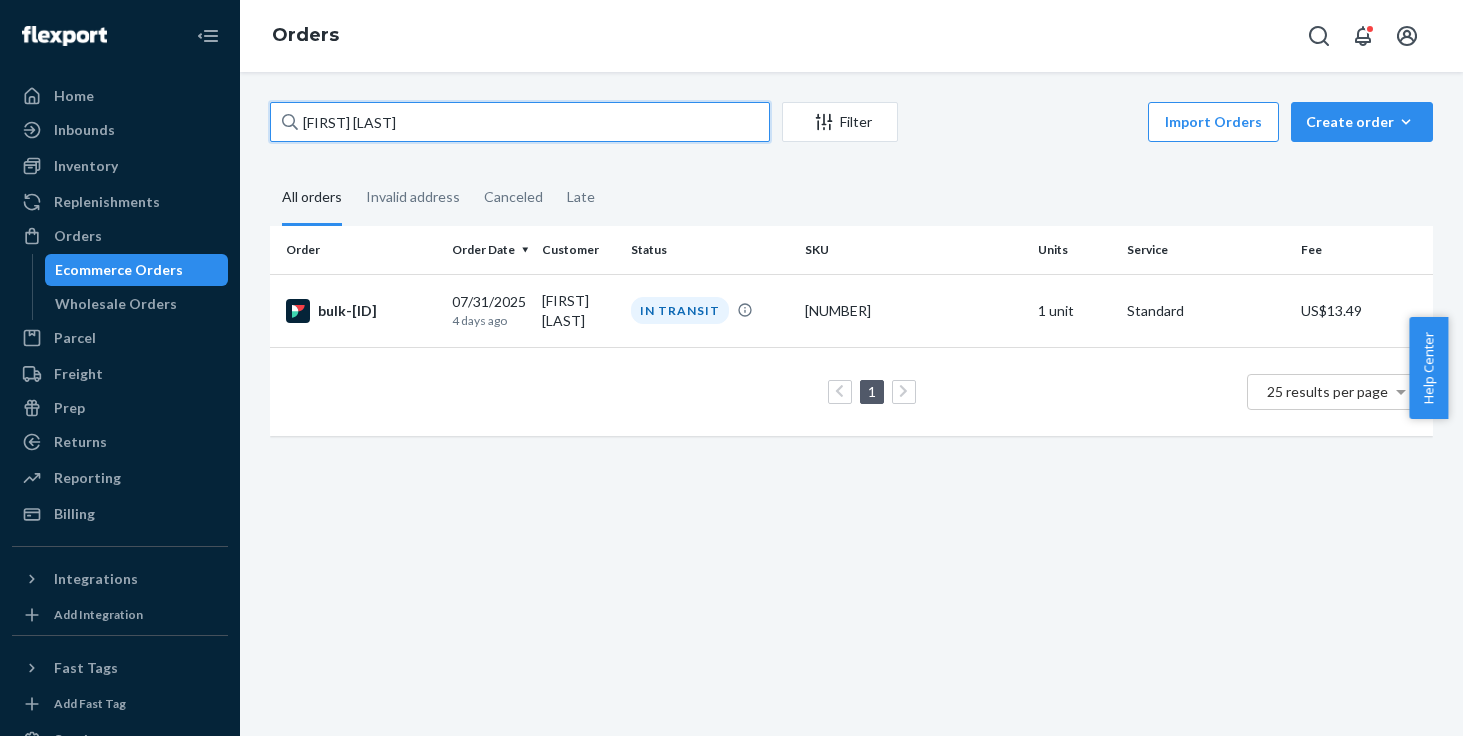 drag, startPoint x: 436, startPoint y: 130, endPoint x: 153, endPoint y: 112, distance: 283.57187 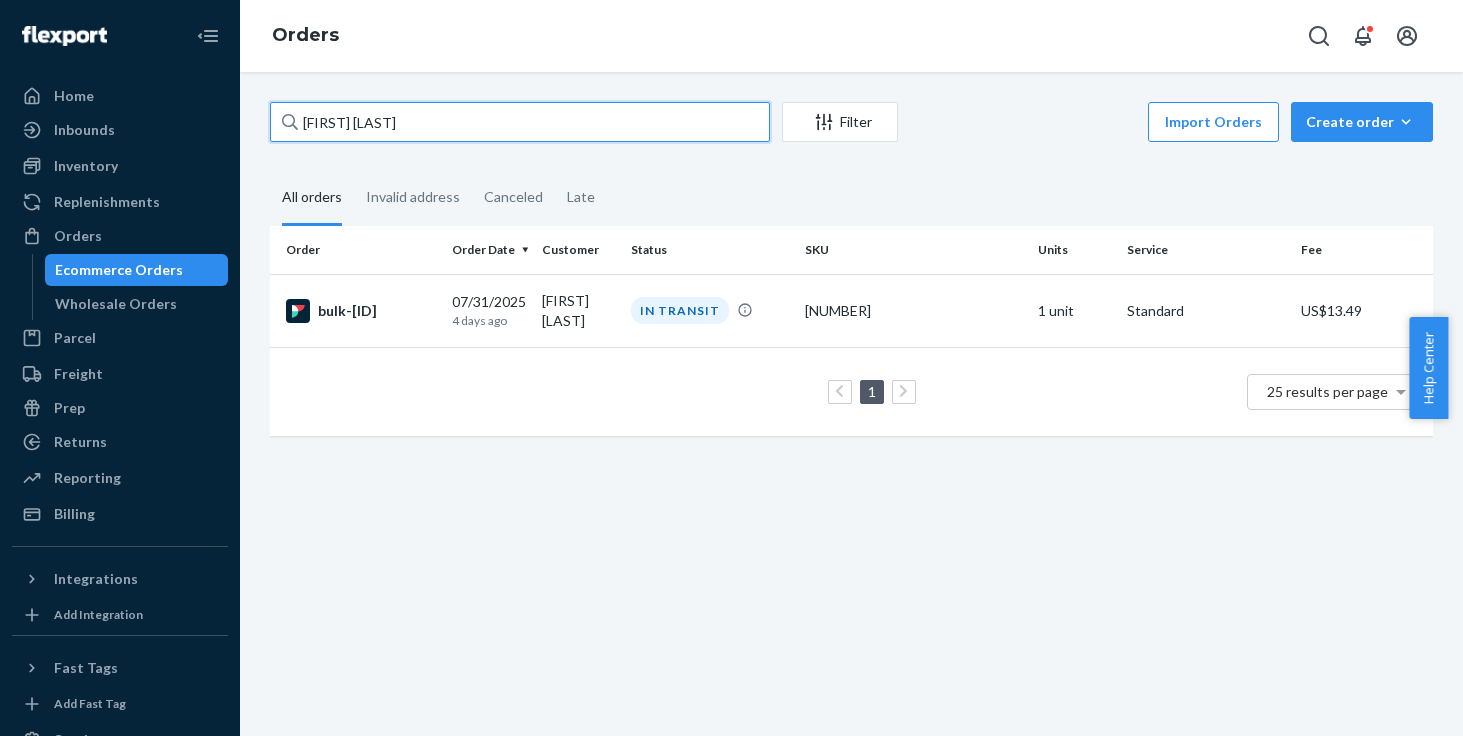 type on "[FIRST] [LAST]" 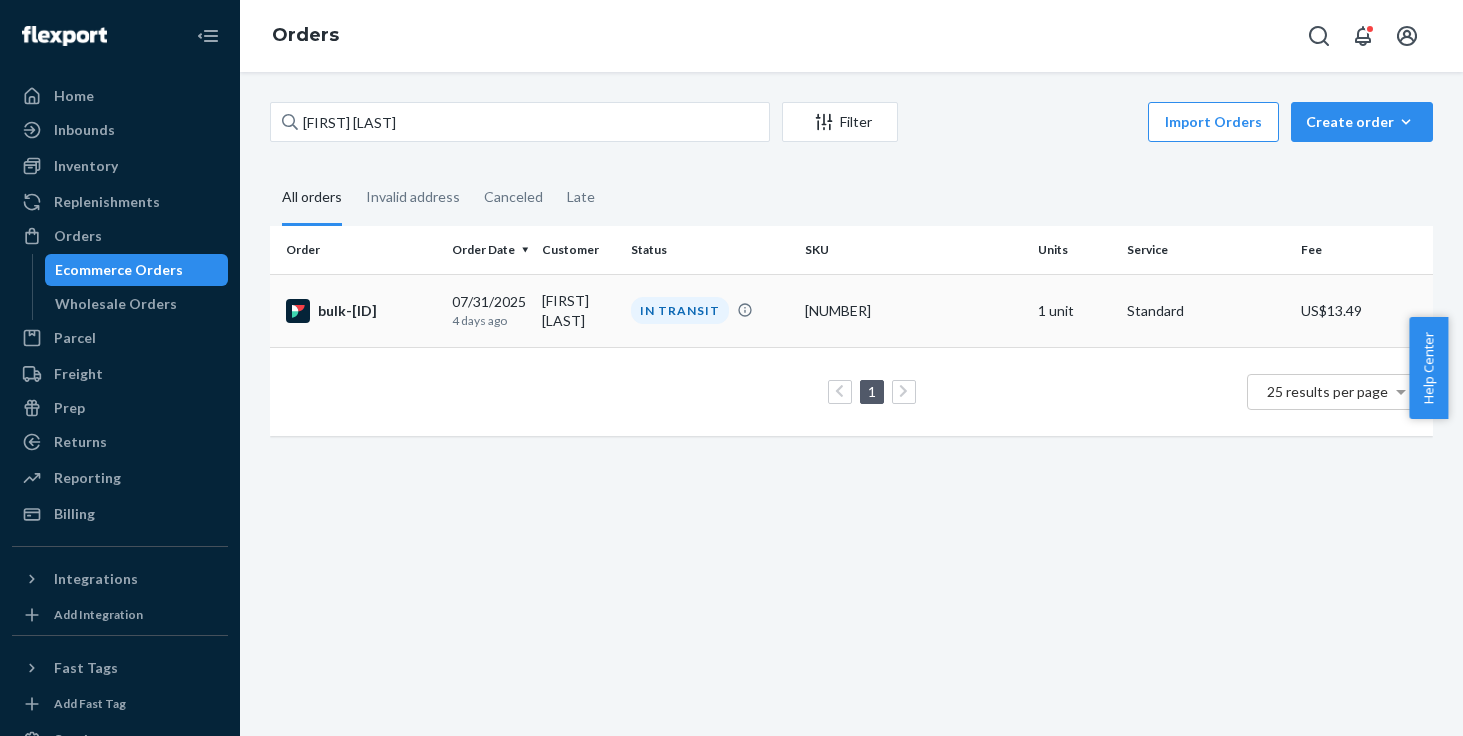 click on "IN TRANSIT" at bounding box center [680, 310] 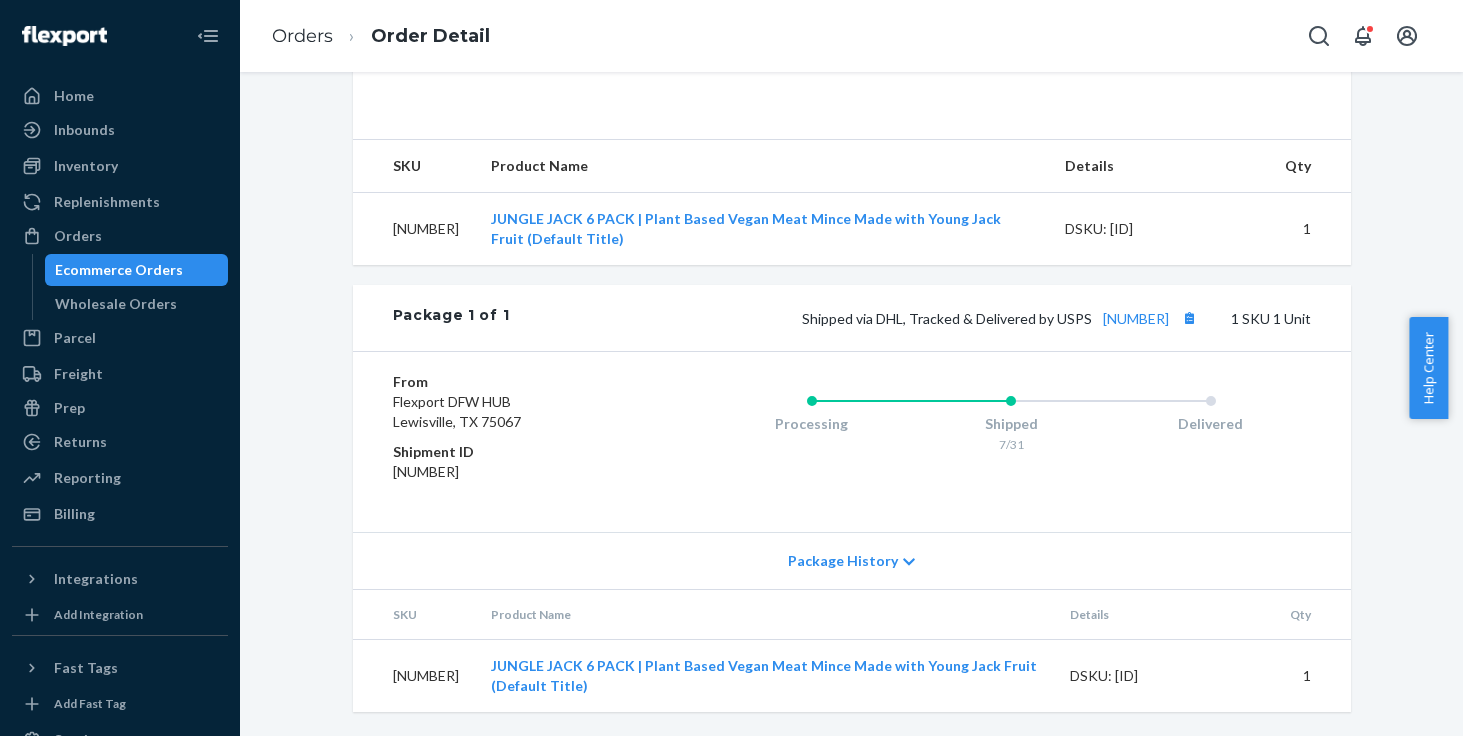 scroll, scrollTop: 628, scrollLeft: 0, axis: vertical 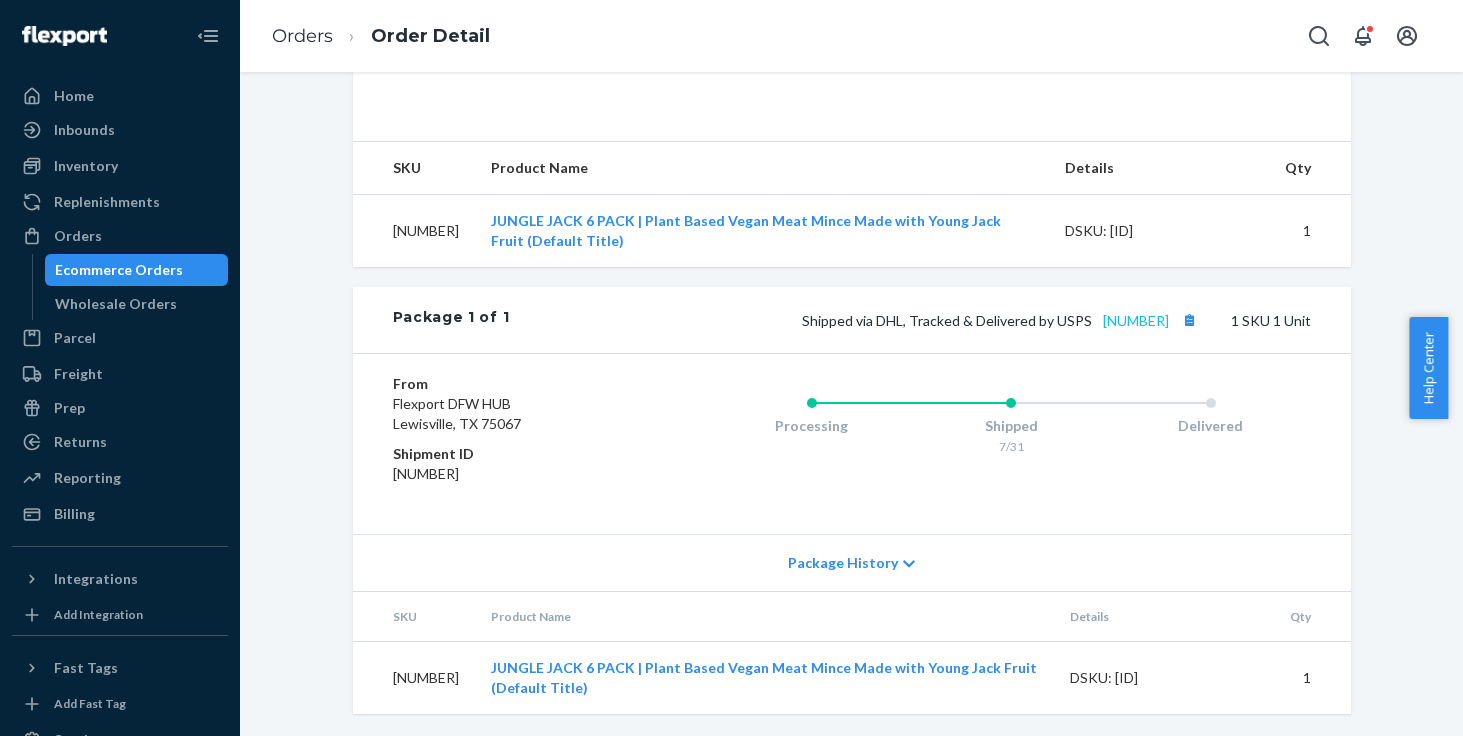 click on "[NUMBER]" at bounding box center (1136, 320) 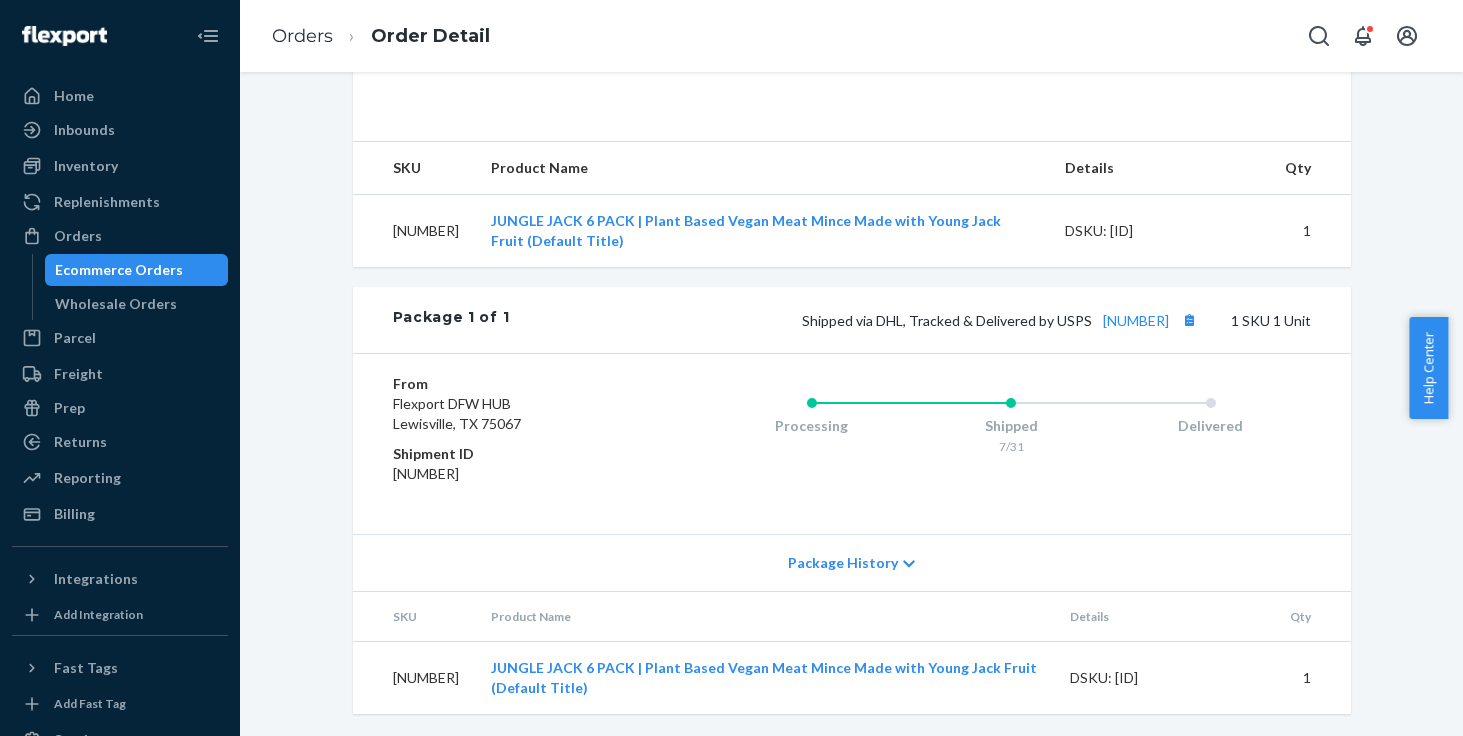 scroll, scrollTop: 0, scrollLeft: 0, axis: both 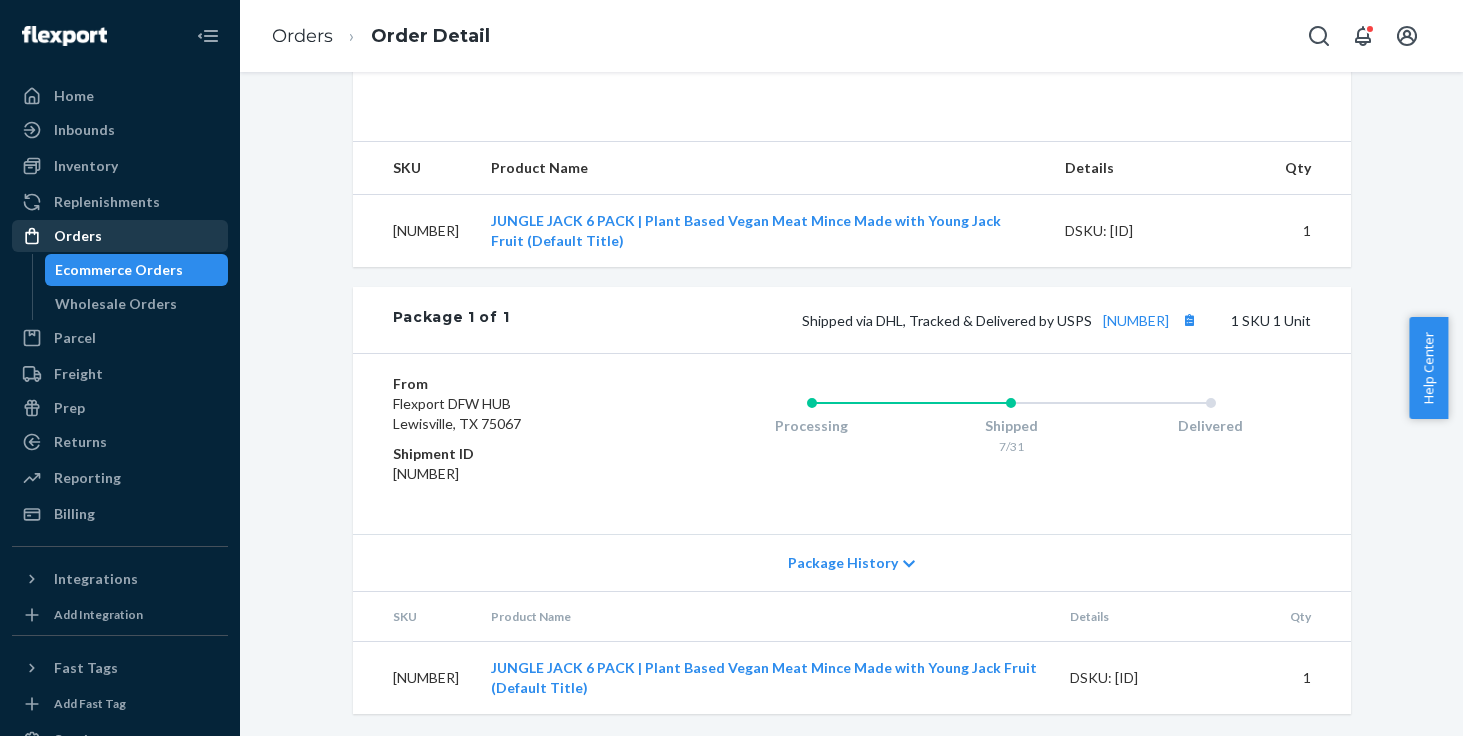 click on "Orders" at bounding box center (120, 236) 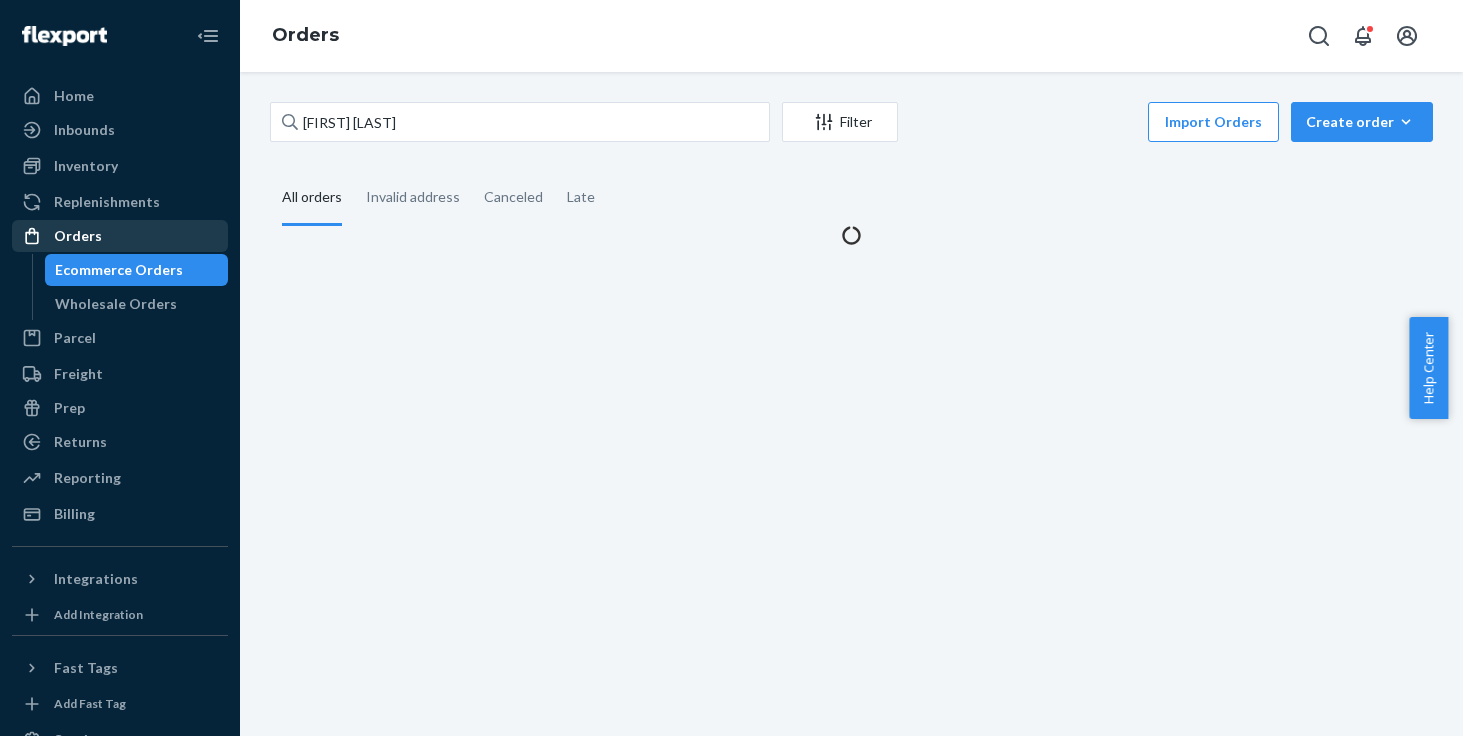 scroll, scrollTop: 0, scrollLeft: 0, axis: both 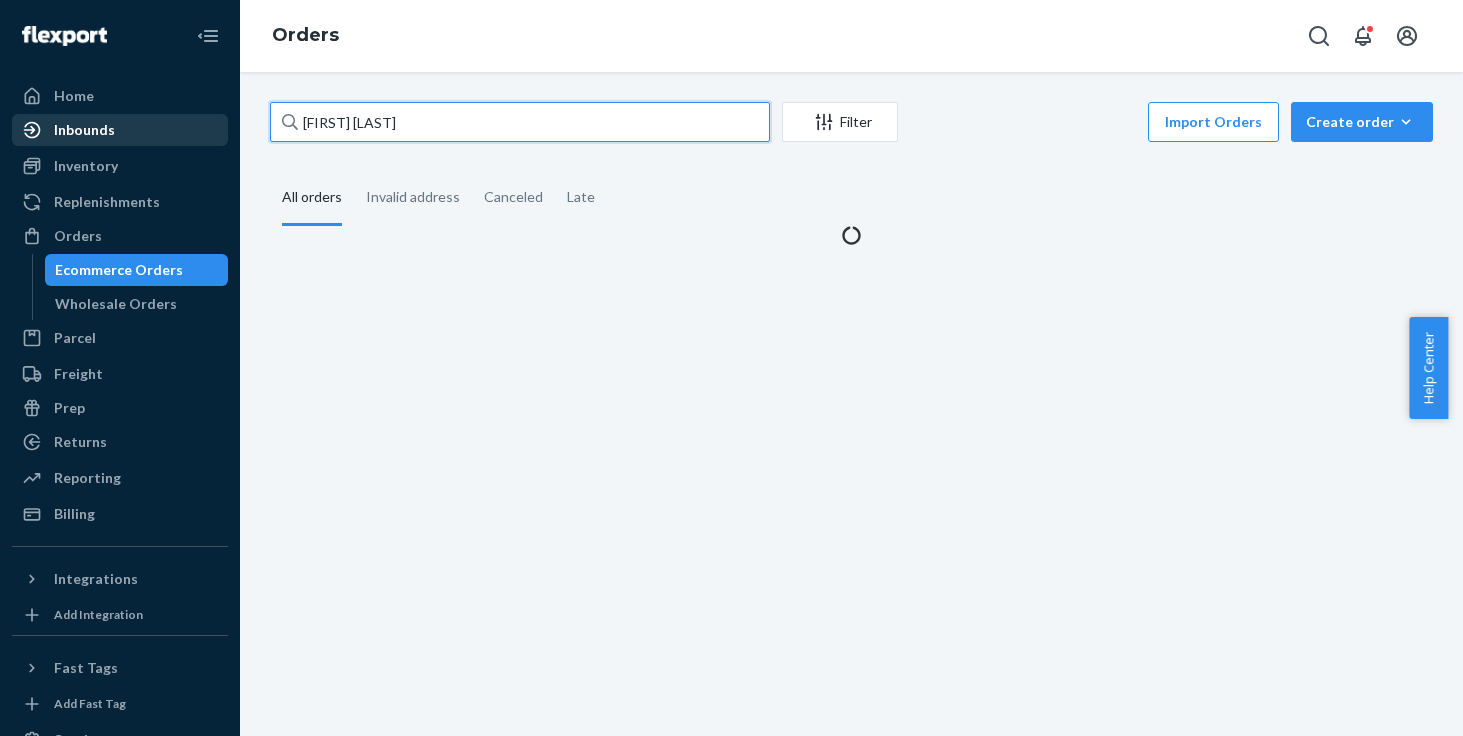 drag, startPoint x: 424, startPoint y: 118, endPoint x: 167, endPoint y: 118, distance: 257 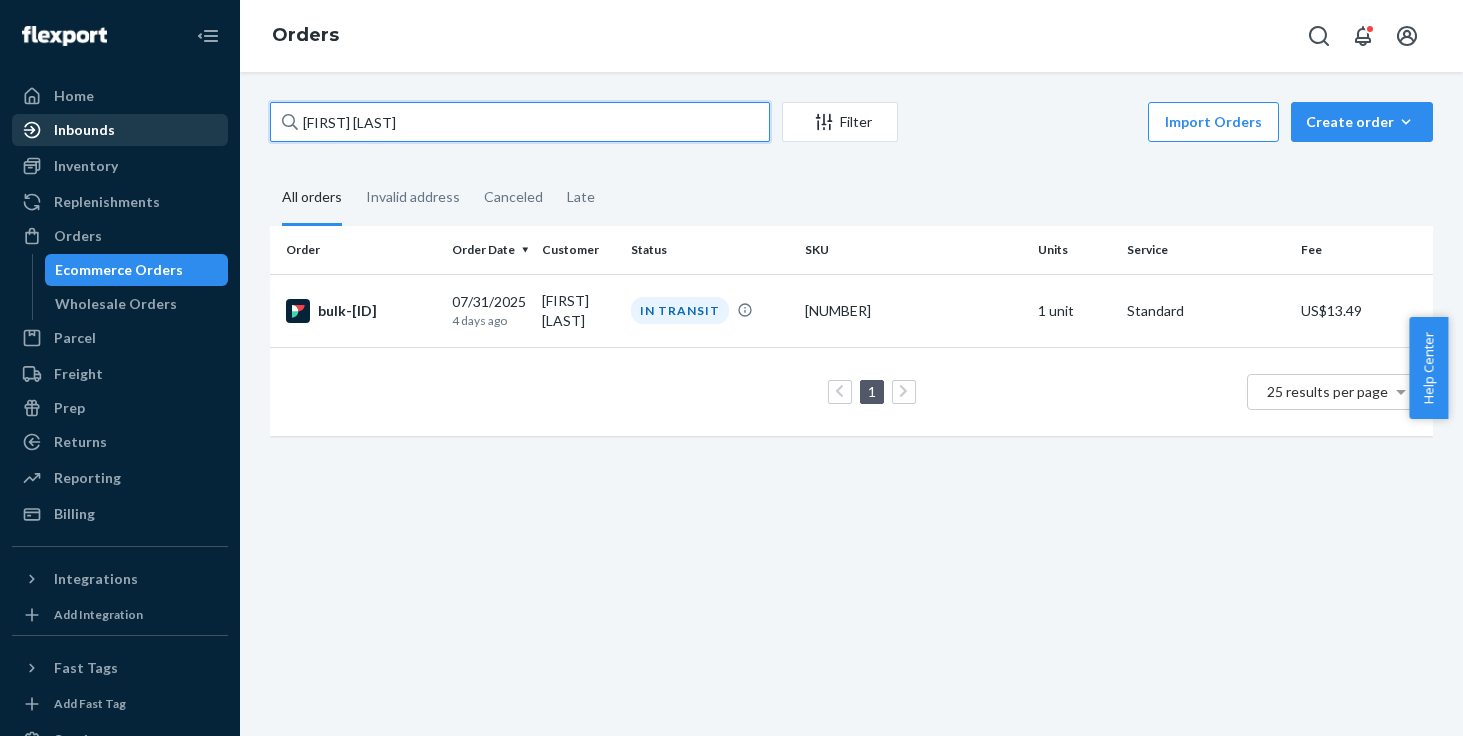 paste on "[FIRST] [LAST]" 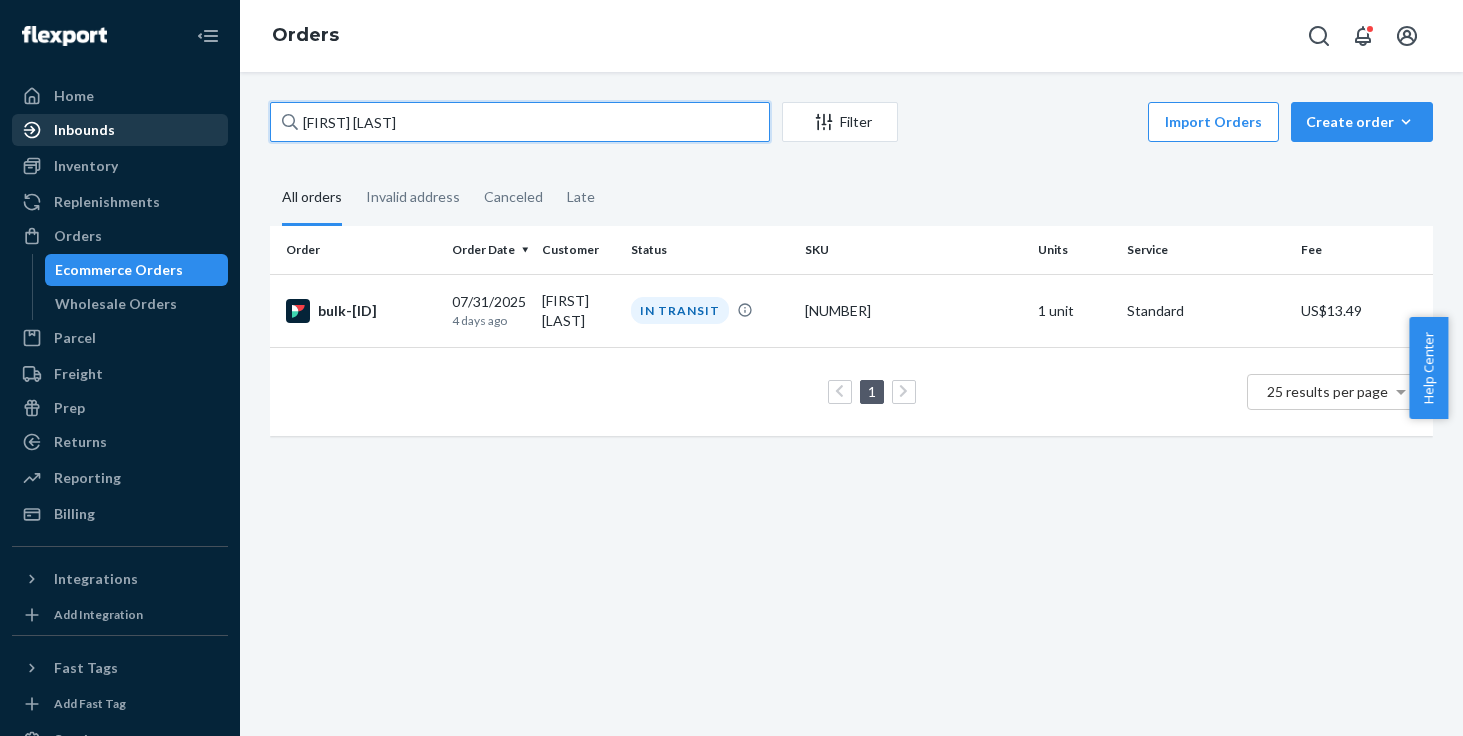 type on "[FIRST] [LAST]" 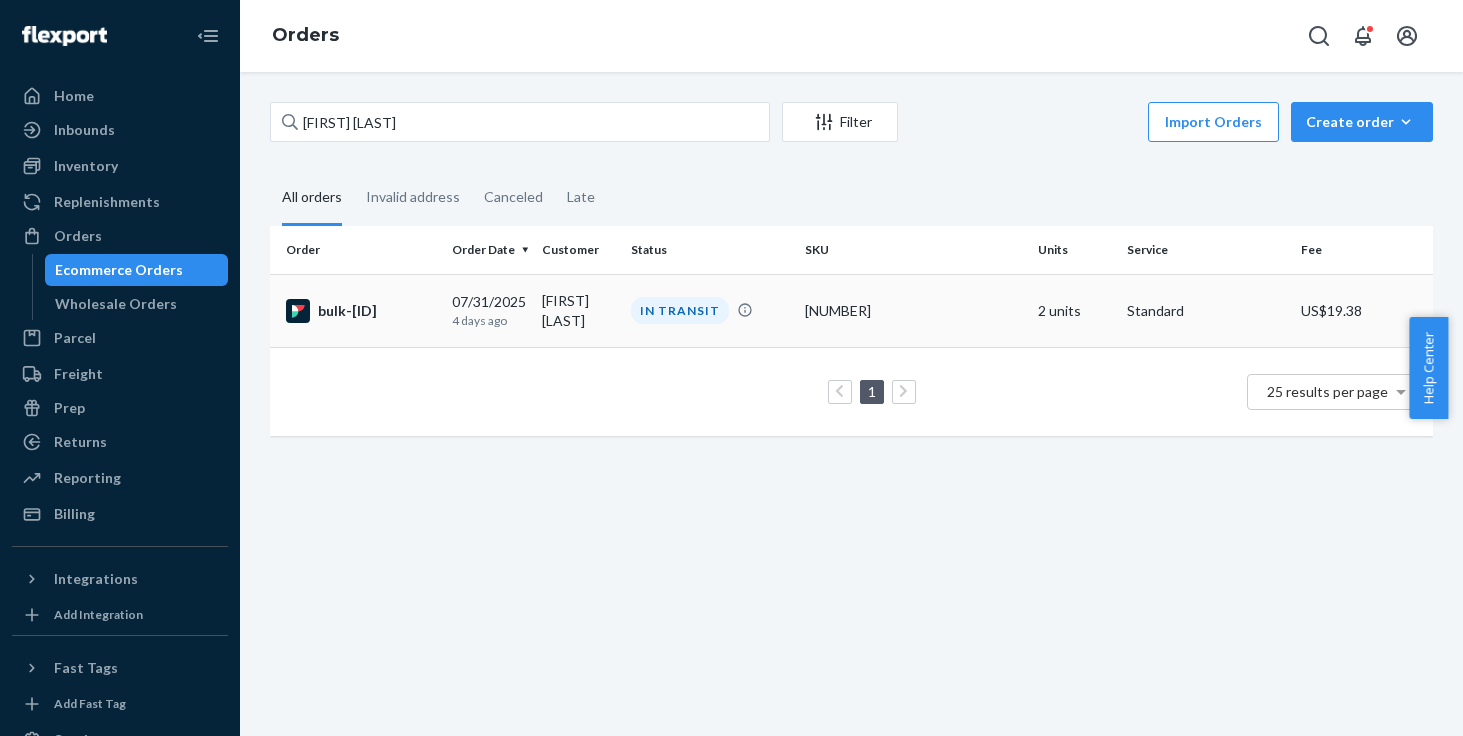 click on "[FIRST] [LAST]" at bounding box center (578, 310) 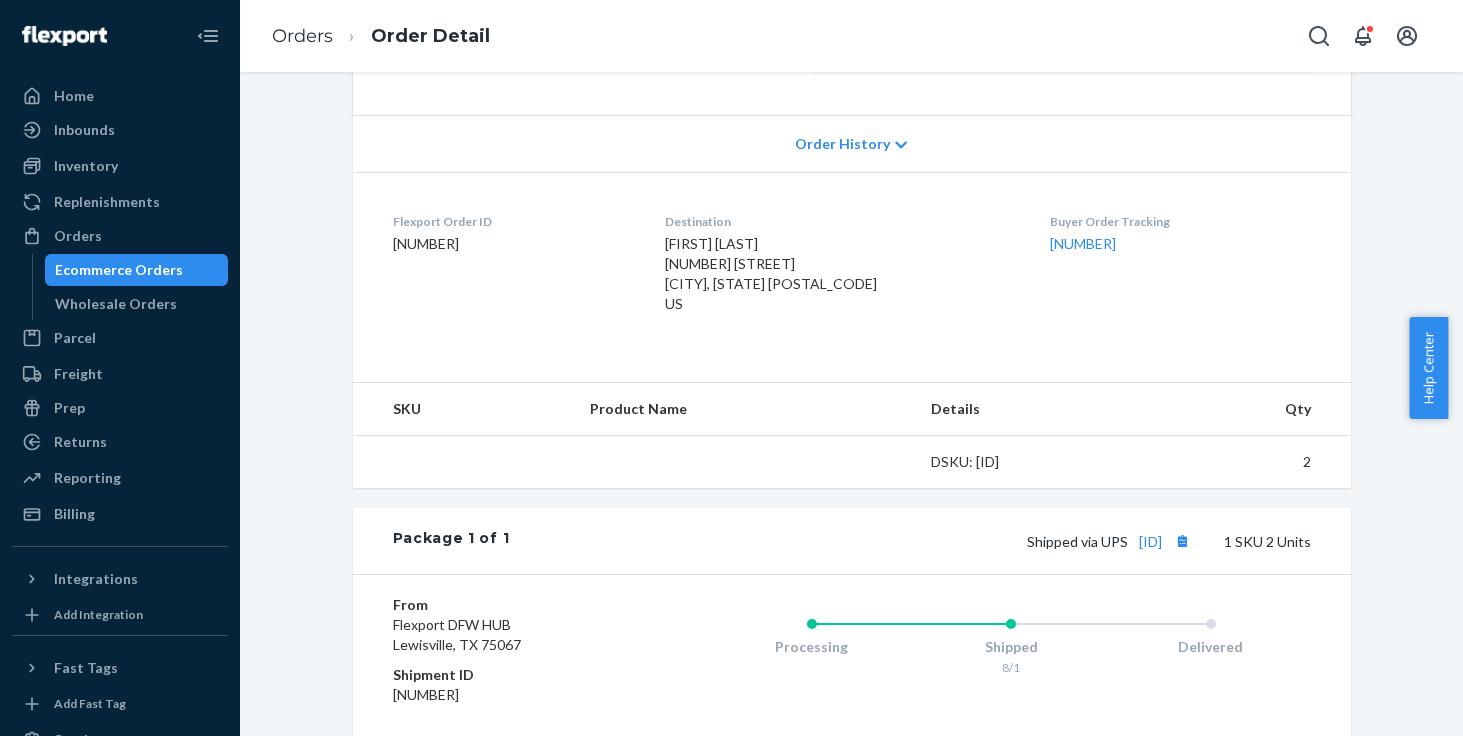 scroll, scrollTop: 389, scrollLeft: 0, axis: vertical 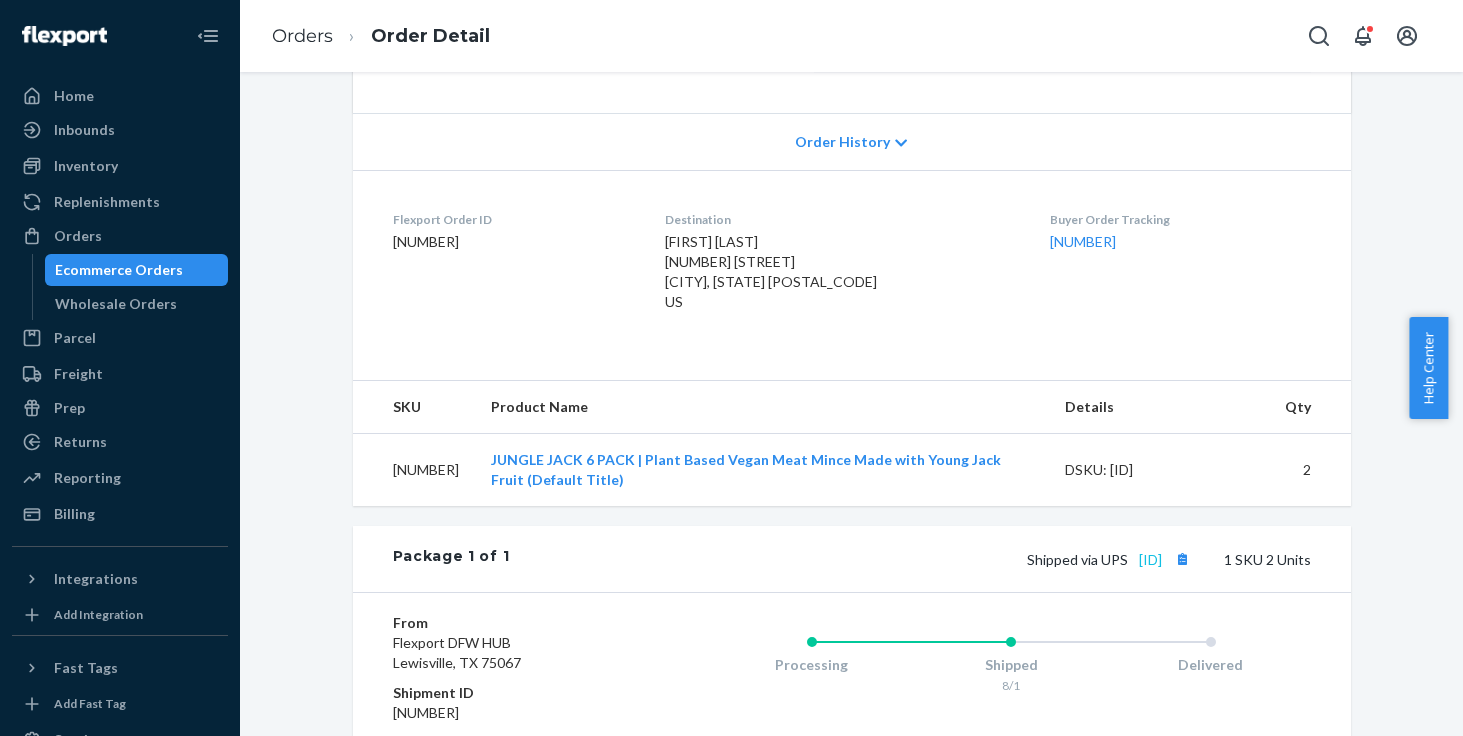 click on "[ID]" at bounding box center (1150, 559) 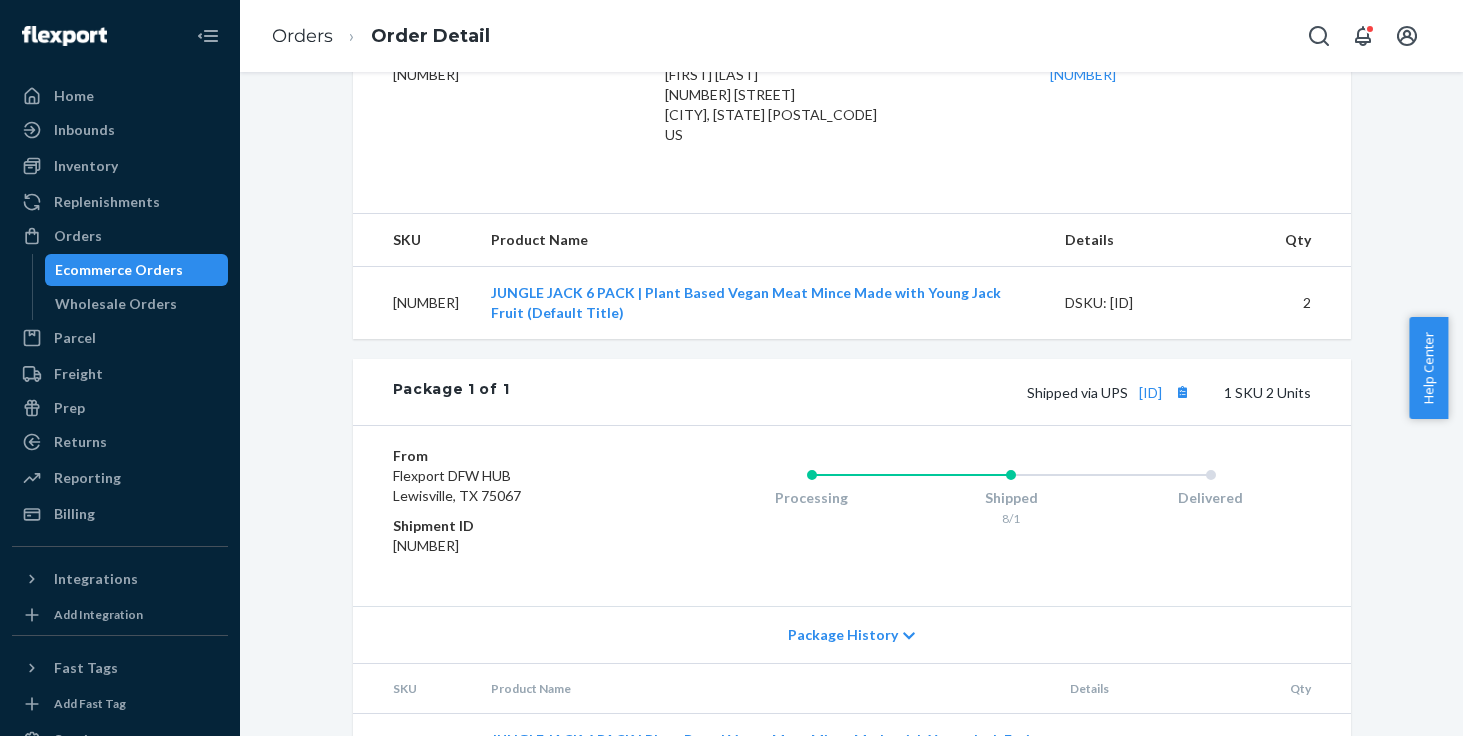 scroll, scrollTop: 583, scrollLeft: 0, axis: vertical 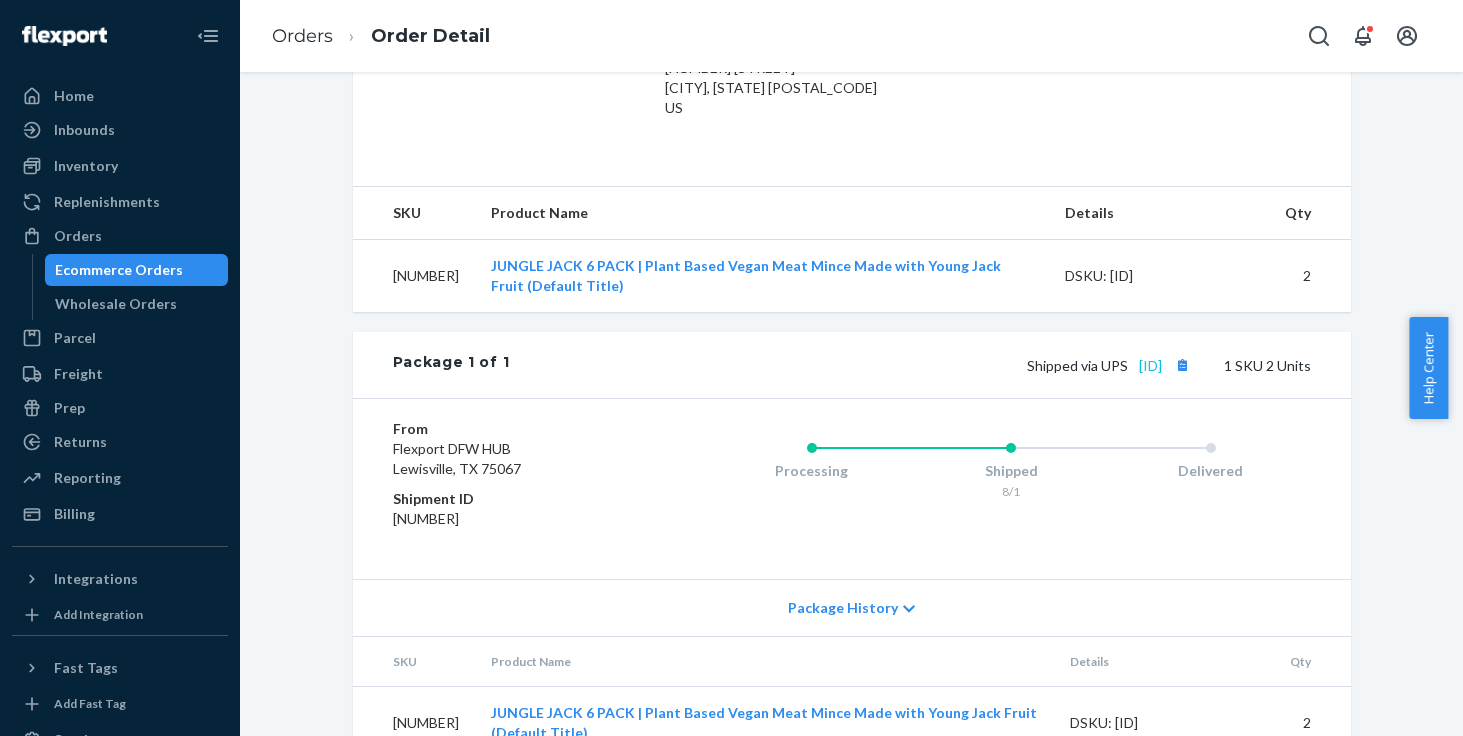 click on "[ID]" at bounding box center [1150, 365] 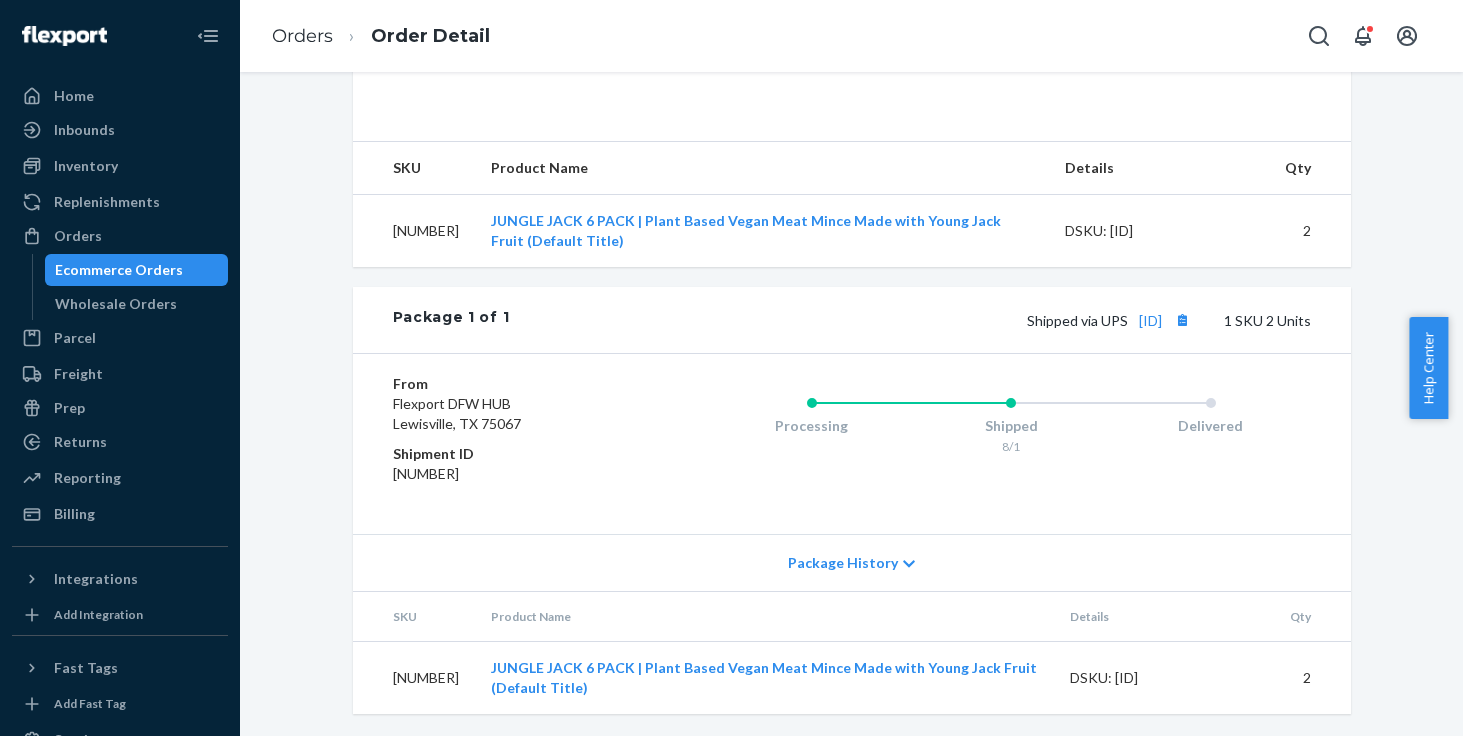 scroll, scrollTop: 628, scrollLeft: 0, axis: vertical 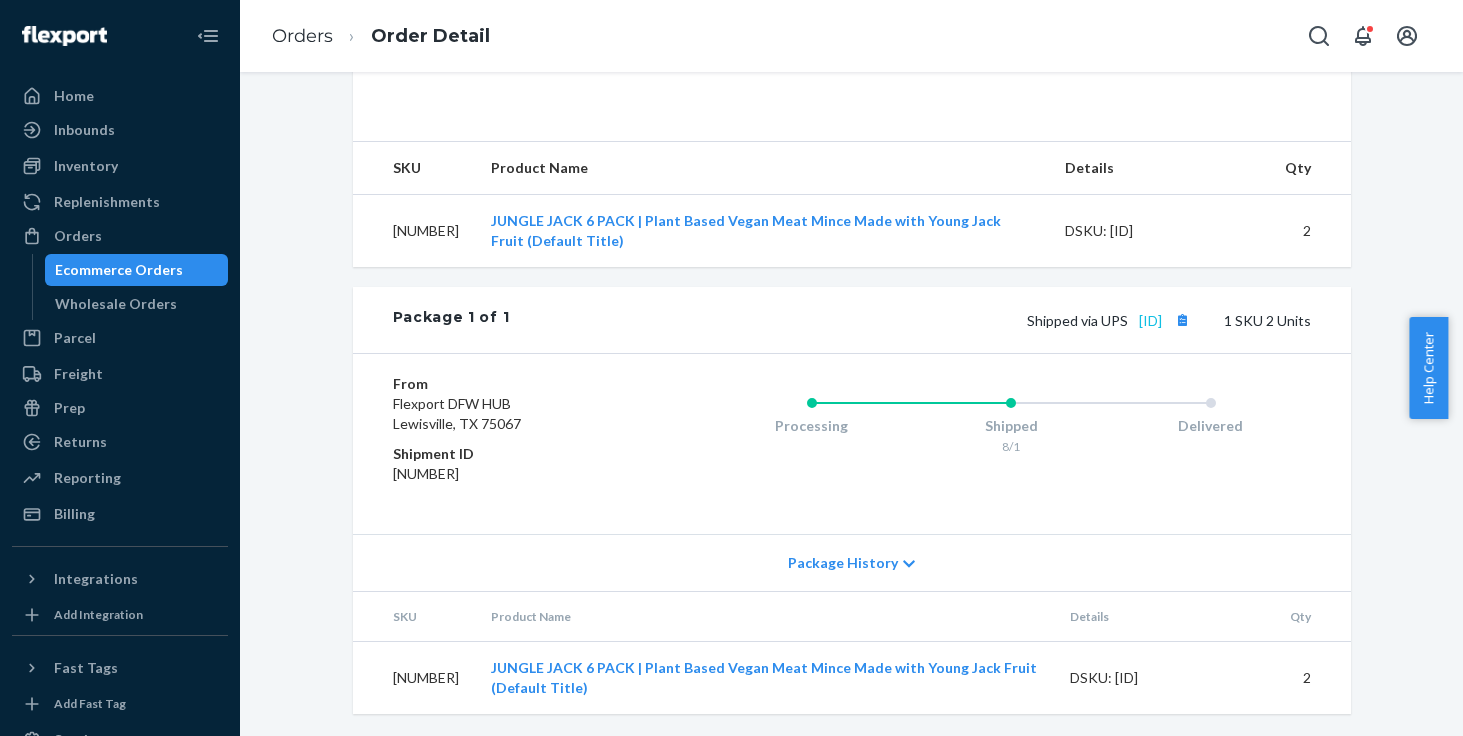 click on "[ID]" at bounding box center [1150, 320] 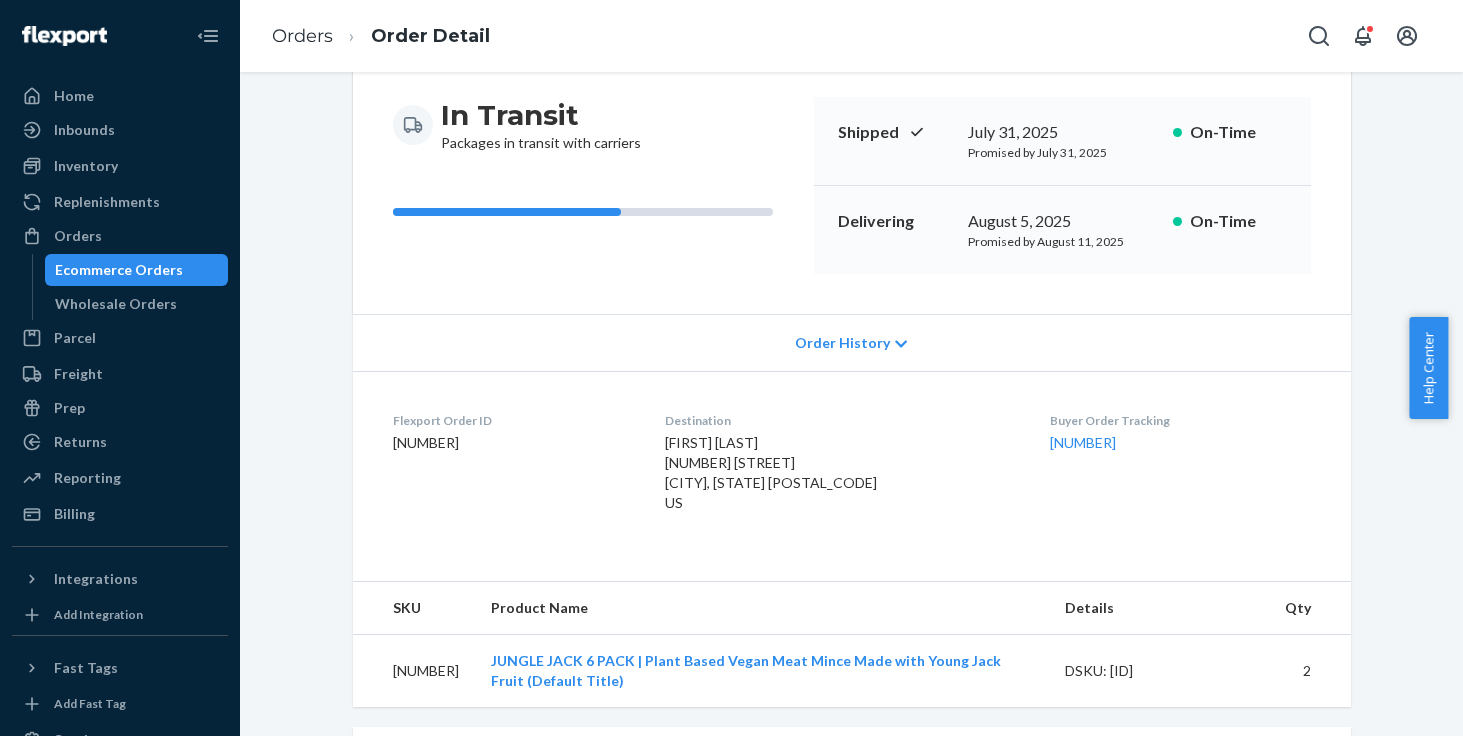 scroll, scrollTop: 173, scrollLeft: 0, axis: vertical 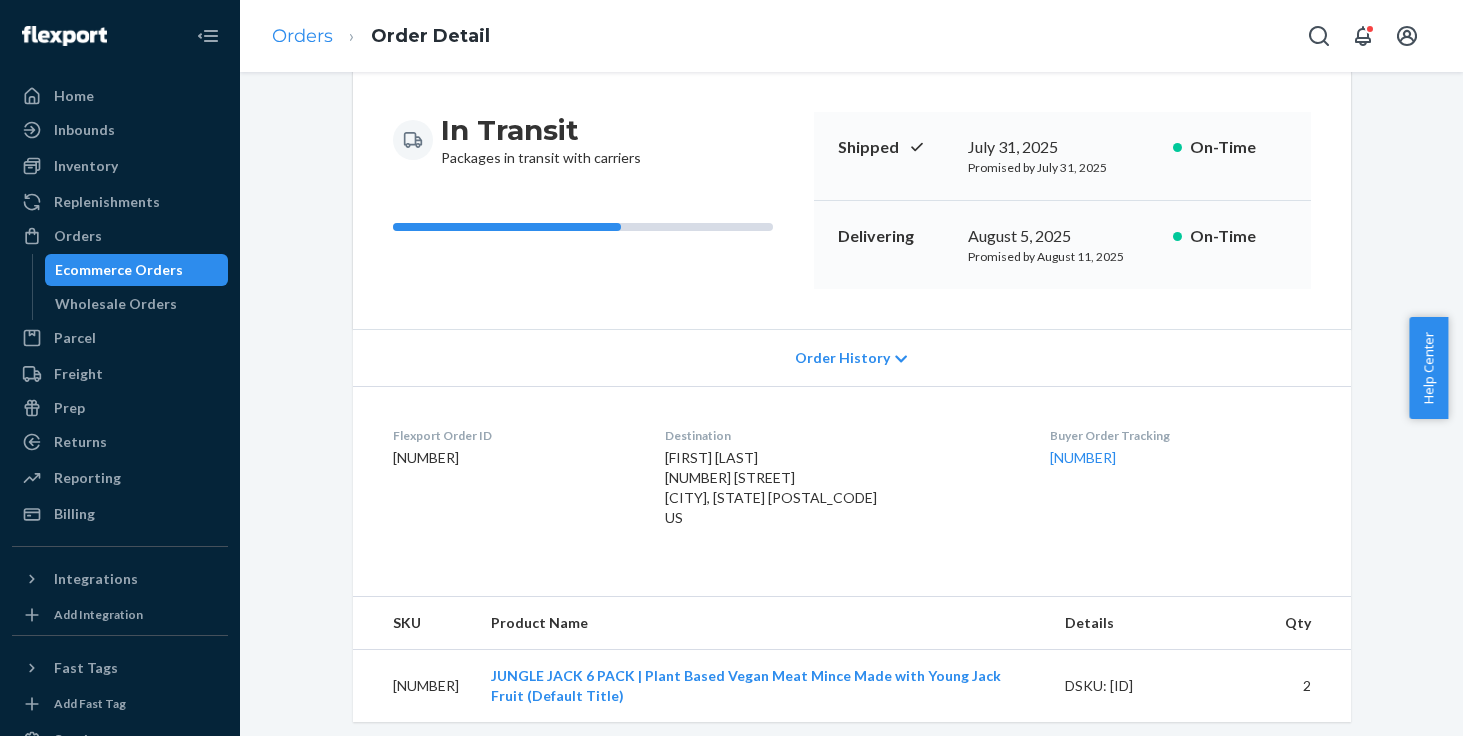 click on "Orders" at bounding box center [302, 36] 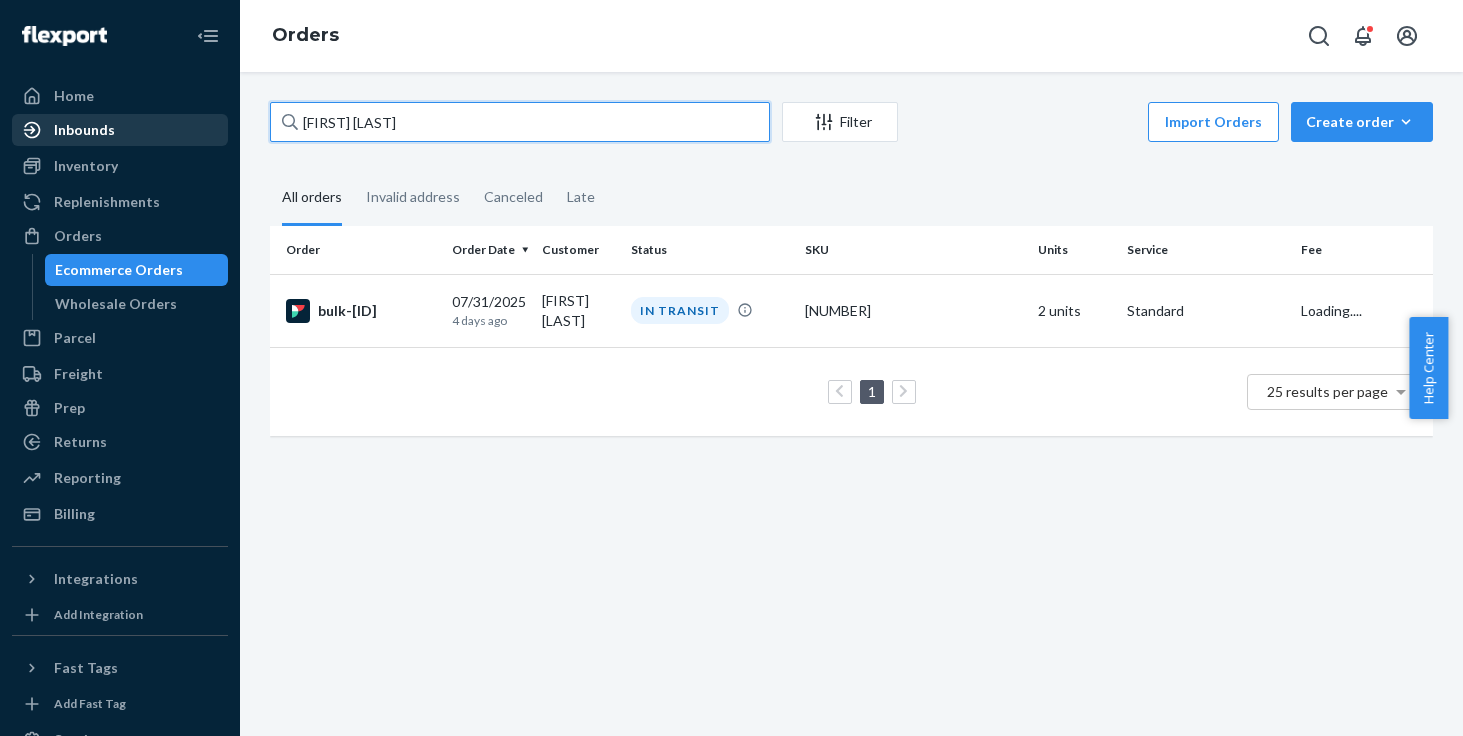 drag, startPoint x: 419, startPoint y: 123, endPoint x: 184, endPoint y: 123, distance: 235 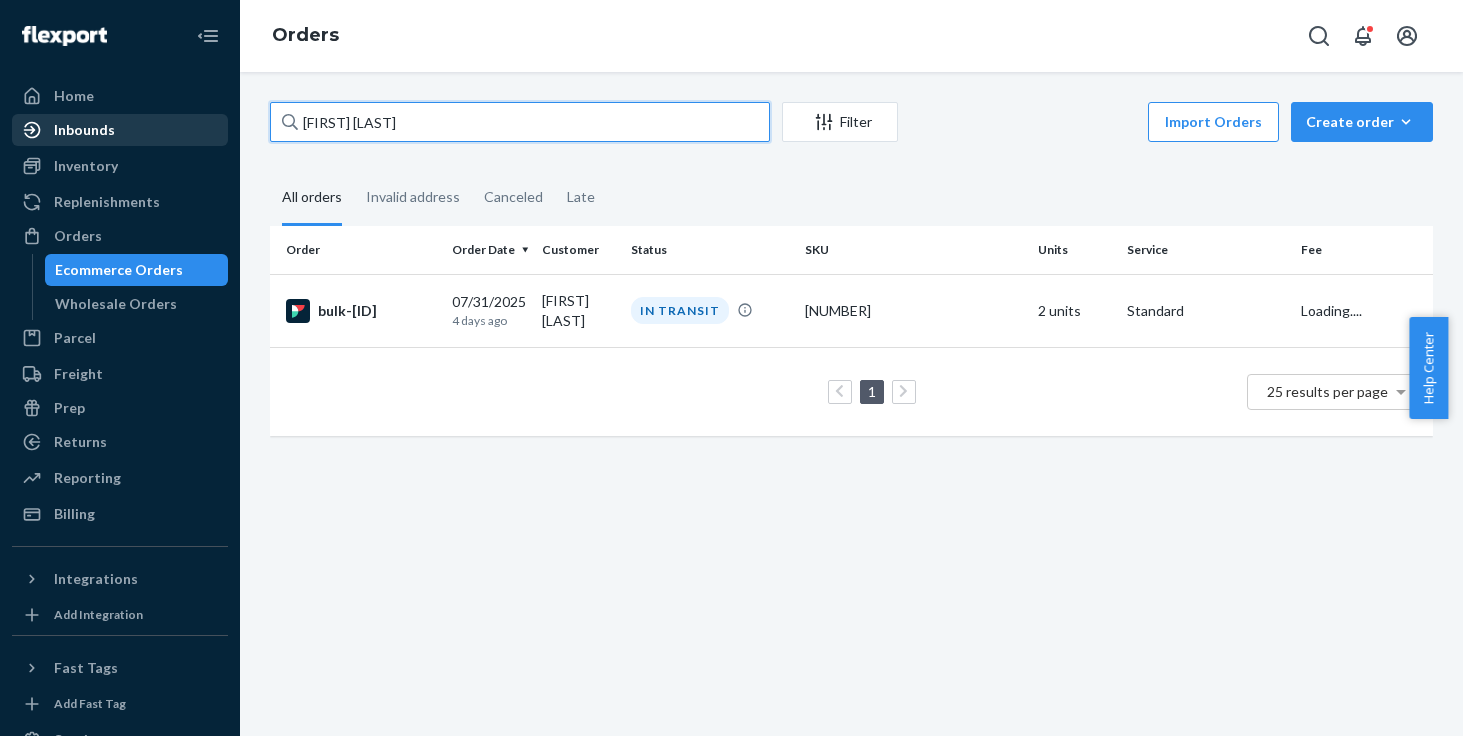 click on "Home Inbounds Shipping Plans Problems Inventory Products Replenishments Orders Ecommerce Orders Wholesale Orders Parcel Parcel orders Integrations Freight Prep Returns All Returns Get Onboarded Reporting Reports Analytics Billing Integrations Add Integration Fast Tags Add Fast Tag Settings Talk to Support Help Center Give Feedback Orders [FIRST] [LAST] Filter Import Orders Create order Ecommerce order Removal order All orders Invalid address Canceled Late Order Order Date Customer Status SKU Units Service Fee bulk-[ID] 07/31/2025 4 days ago [FIRST] [LAST] IN TRANSIT 49944361566526 2 units Standard Loading.... 1 25 results per page" at bounding box center [731, 368] 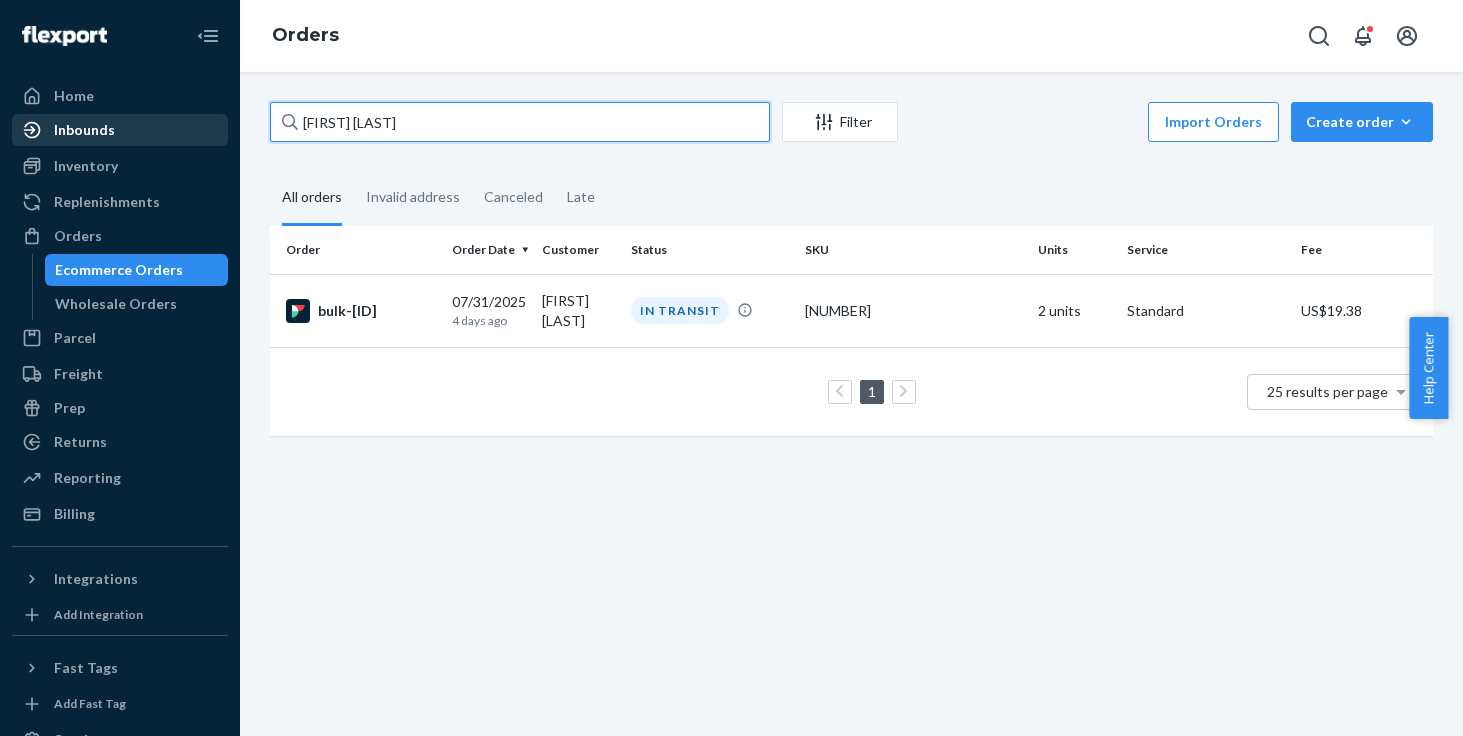 paste on "[FIRST] [LAST]" 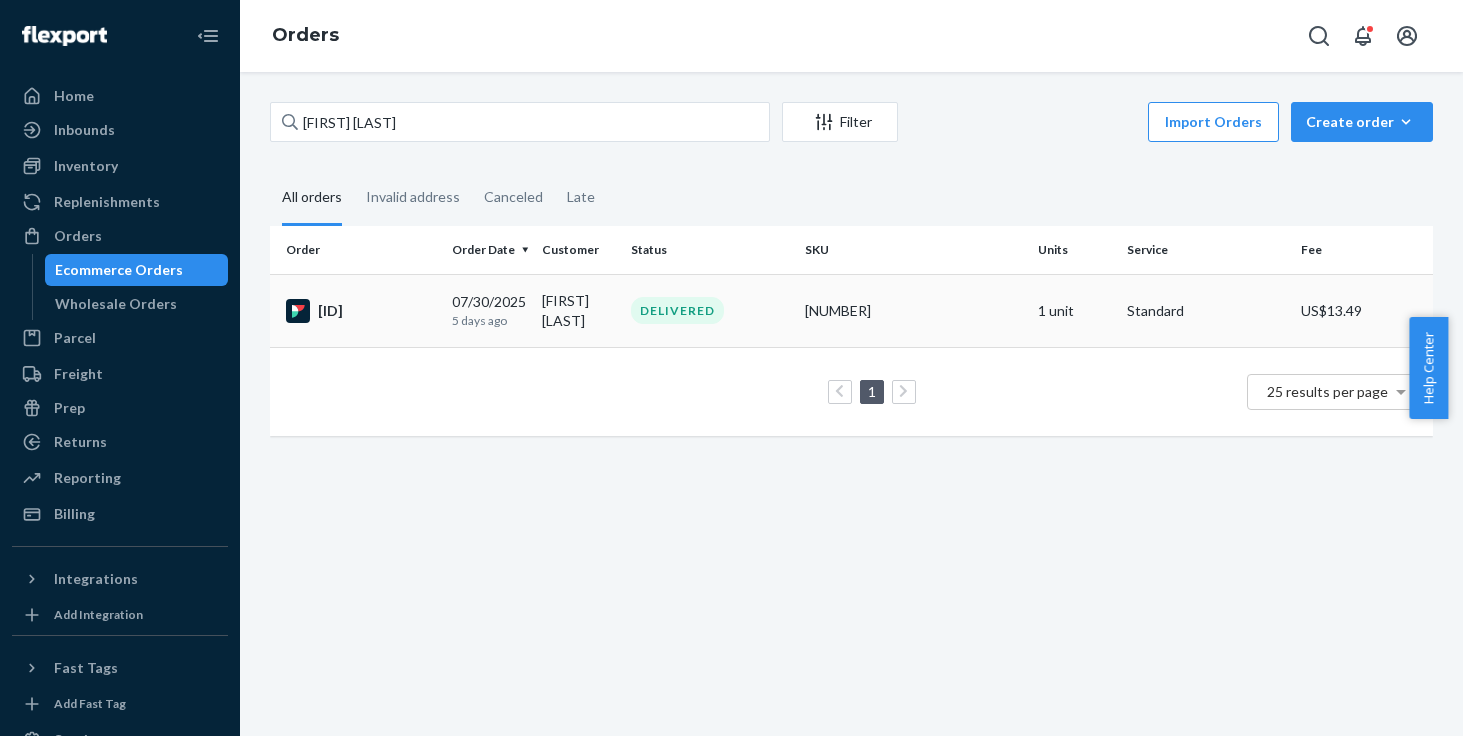 click on "DELIVERED" at bounding box center [677, 310] 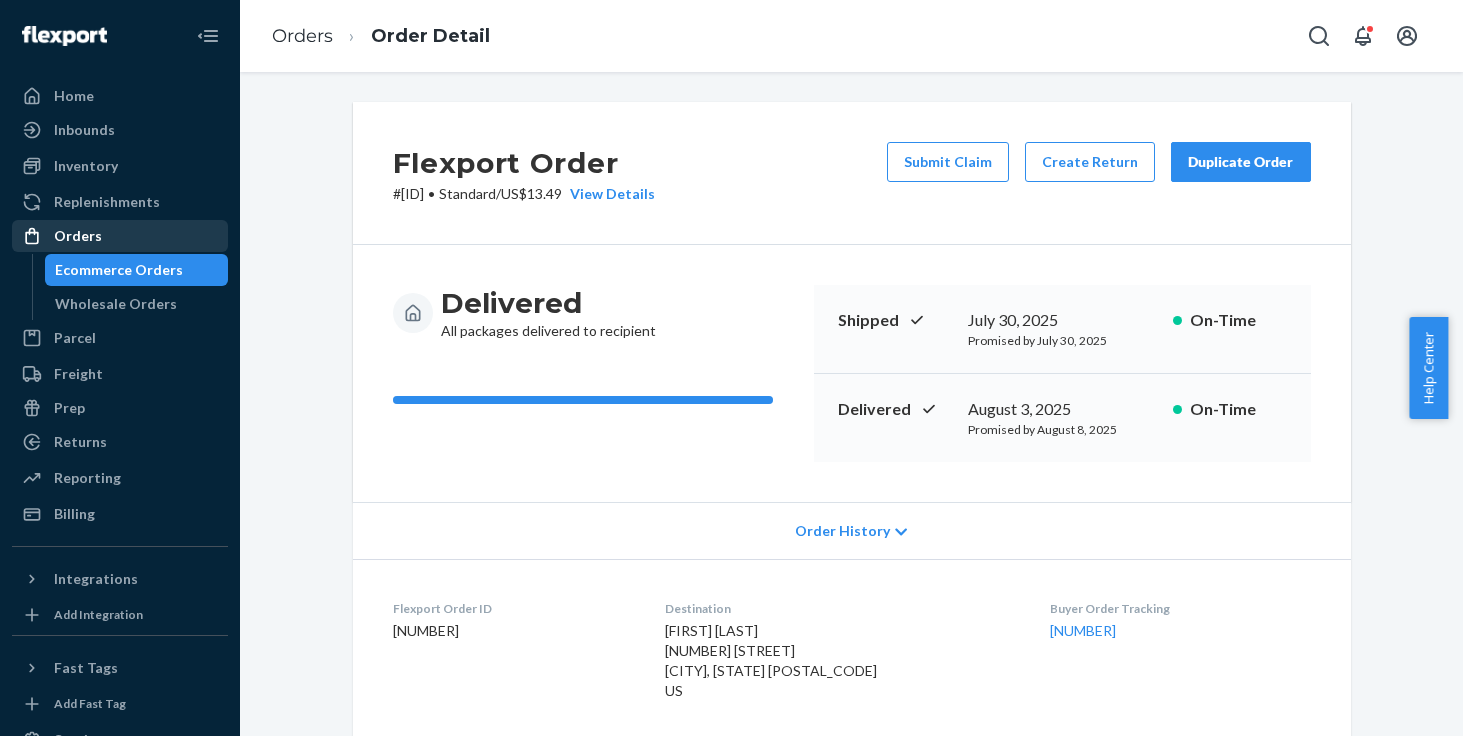 click on "Orders" at bounding box center [120, 236] 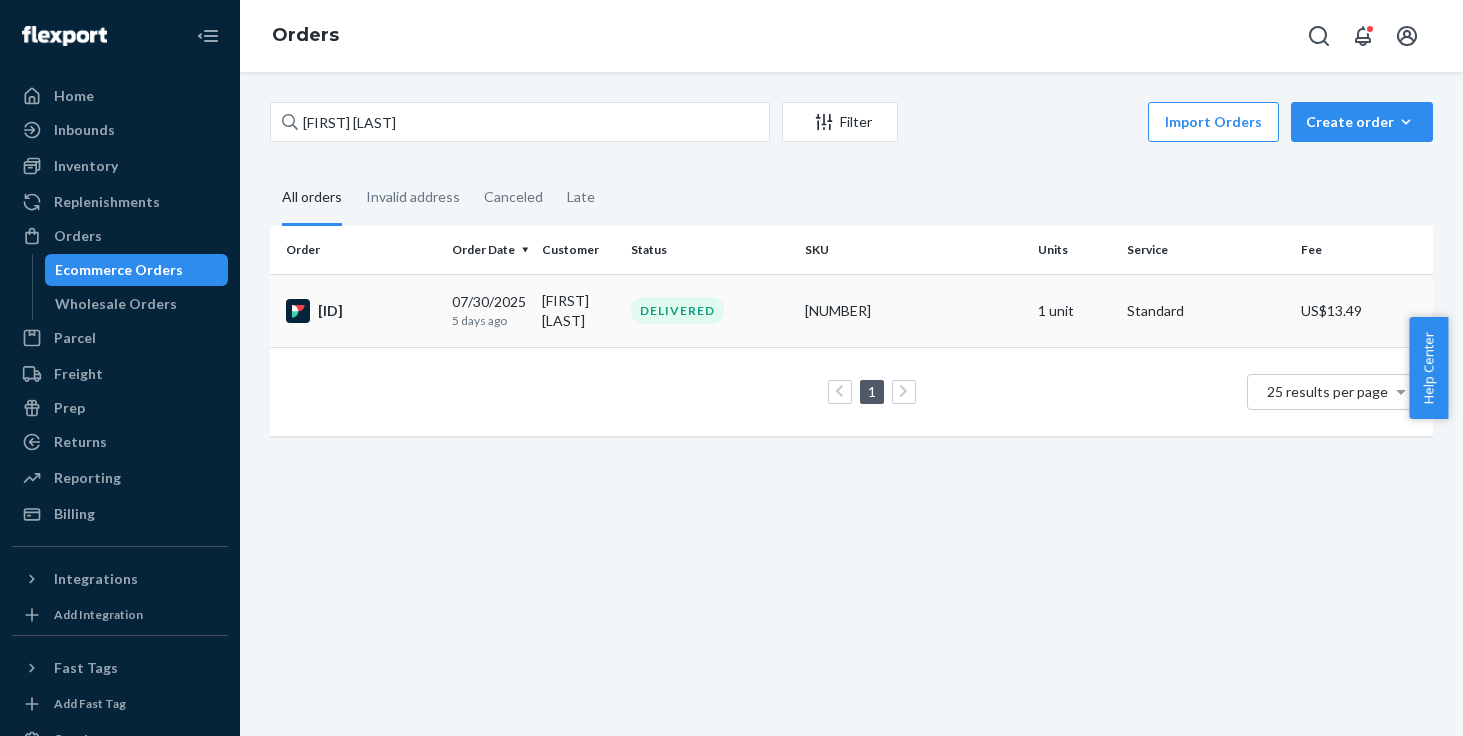 click on "[FIRST] [LAST]" at bounding box center [578, 310] 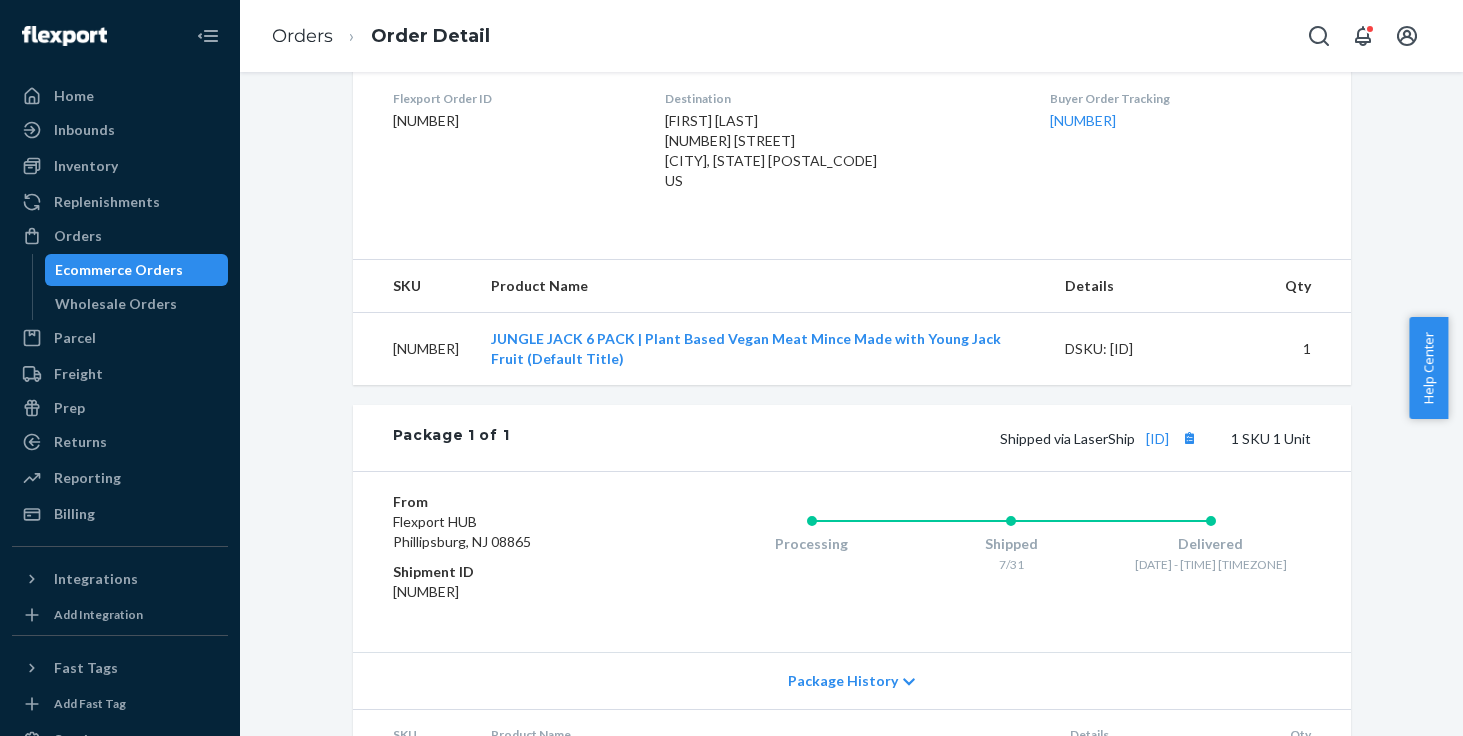 scroll, scrollTop: 519, scrollLeft: 0, axis: vertical 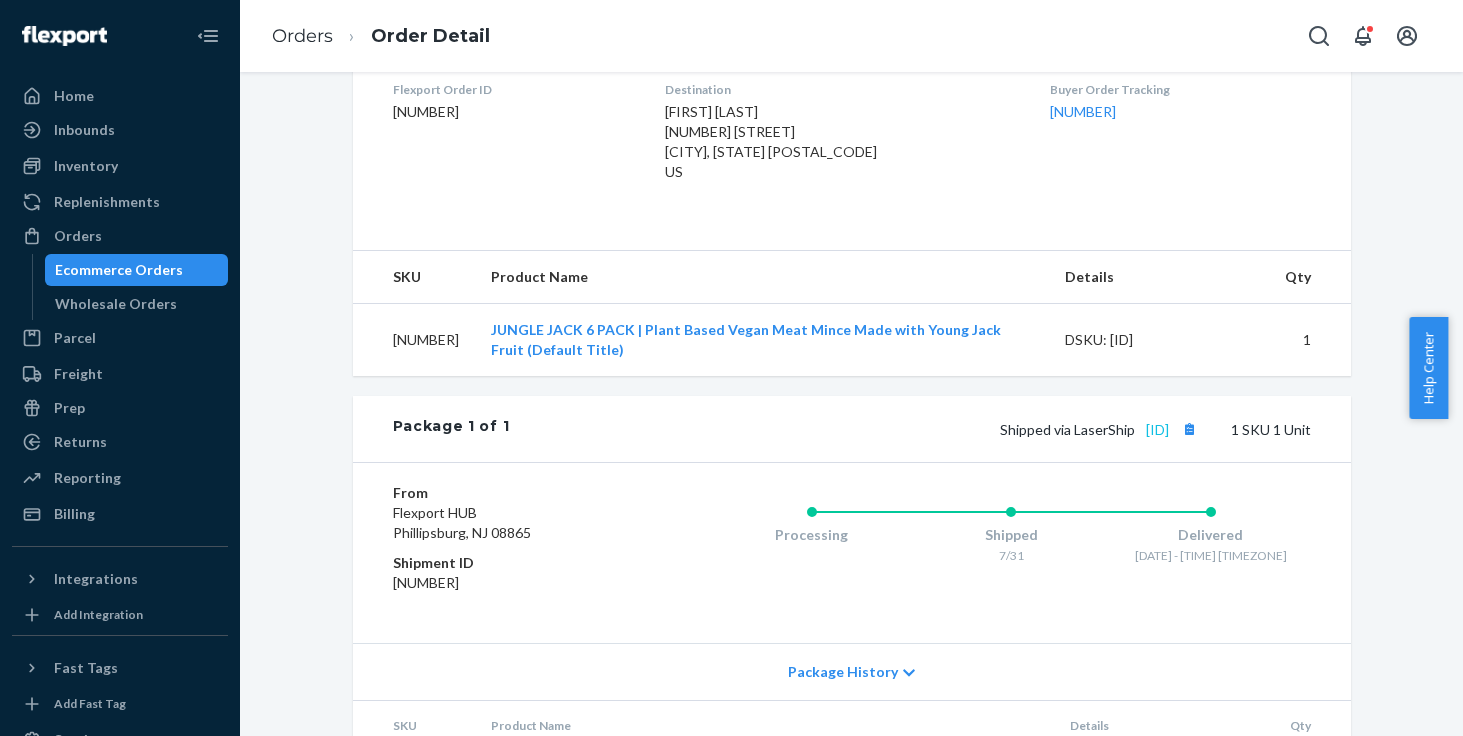 click on "[ID]" at bounding box center [1157, 429] 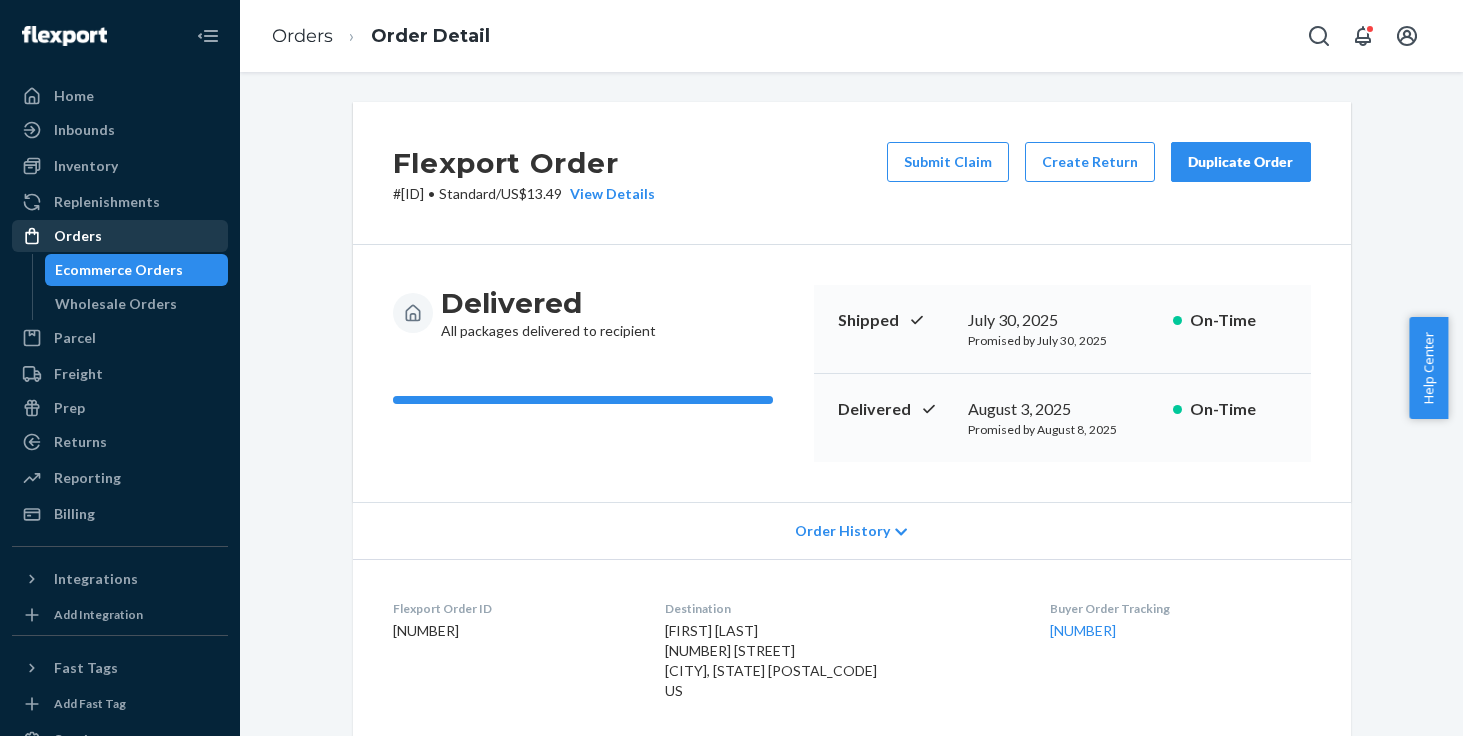 scroll, scrollTop: 0, scrollLeft: 0, axis: both 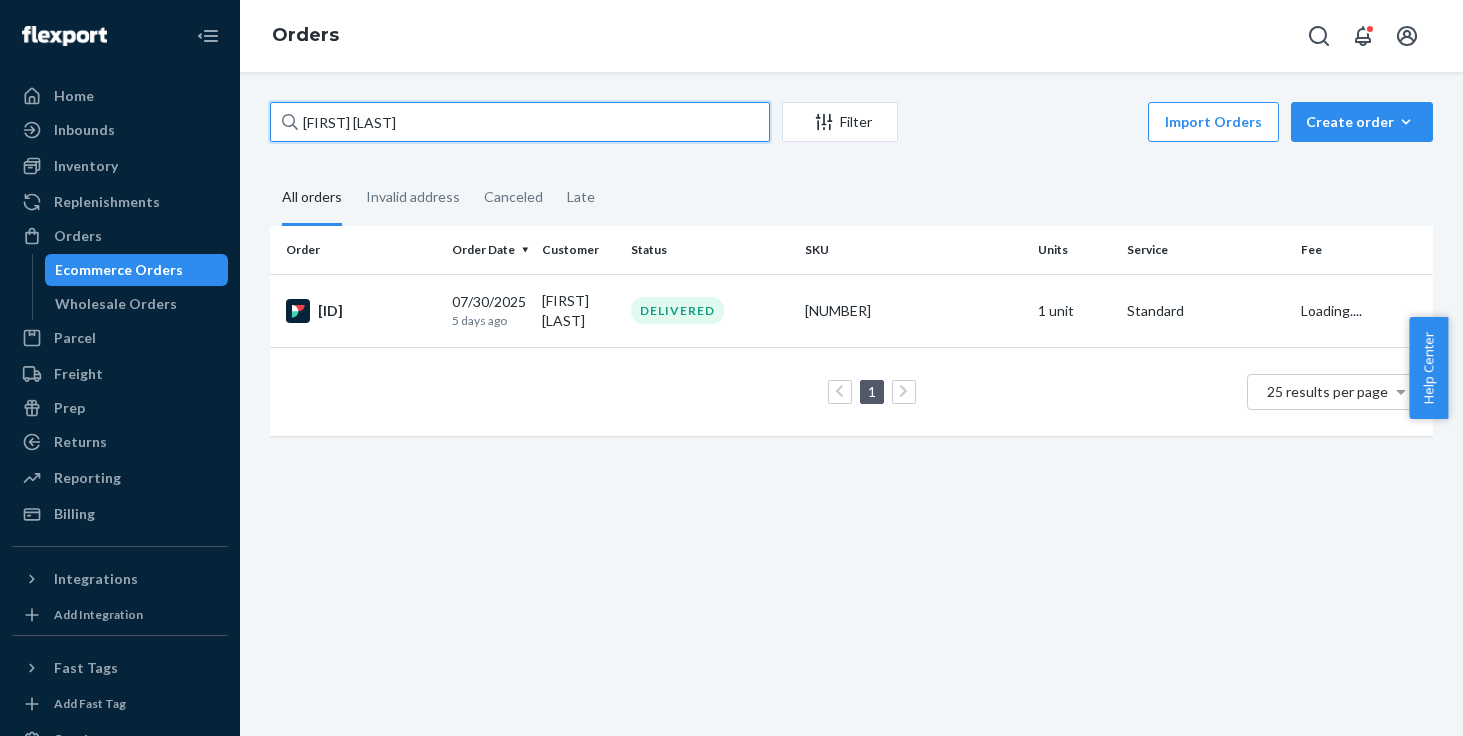 drag, startPoint x: 395, startPoint y: 126, endPoint x: 216, endPoint y: 126, distance: 179 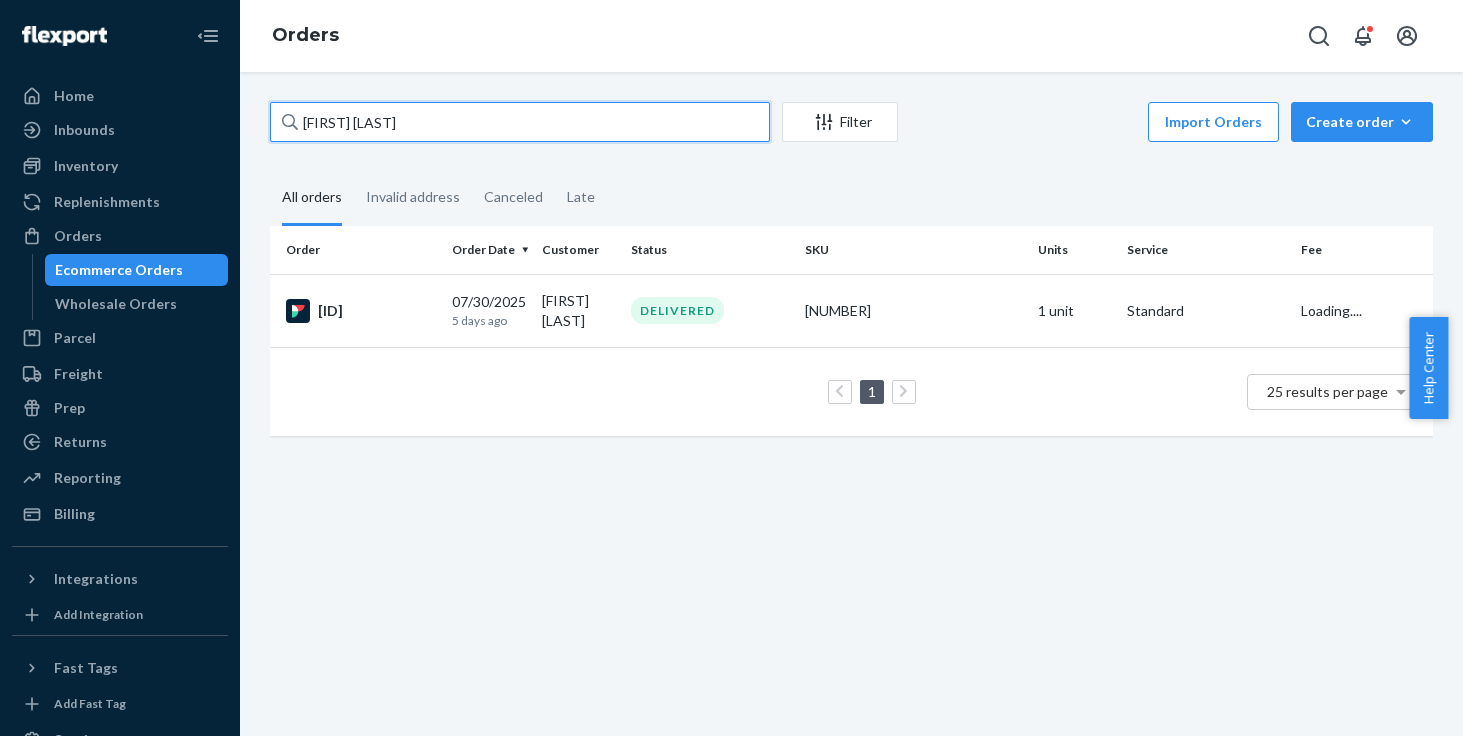 click on "Home Inbounds Shipping Plans Problems Inventory Products Replenishments Orders Ecommerce Orders Wholesale Orders Parcel Parcel orders Integrations Freight Prep Returns All Returns Get Onboarded Reporting Reports Analytics Billing Integrations Add Integration Fast Tags Add Fast Tag Settings Talk to Support Help Center Give Feedback Orders [FIRST] [LAST] Filter Import Orders Create order Ecommerce order Removal order All orders Invalid address Canceled Late Order Order Date Customer Status SKU Units Service Fee [ID] 07/30/2025 5 days ago [FIRST] [LAST] DELIVERED 49944361566526 1 unit Standard Loading.... 1 25 results per page" at bounding box center (731, 368) 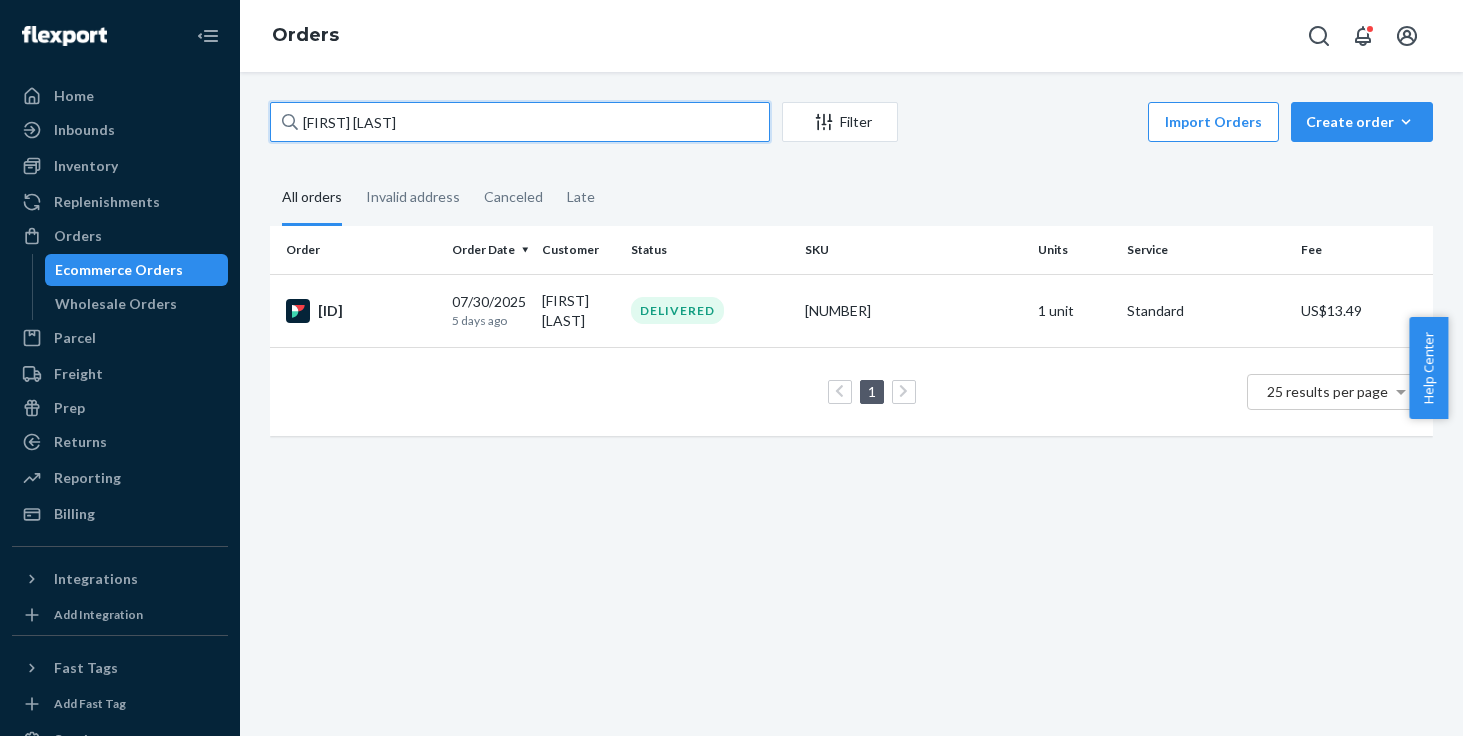 paste on "[FIRST] [LAST]" 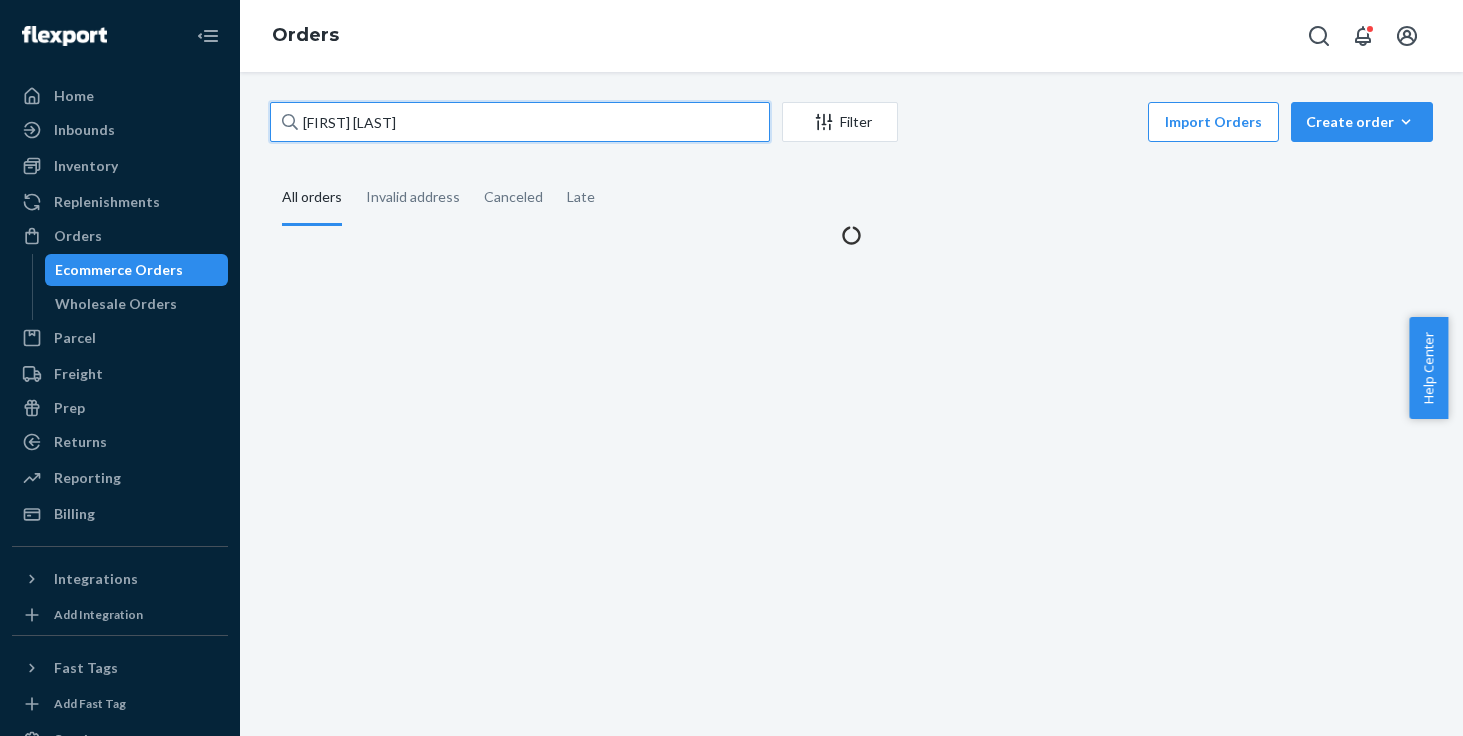 type on "[FIRST] [LAST]" 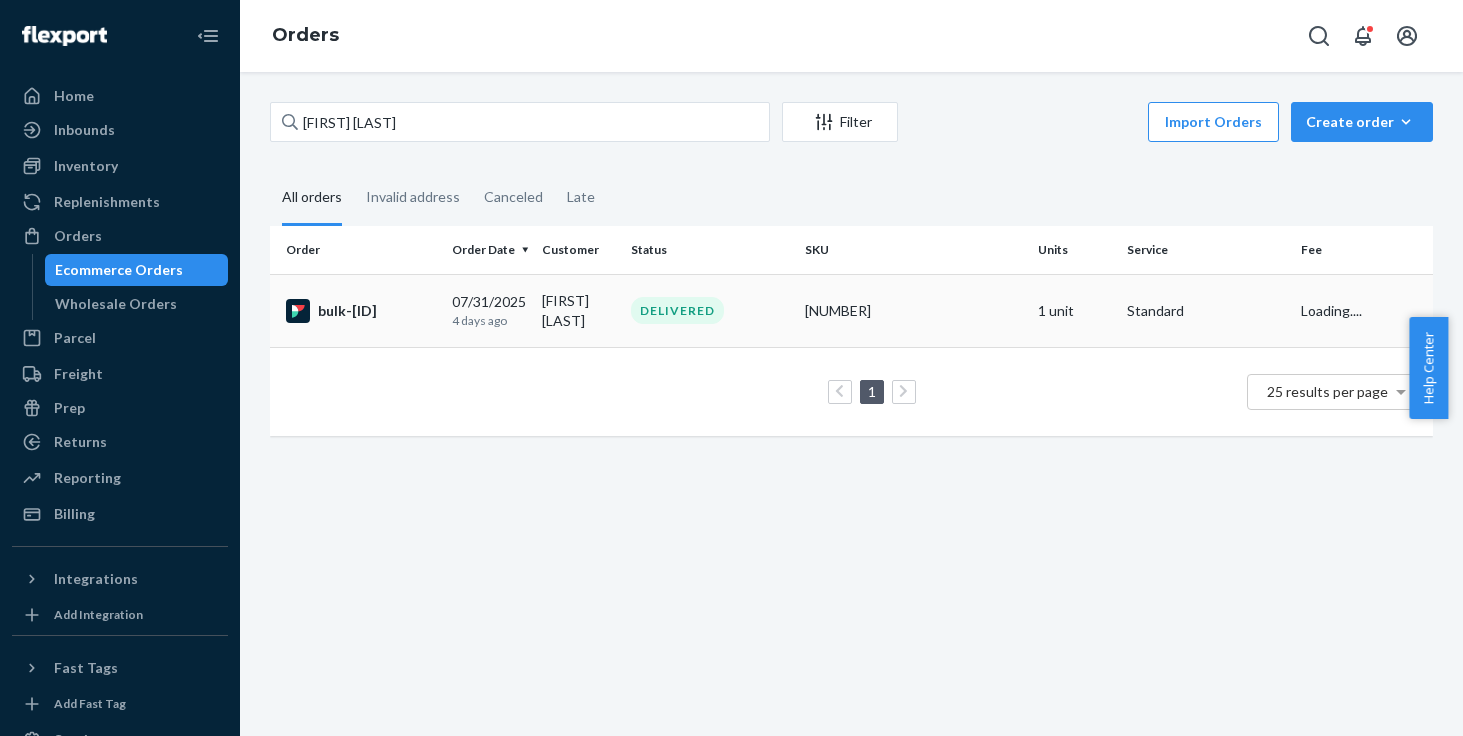 click on "[FIRST] [LAST]" at bounding box center (578, 310) 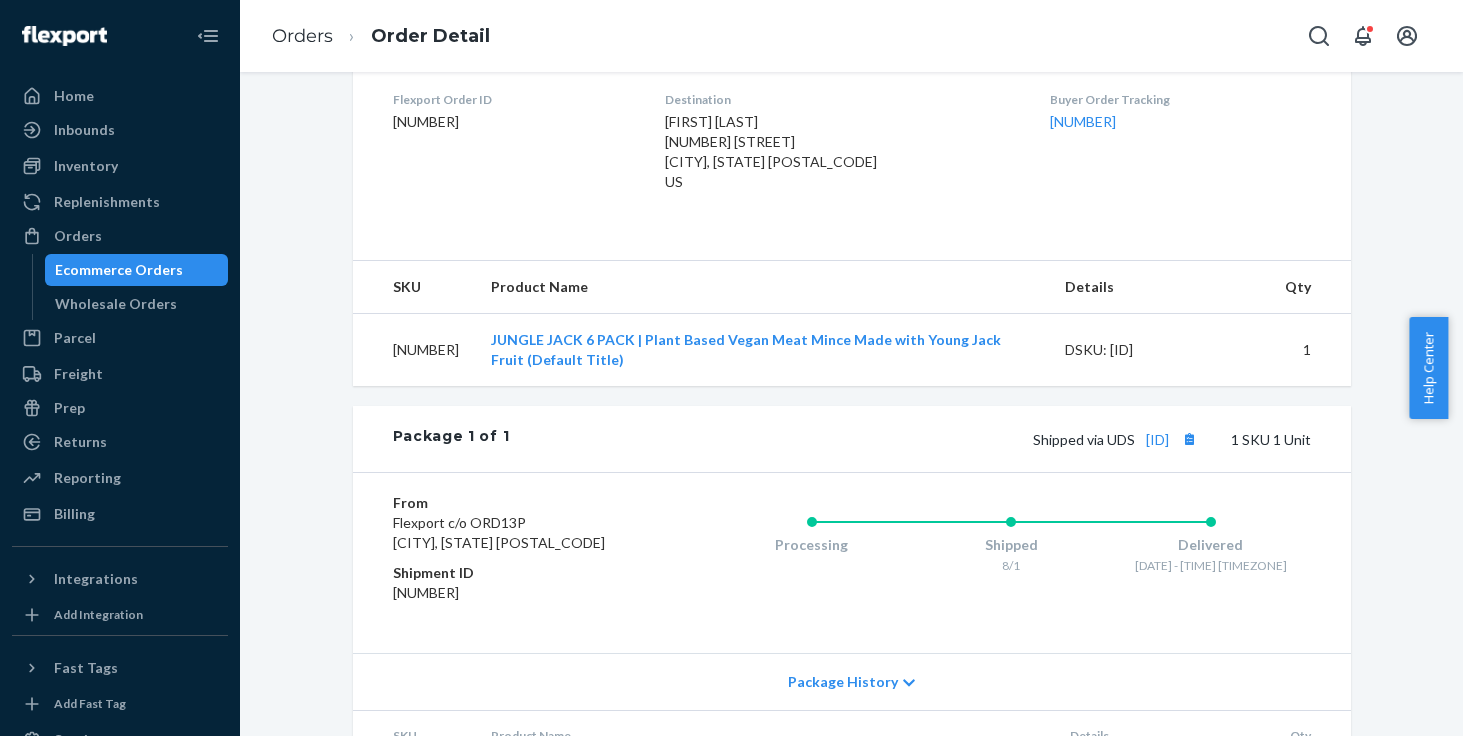 scroll, scrollTop: 628, scrollLeft: 0, axis: vertical 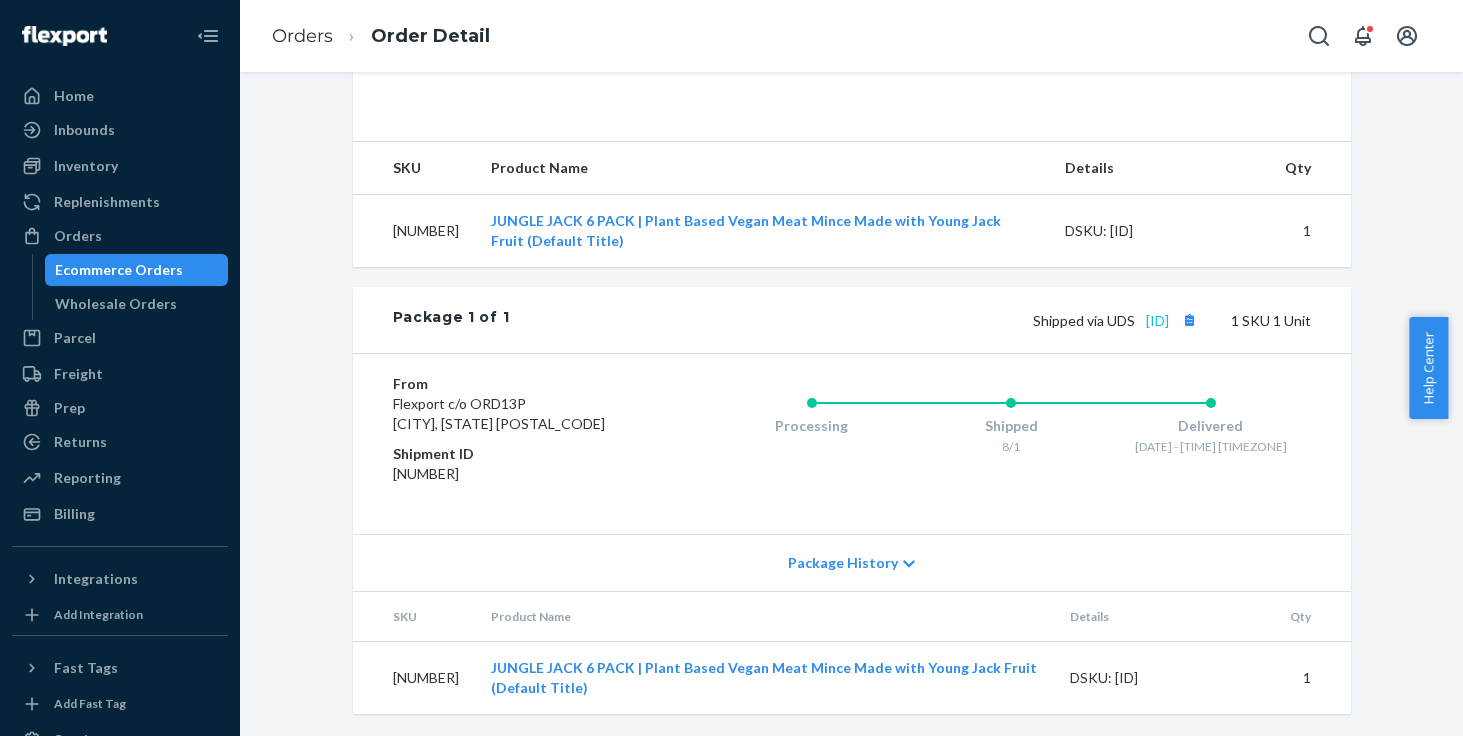 click on "[ID]" at bounding box center (1157, 320) 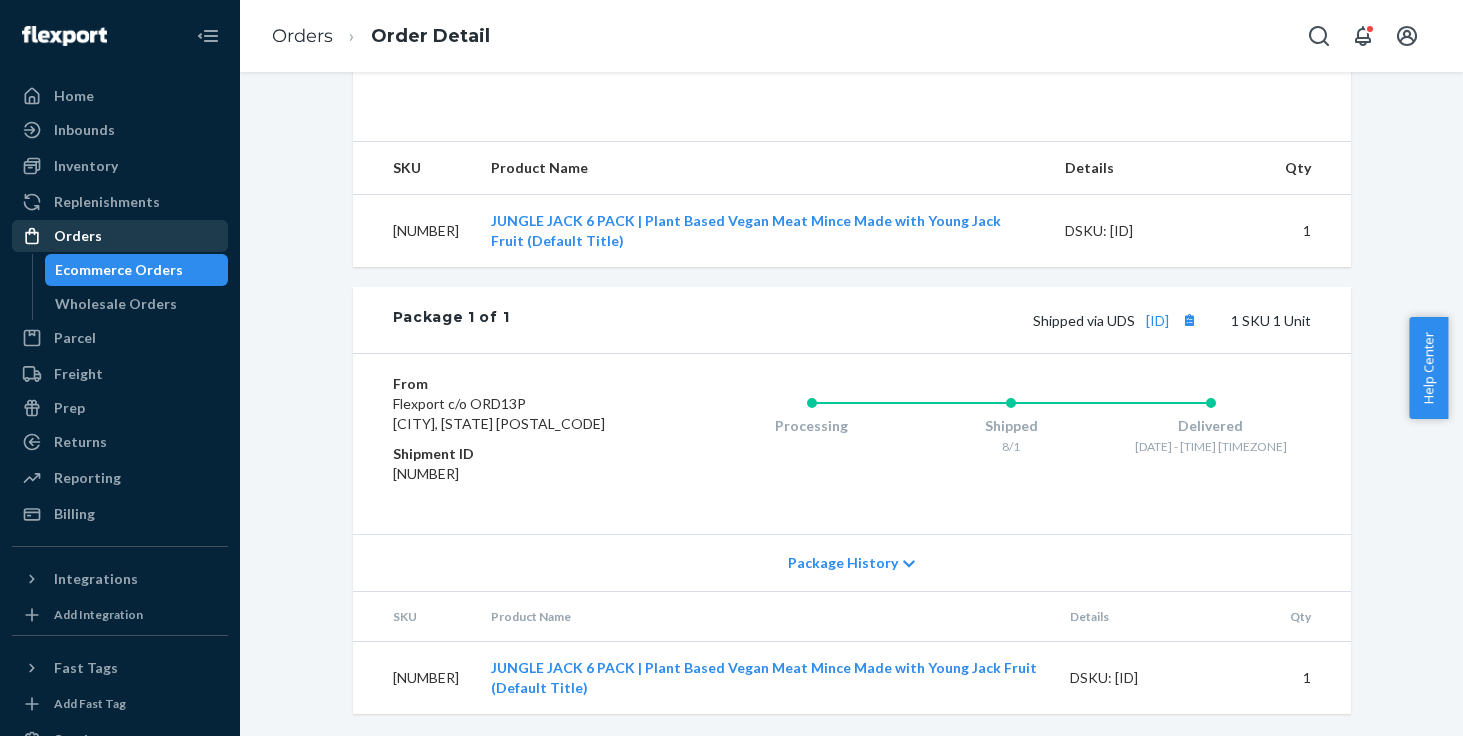 click on "Orders" at bounding box center (78, 236) 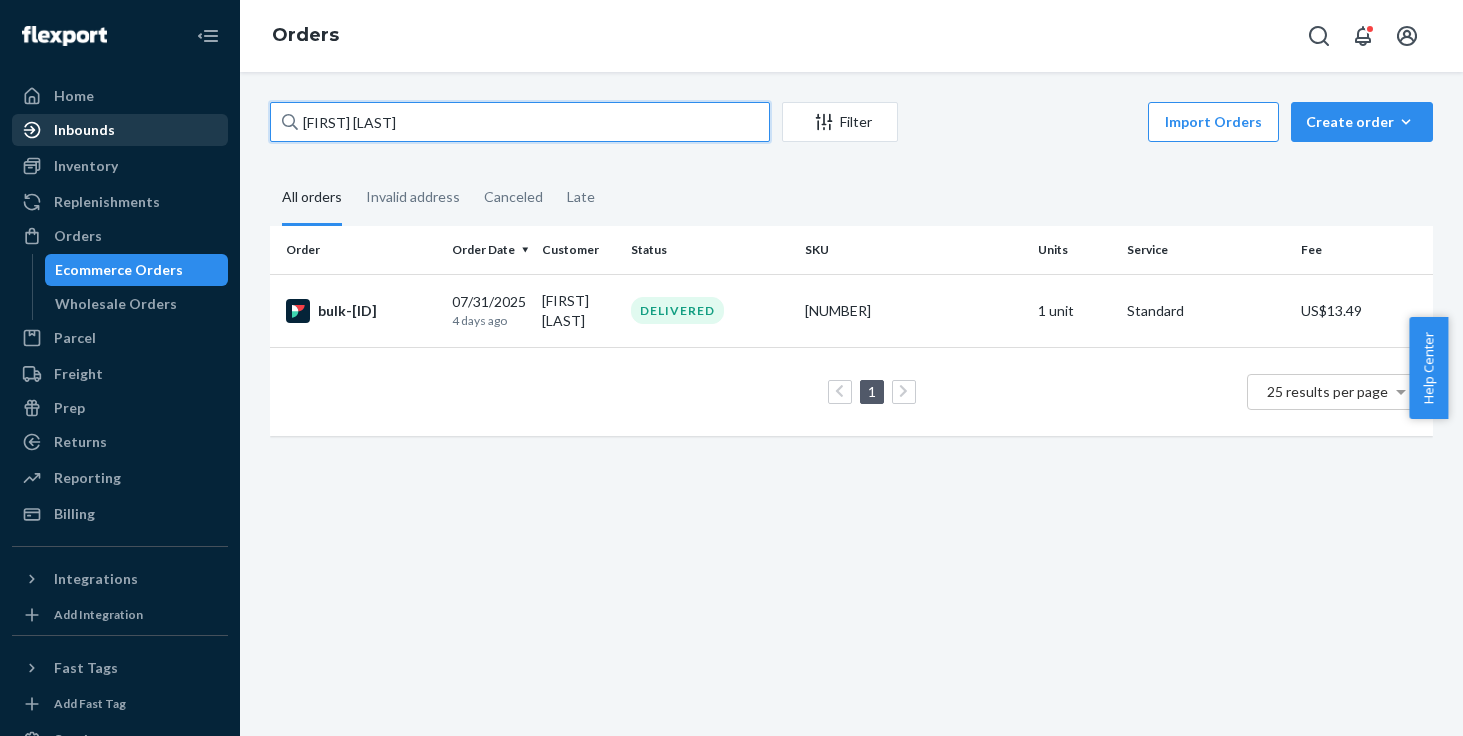 drag, startPoint x: 438, startPoint y: 121, endPoint x: 191, endPoint y: 116, distance: 247.0506 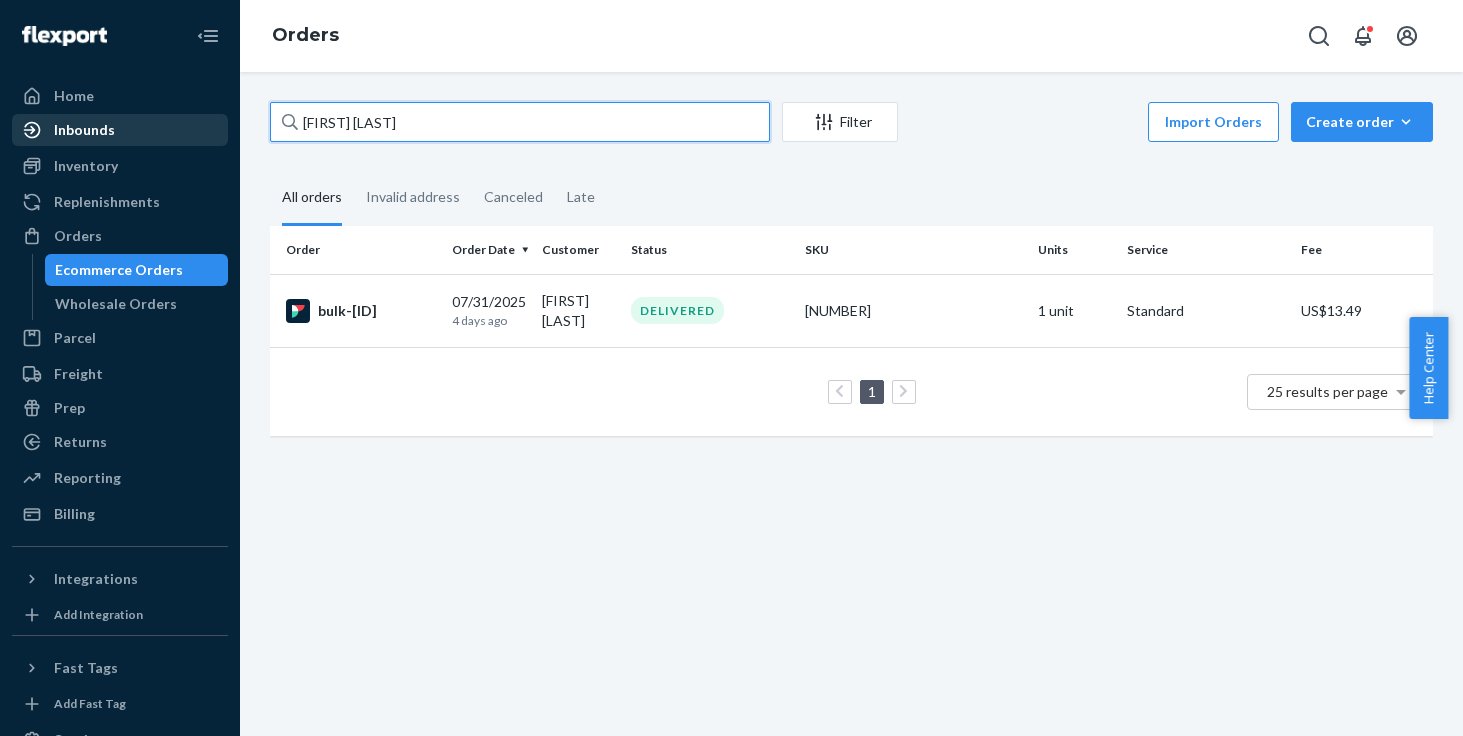 type on "[FIRST] [LAST]" 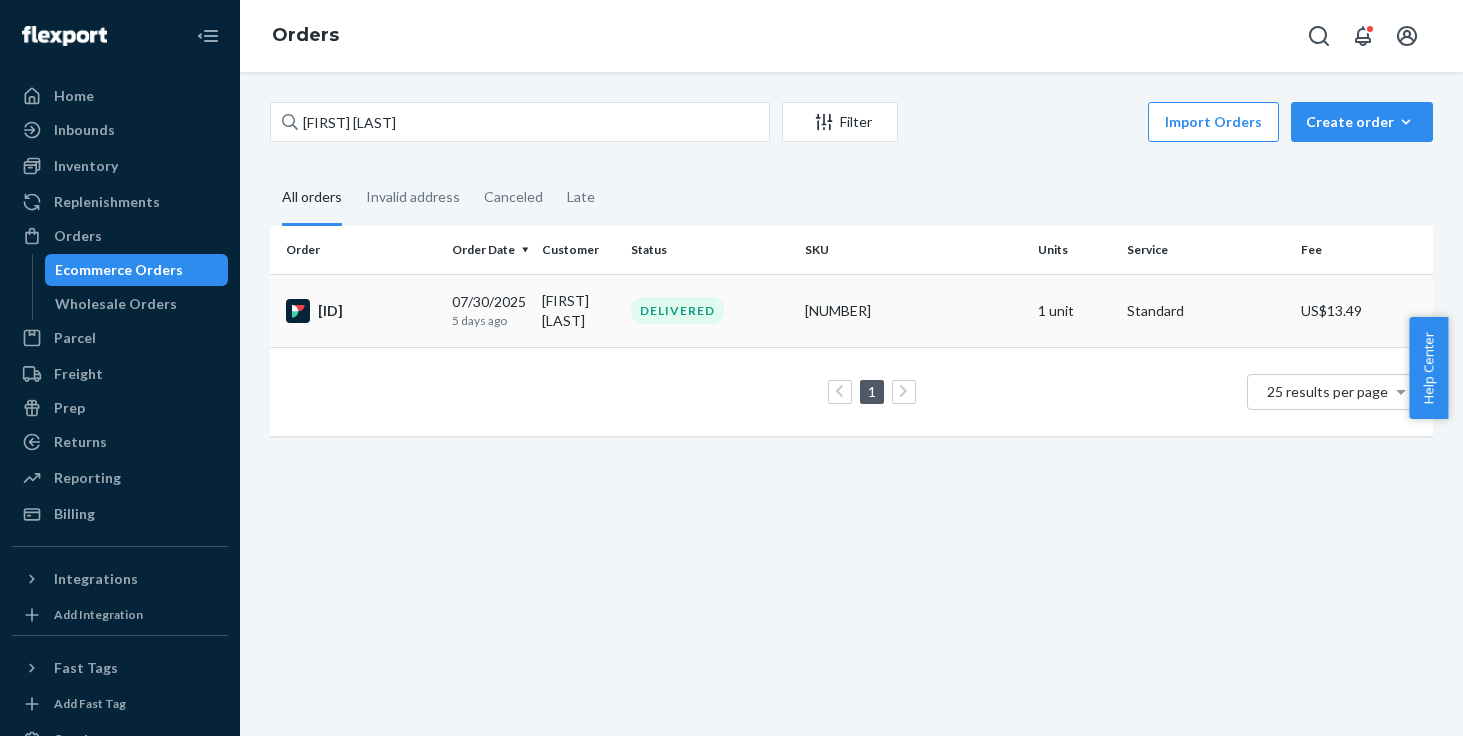 click on "[FIRST] [LAST]" at bounding box center [578, 310] 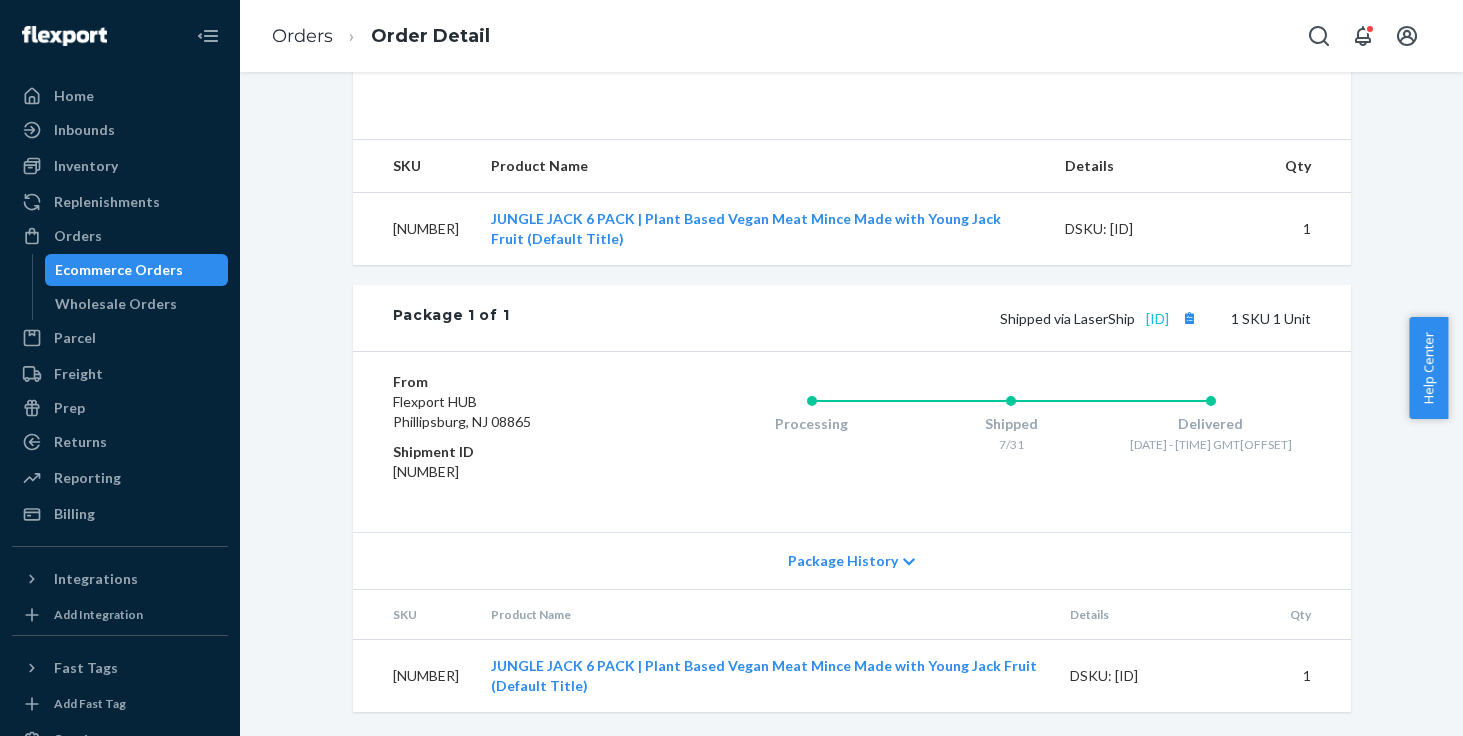 scroll, scrollTop: 628, scrollLeft: 0, axis: vertical 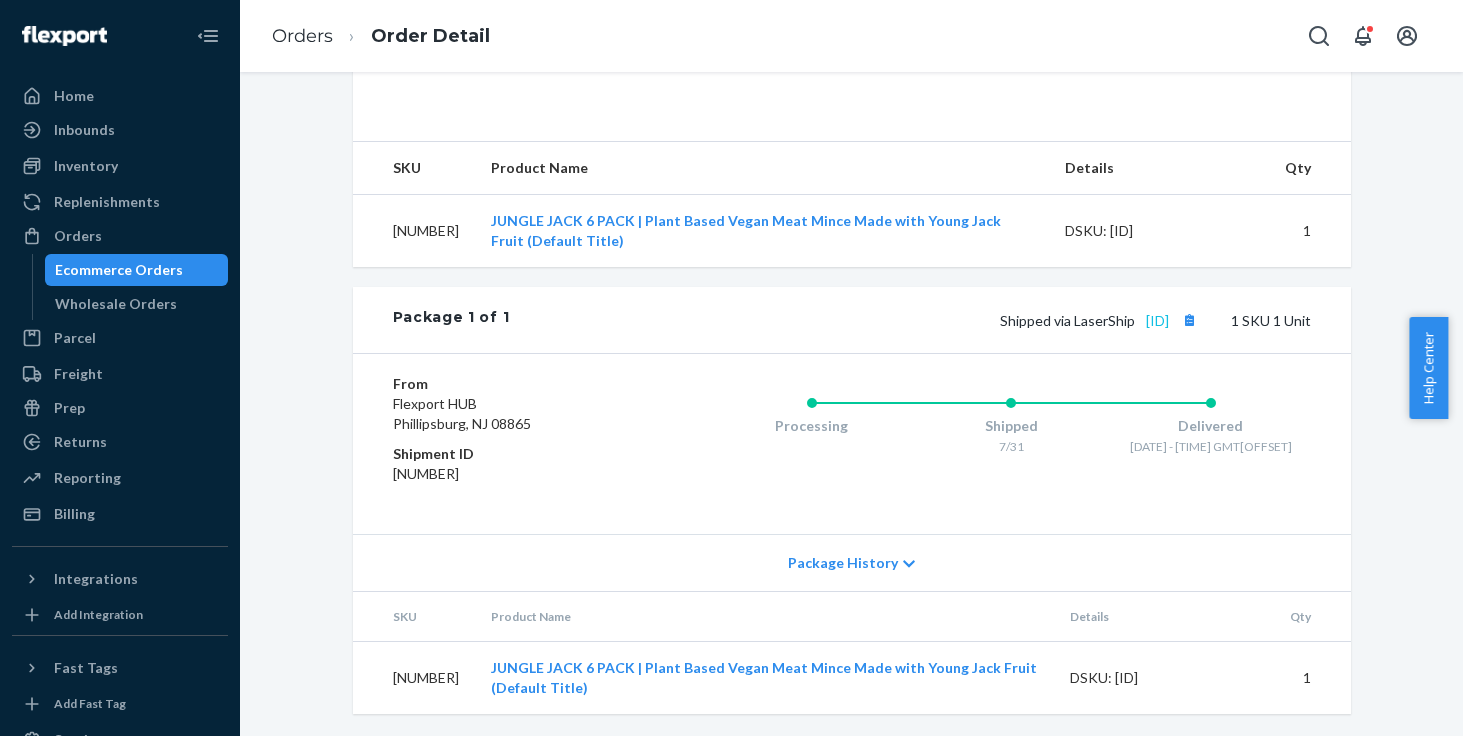 click on "Shipped via LaserShip   [ID] 1   SKU   1   Unit" at bounding box center [909, 320] 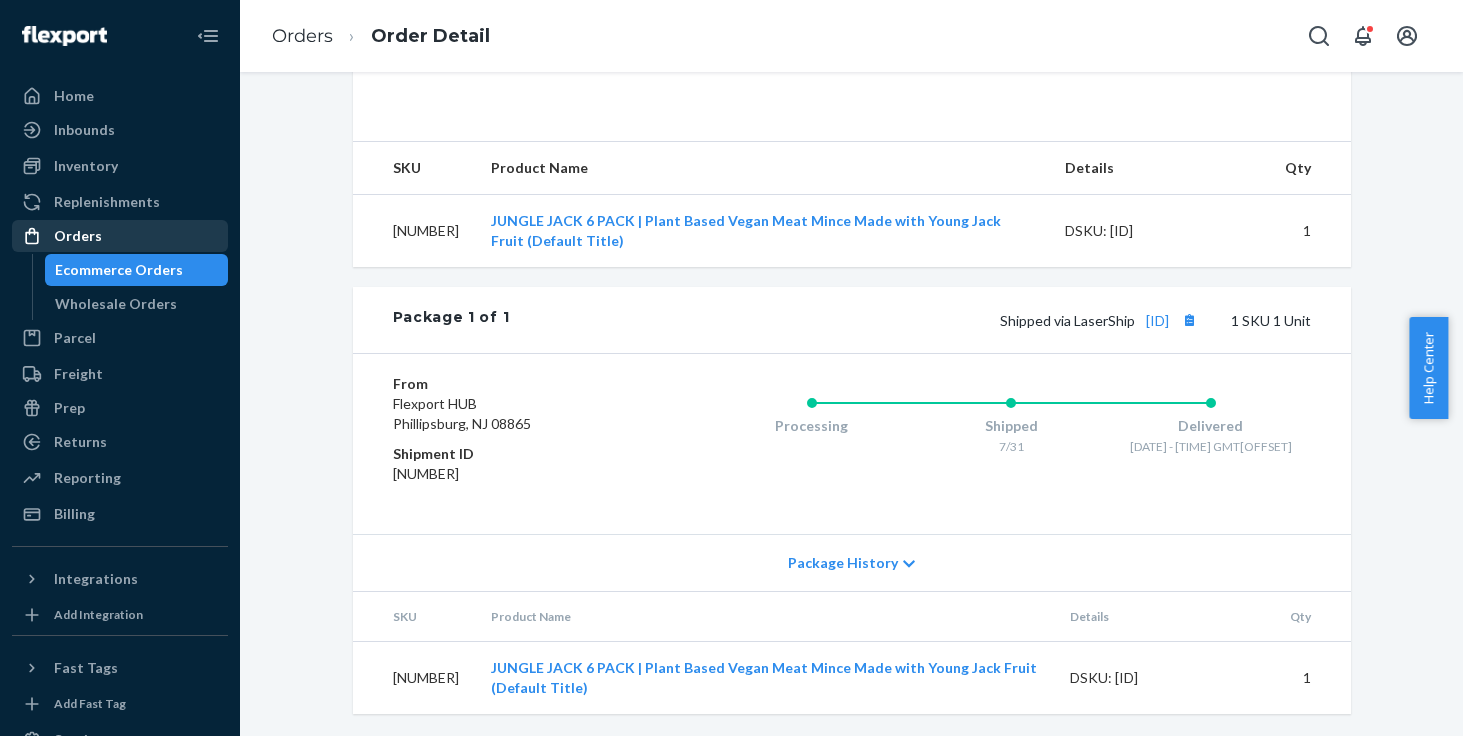 click on "Orders" at bounding box center (120, 236) 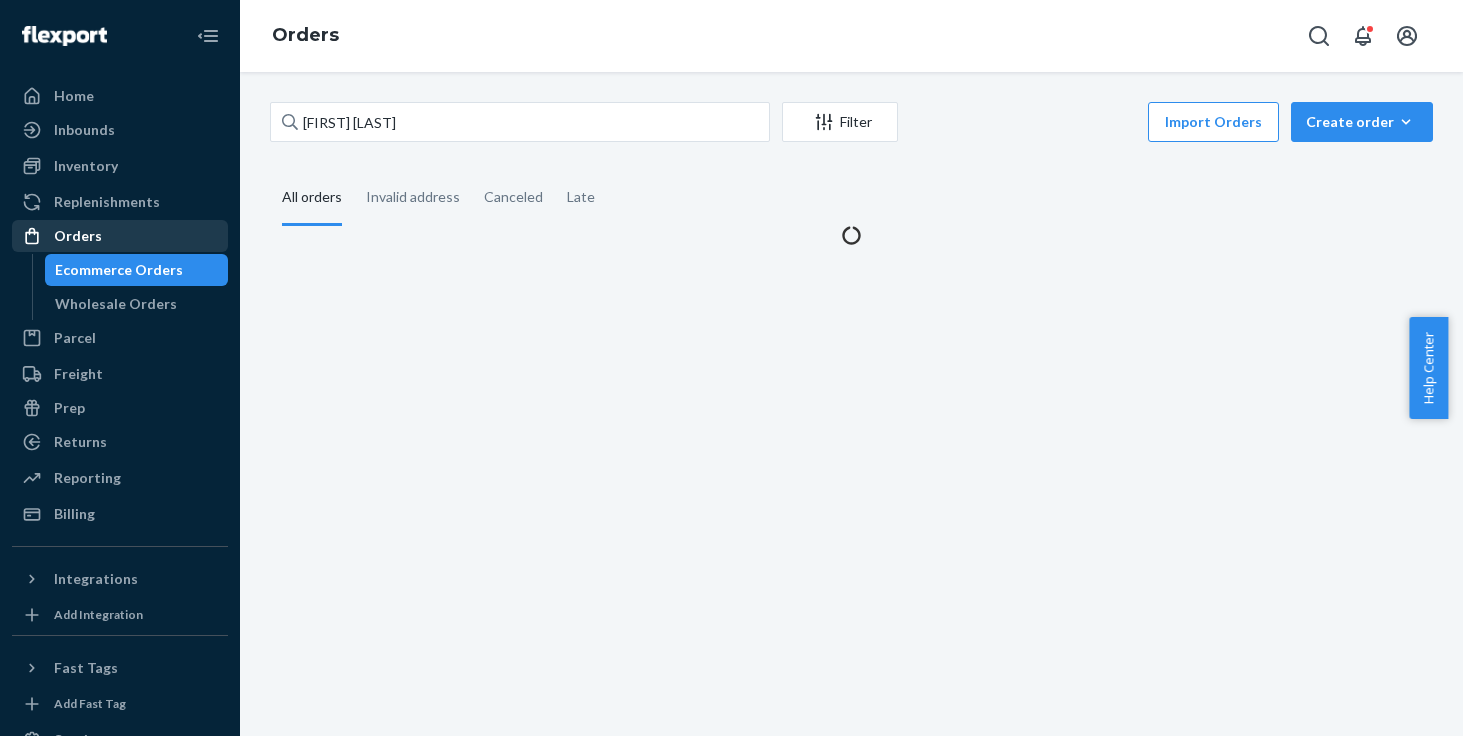 scroll, scrollTop: 0, scrollLeft: 0, axis: both 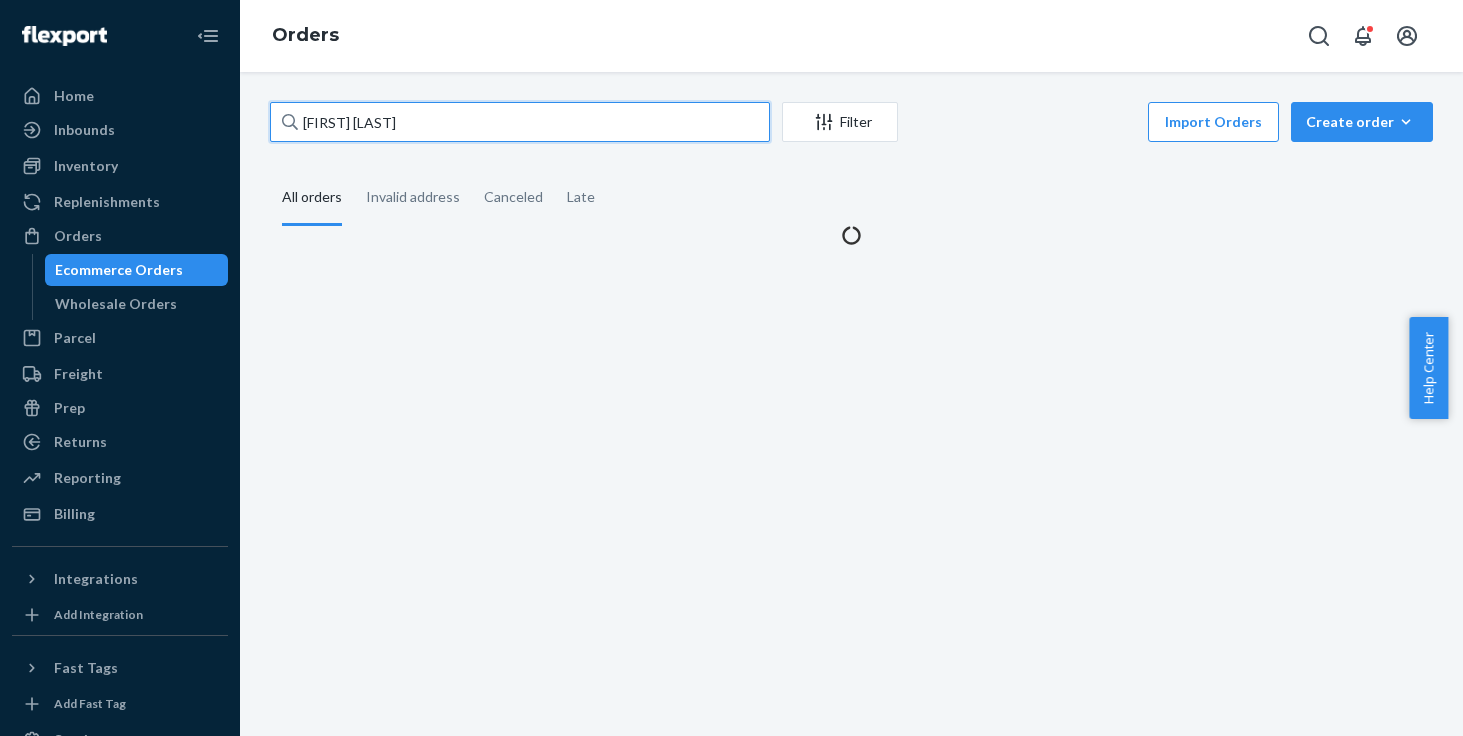 drag, startPoint x: 429, startPoint y: 121, endPoint x: 215, endPoint y: 119, distance: 214.00934 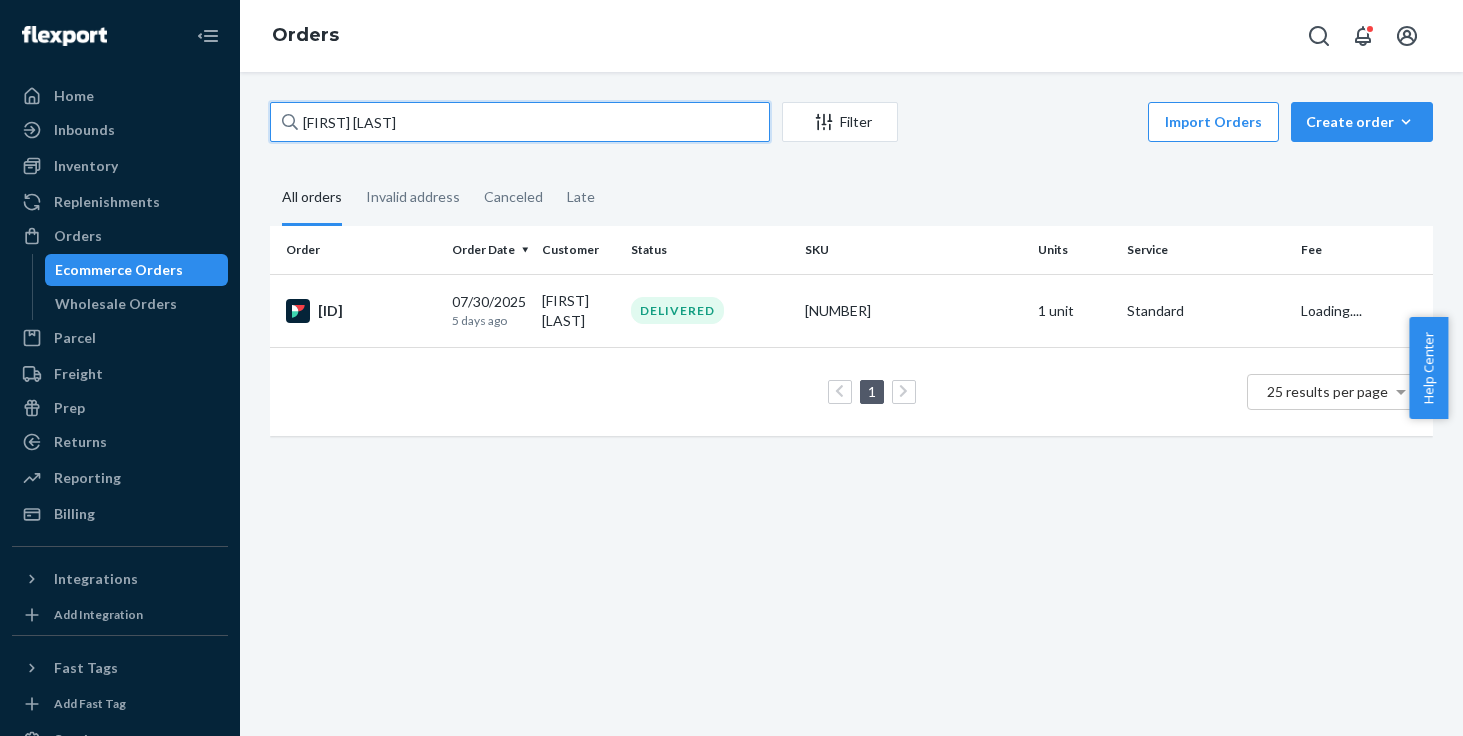 paste on "[FIRST] [LAST]" 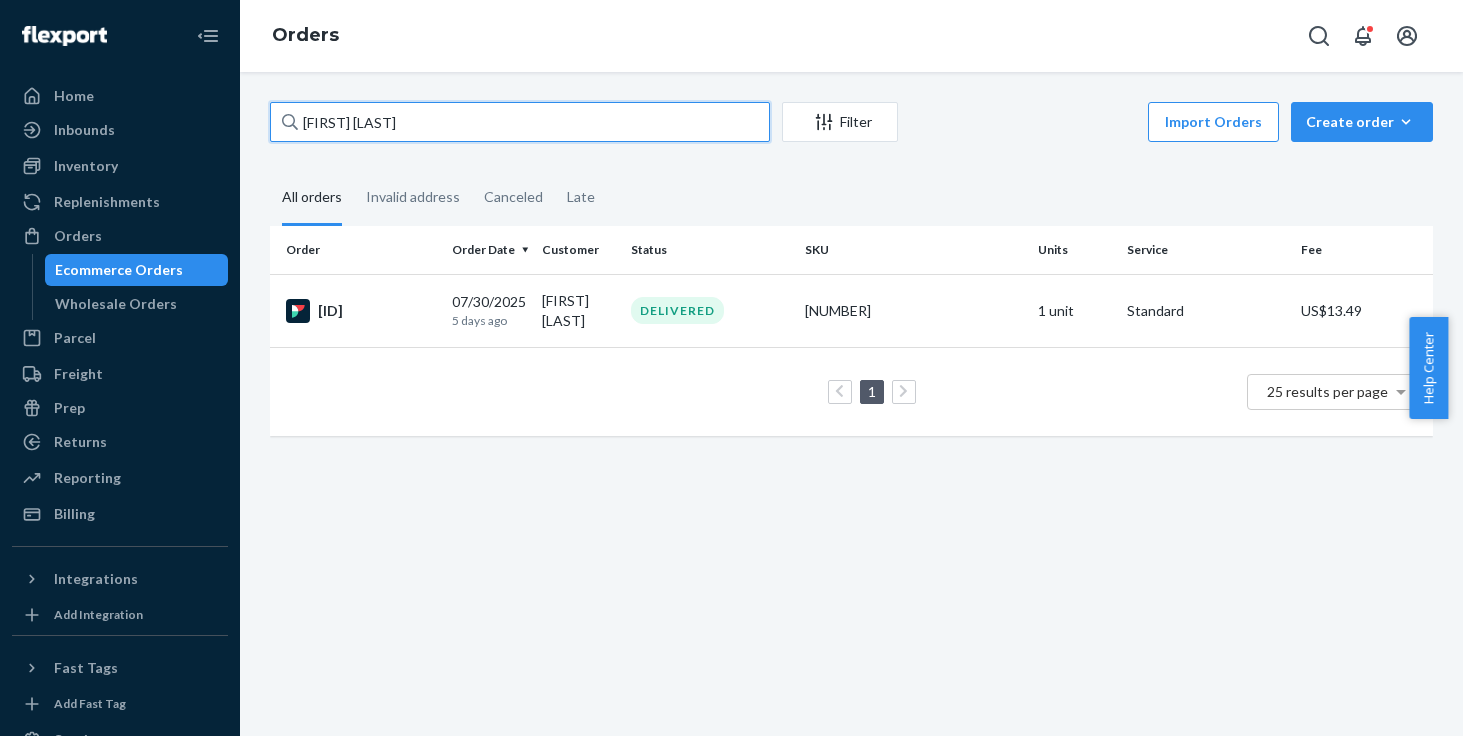 type on "[FIRST] [LAST]" 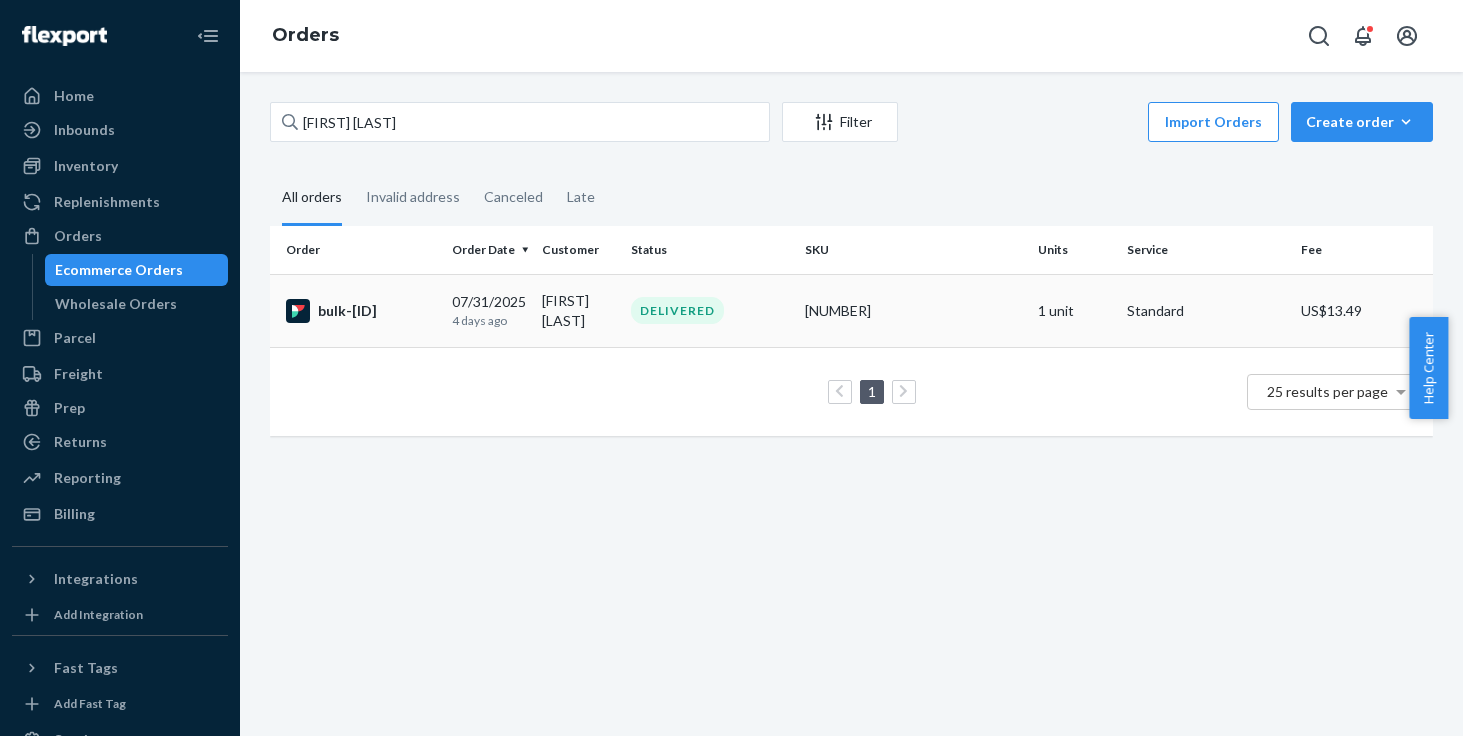 click on "[FIRST] [LAST]" at bounding box center (578, 310) 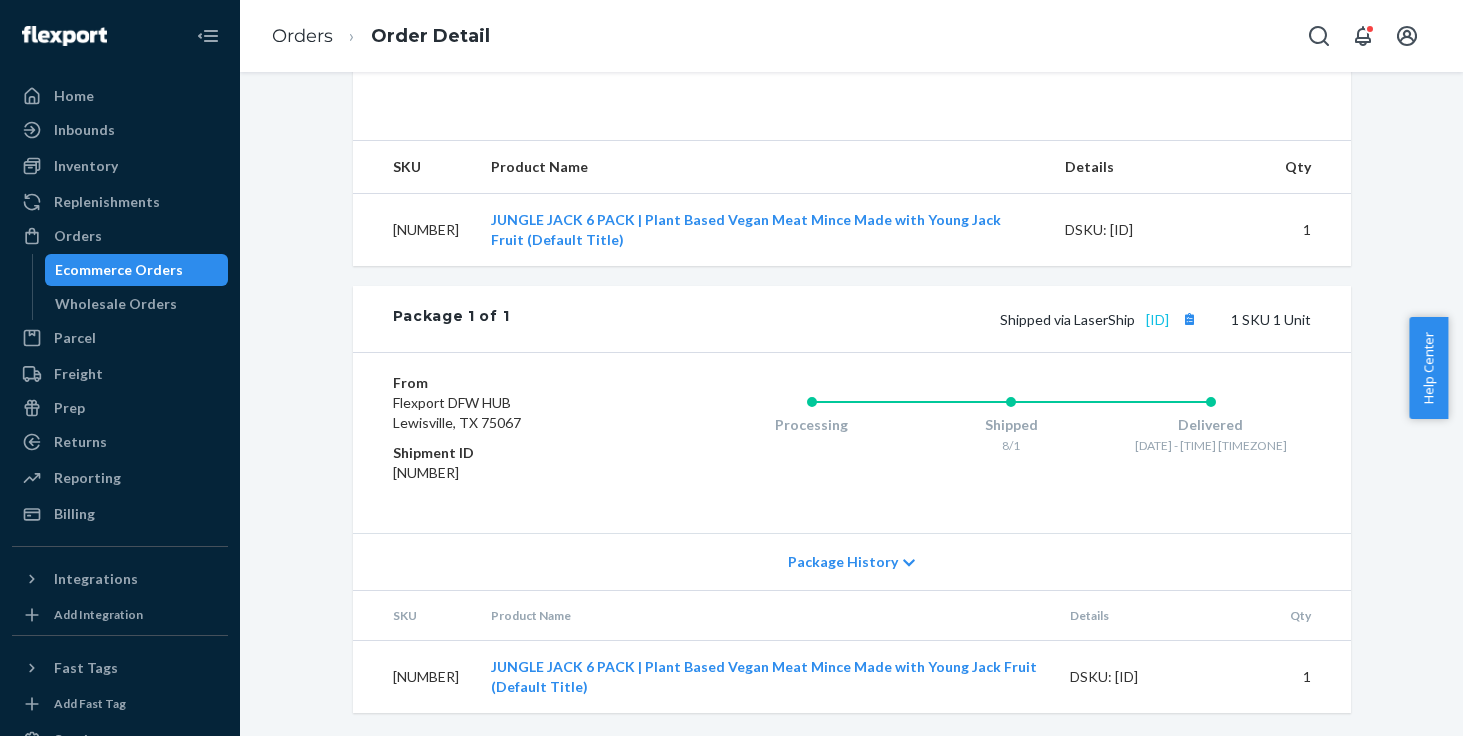 scroll, scrollTop: 628, scrollLeft: 0, axis: vertical 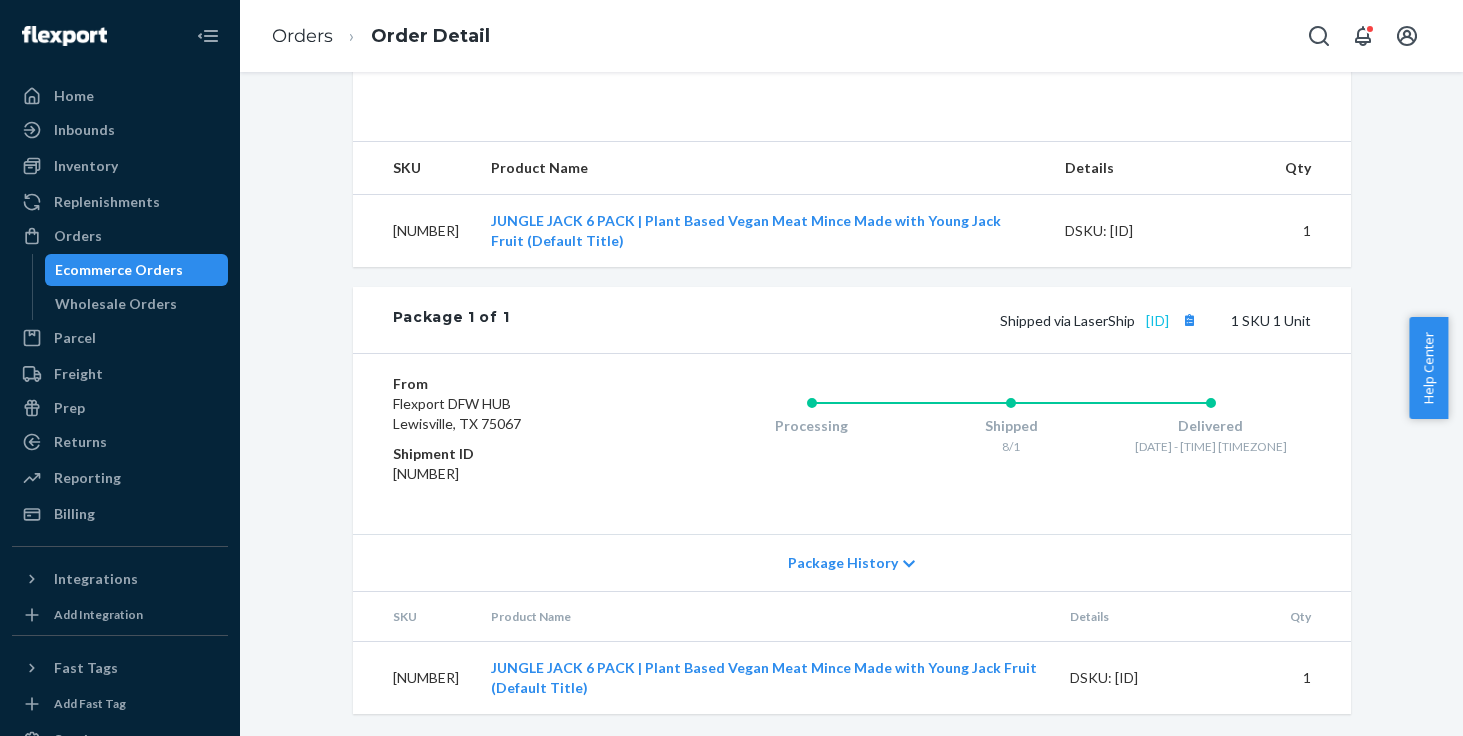 click on "[ID]" at bounding box center (1157, 320) 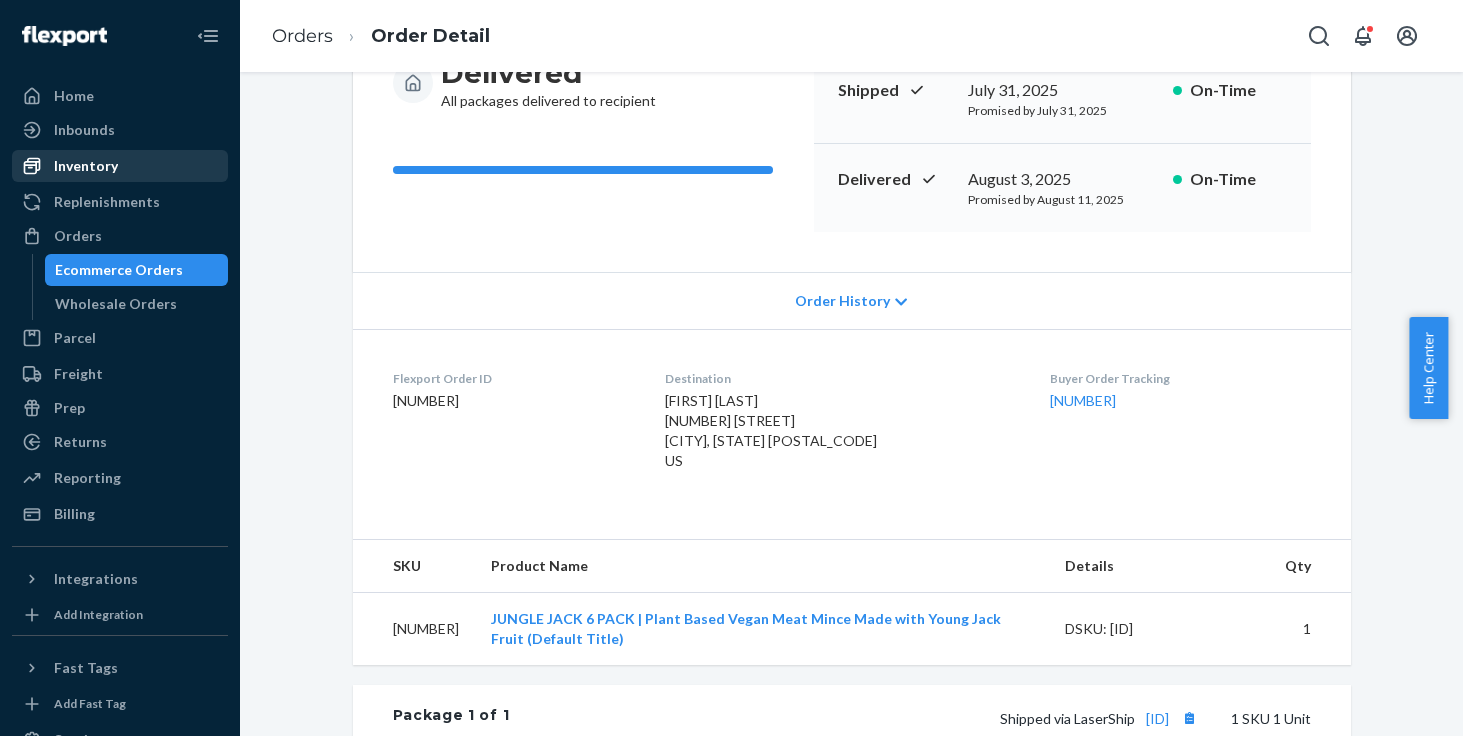 scroll, scrollTop: 202, scrollLeft: 0, axis: vertical 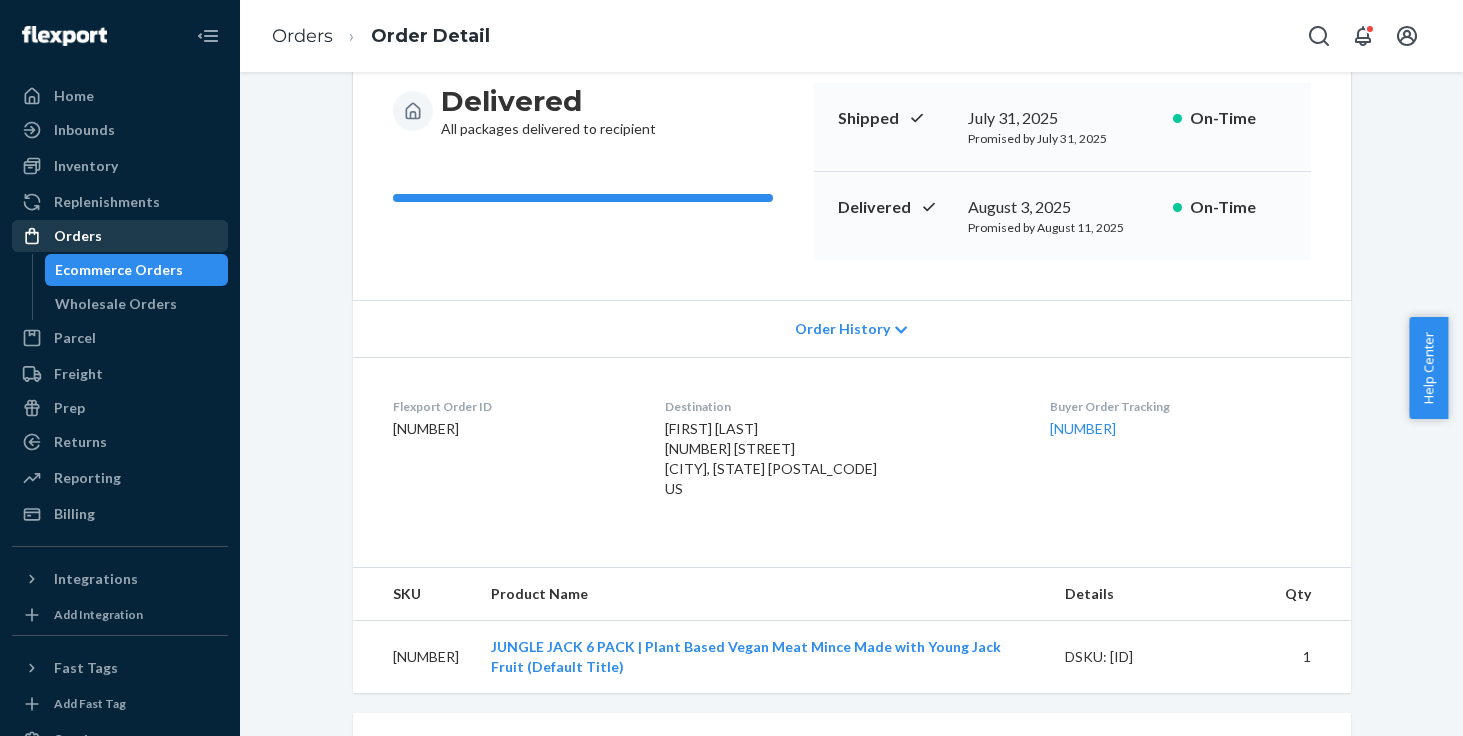 click on "Orders" at bounding box center (78, 236) 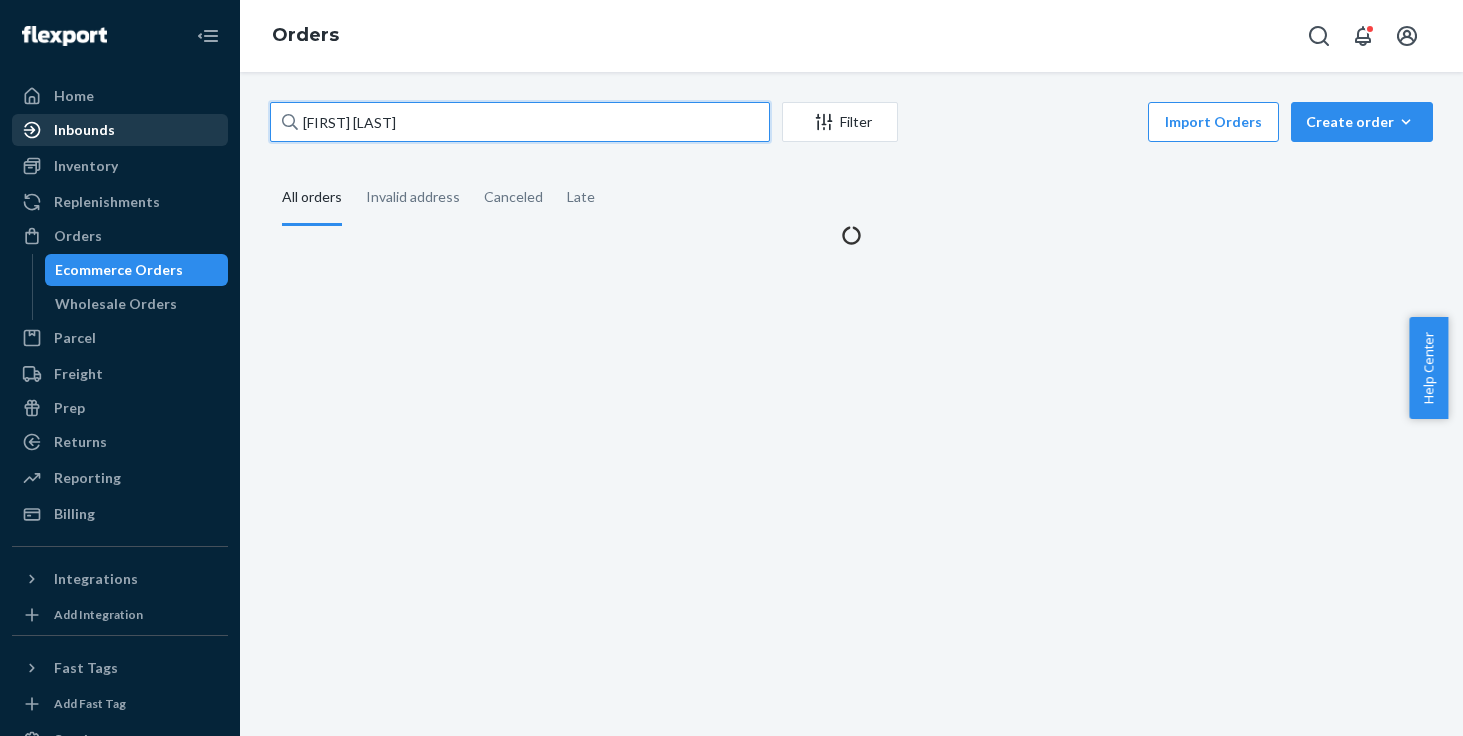 drag, startPoint x: 414, startPoint y: 126, endPoint x: 180, endPoint y: 114, distance: 234.3075 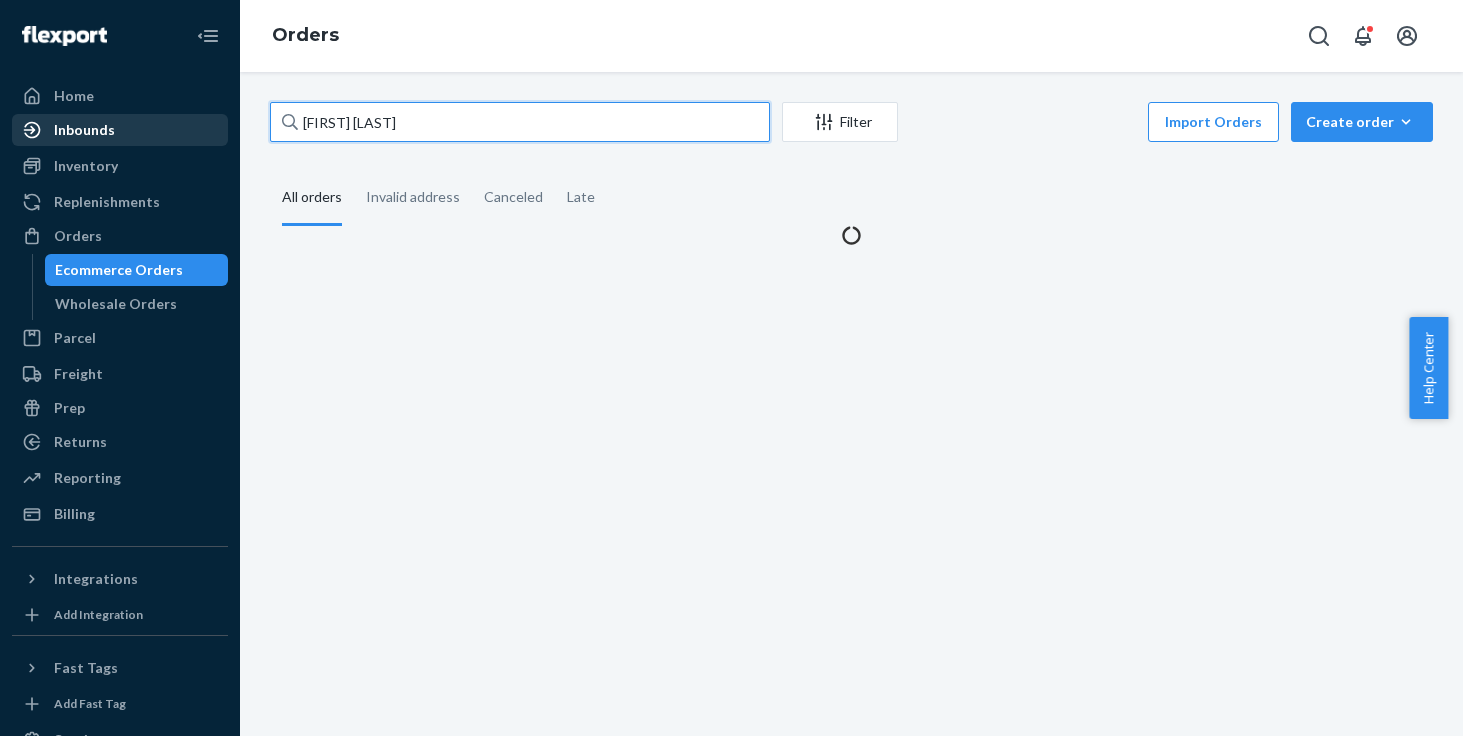 click on "Home Inbounds Shipping Plans Problems Inventory Products Replenishments Orders Ecommerce Orders Wholesale Orders Parcel Parcel orders Integrations Freight Prep Returns All Returns Get Onboarded Reporting Reports Analytics Billing Integrations Add Integration Fast Tags Add Fast Tag Settings Talk to Support Help Center Give Feedback Orders [FIRST] [LAST] Filter Import Orders Create order Ecommerce order Removal order All orders Invalid address Canceled Late" at bounding box center [731, 368] 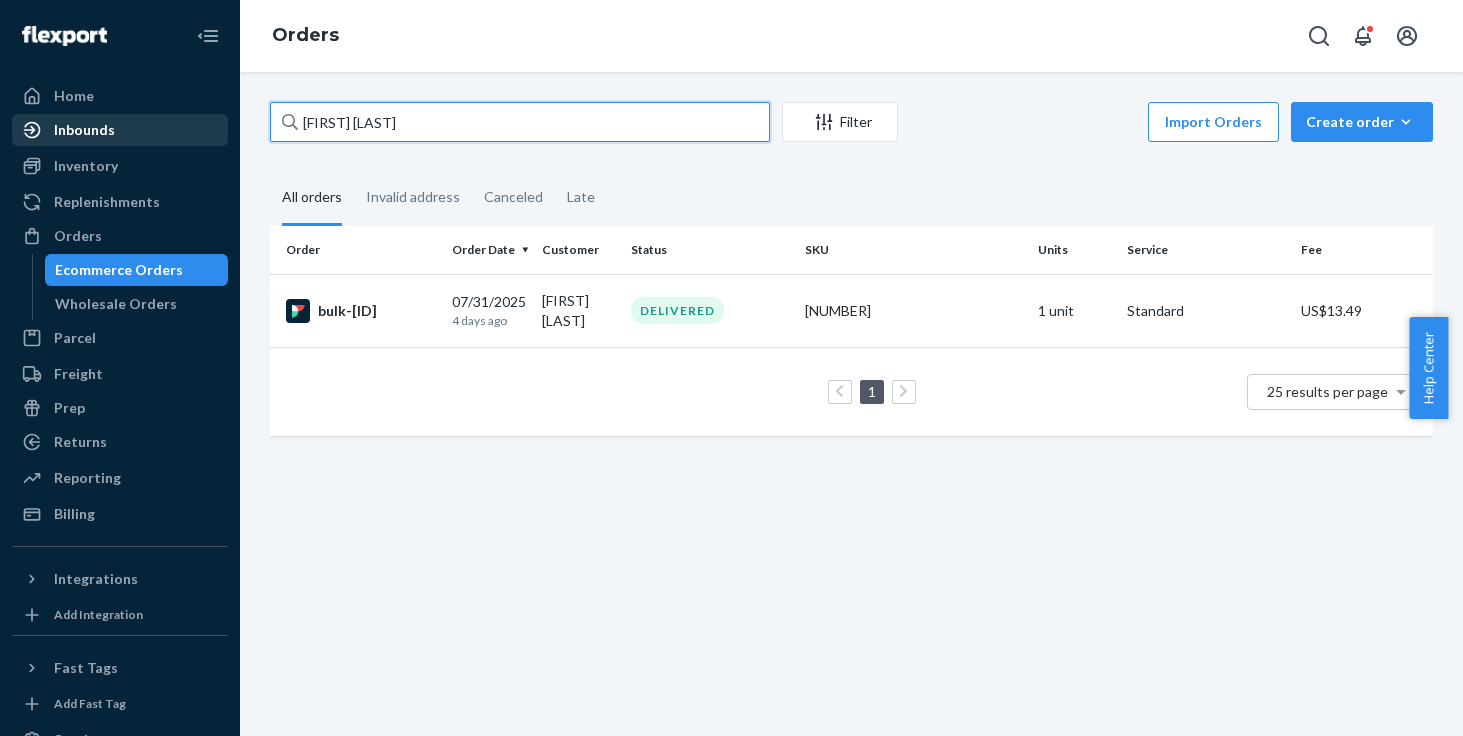 paste on "[FIRST] [LAST]" 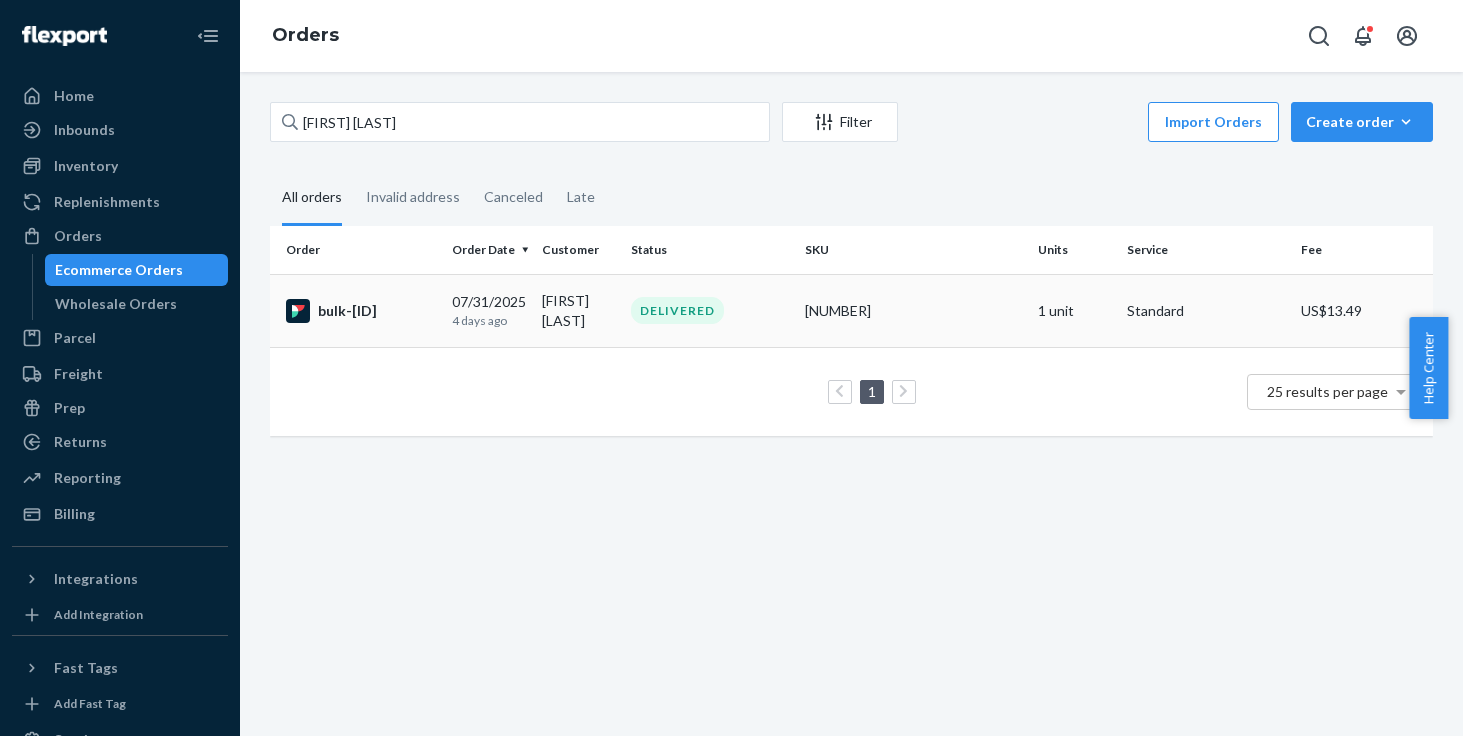 click on "[FIRST] [LAST]" at bounding box center [578, 310] 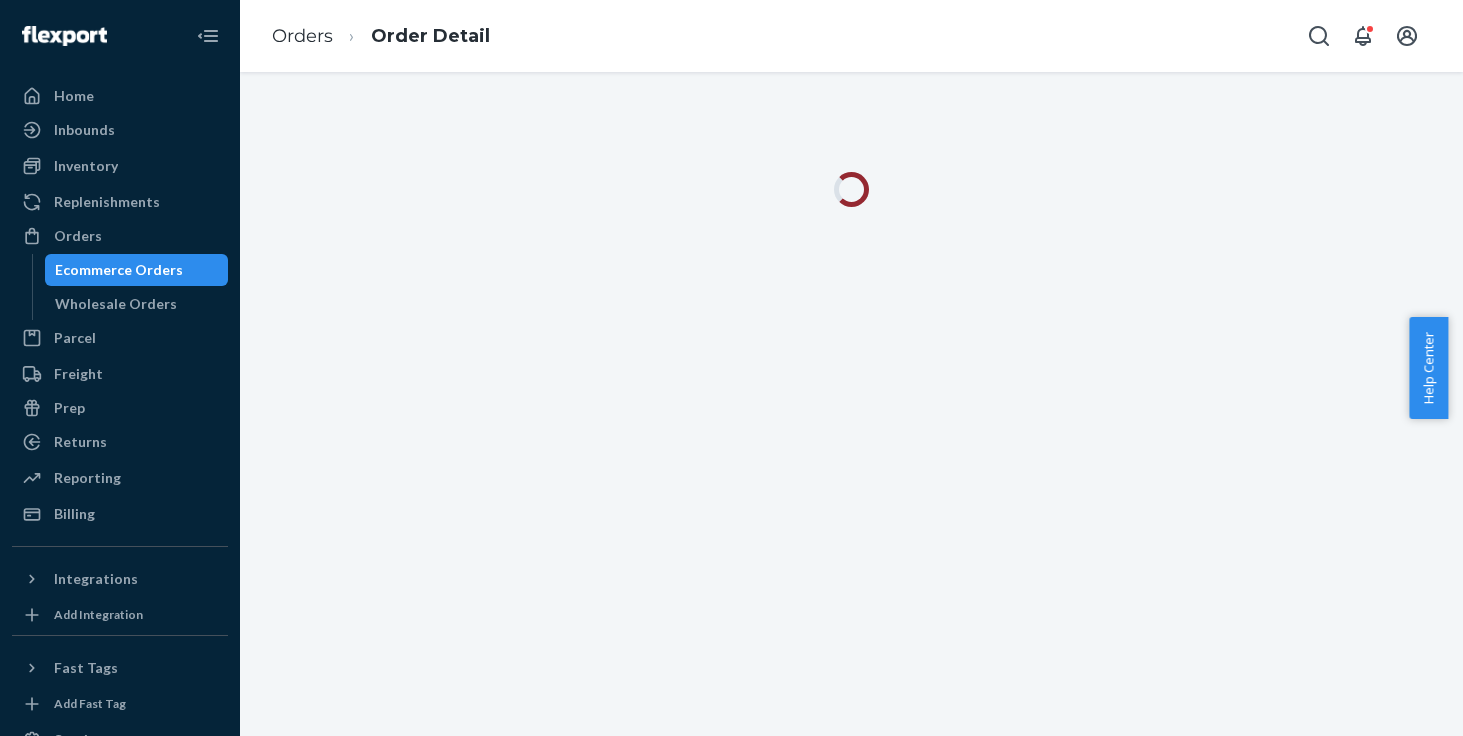 scroll, scrollTop: 0, scrollLeft: 0, axis: both 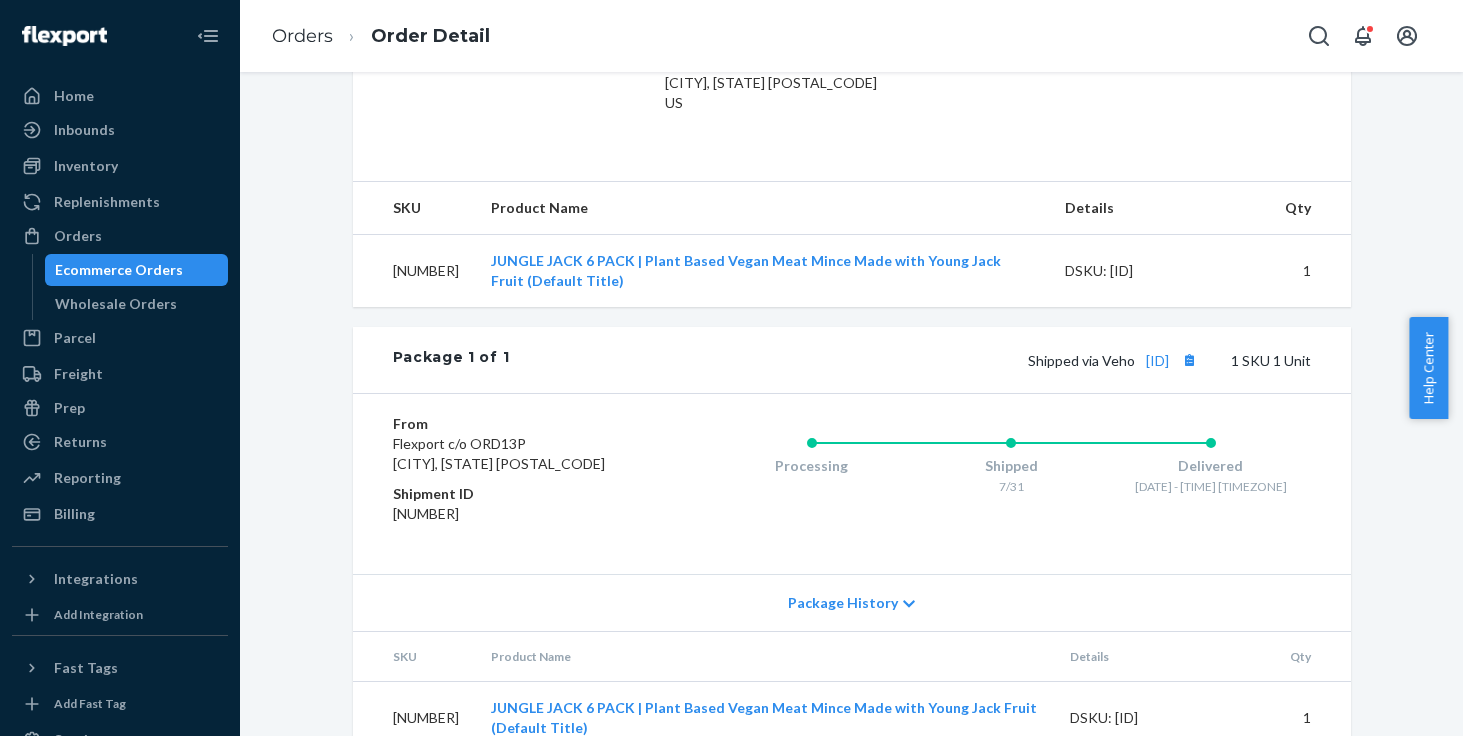click on "Package 1 of 1 Shipped via Veho   [ID] 1   SKU   1   Unit" at bounding box center [852, 360] 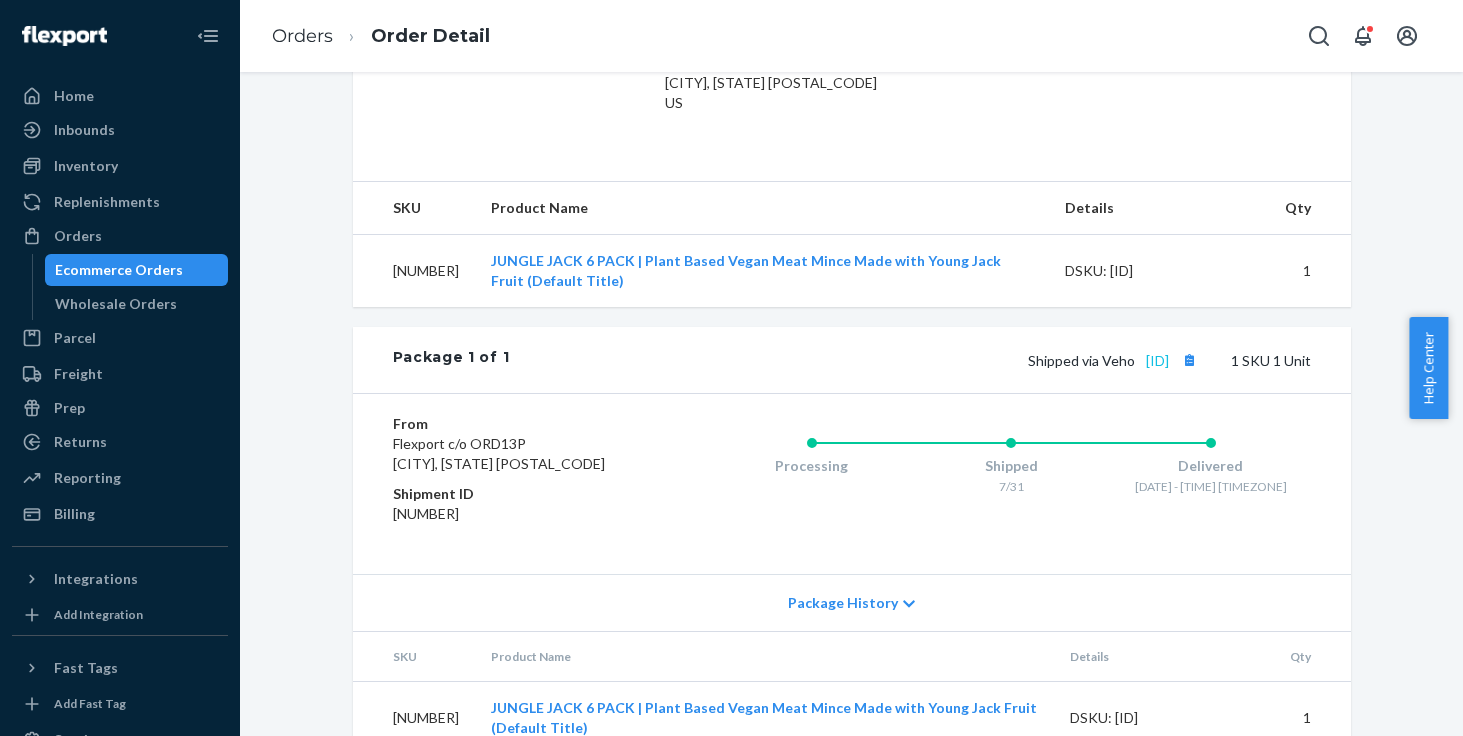 click on "[ID]" at bounding box center [1157, 360] 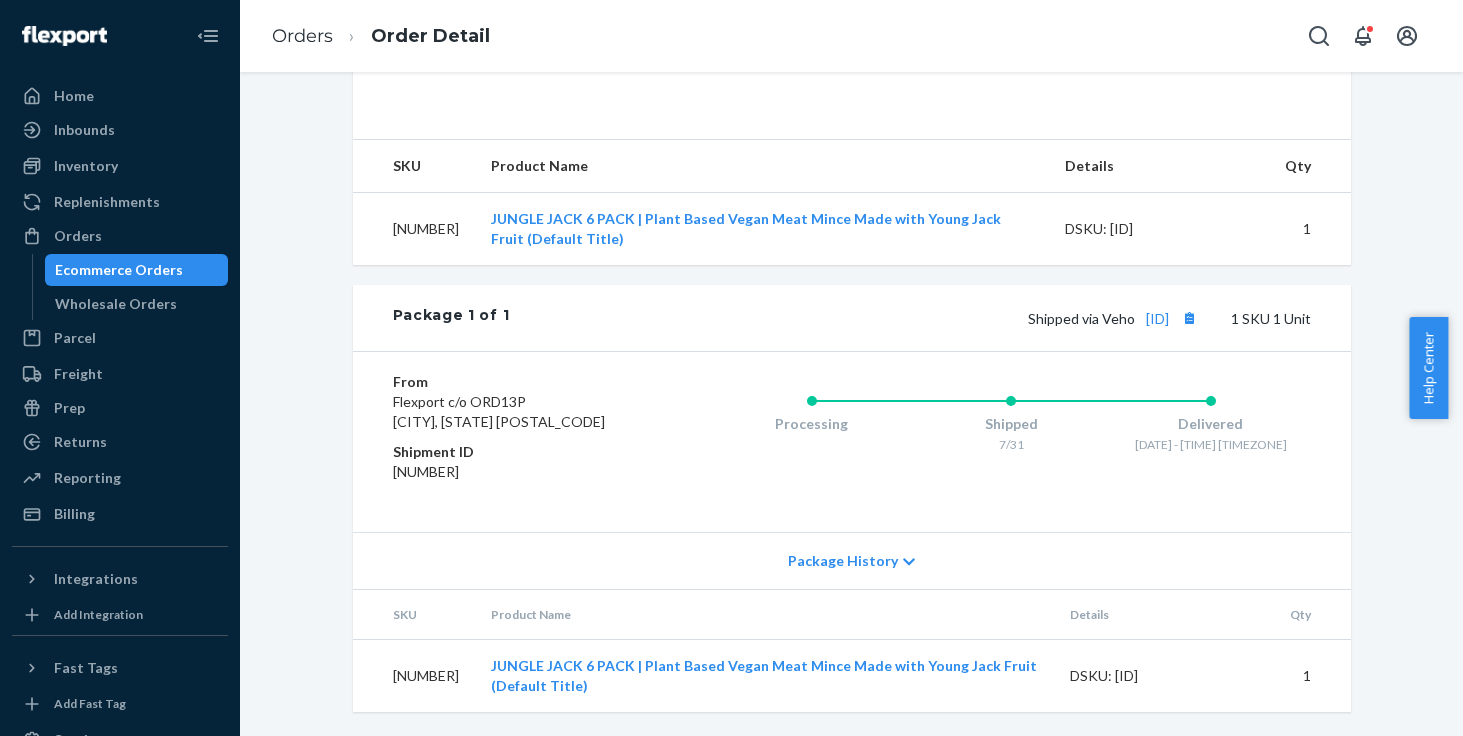 scroll, scrollTop: 628, scrollLeft: 0, axis: vertical 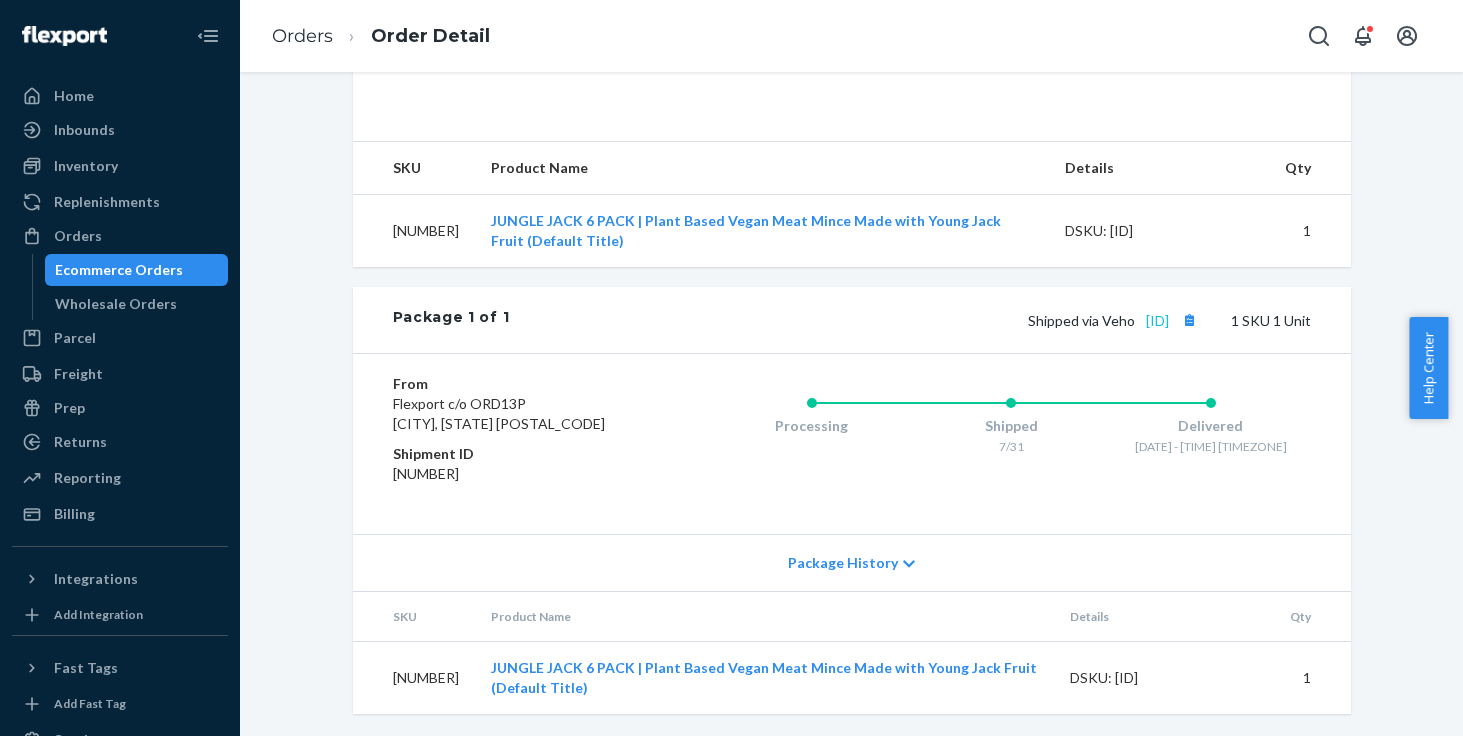 click on "[ID]" at bounding box center [1157, 320] 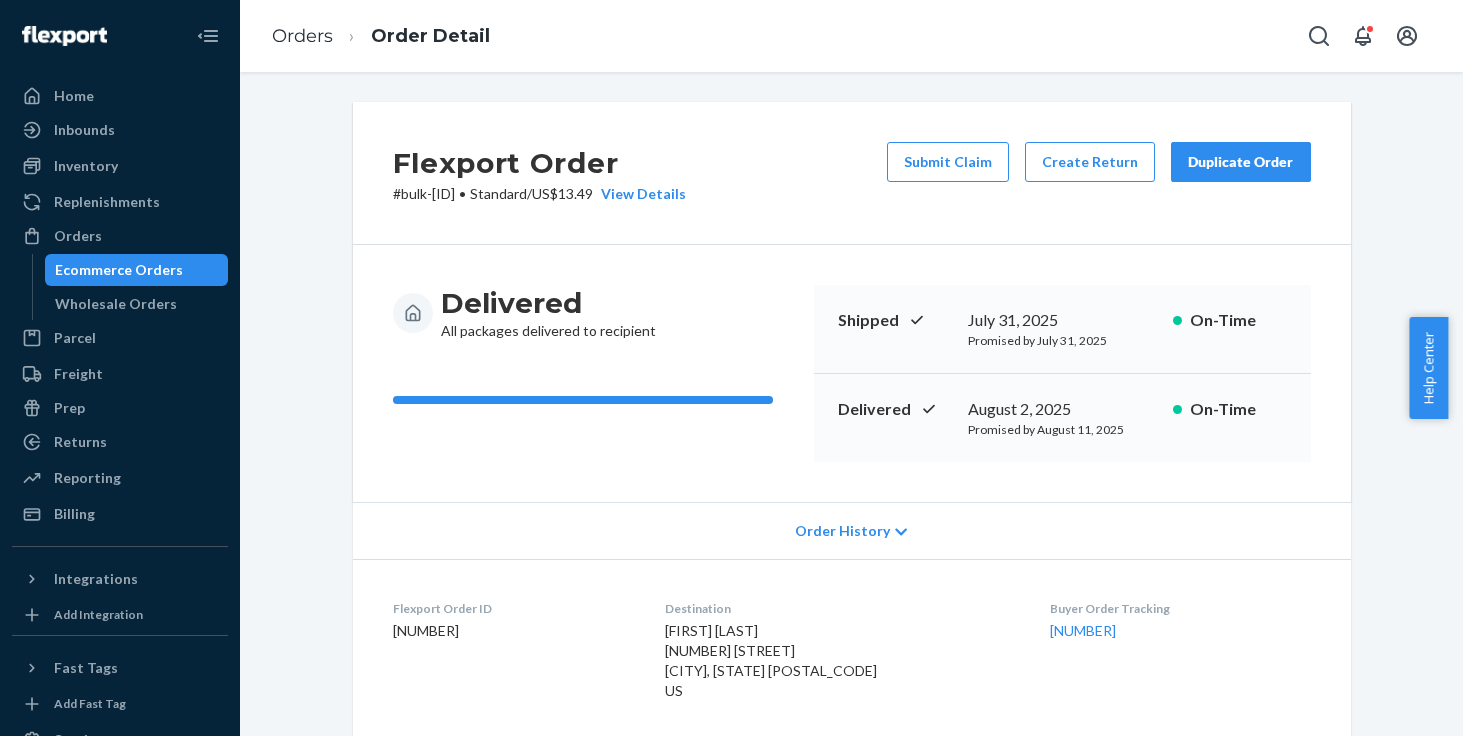 scroll, scrollTop: 0, scrollLeft: 0, axis: both 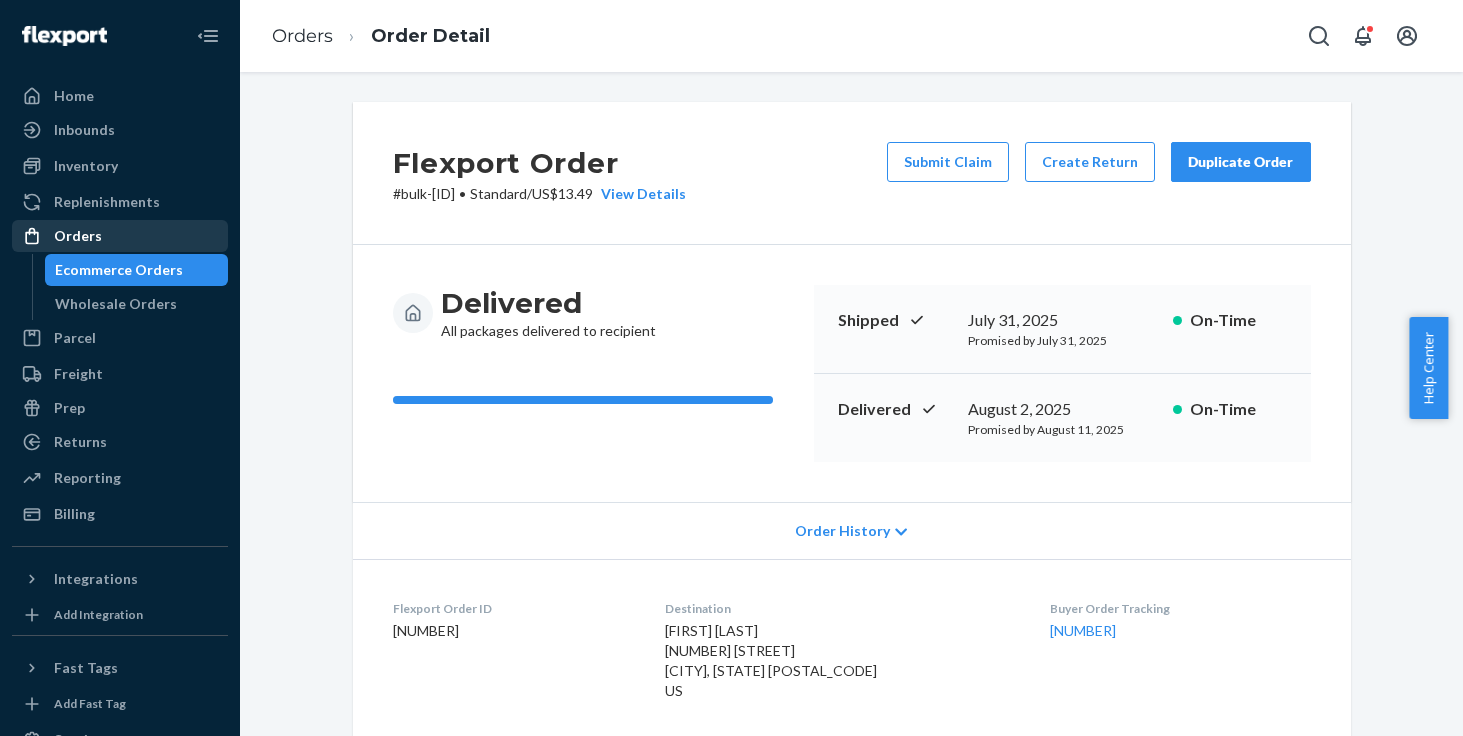 click on "Orders" at bounding box center [120, 236] 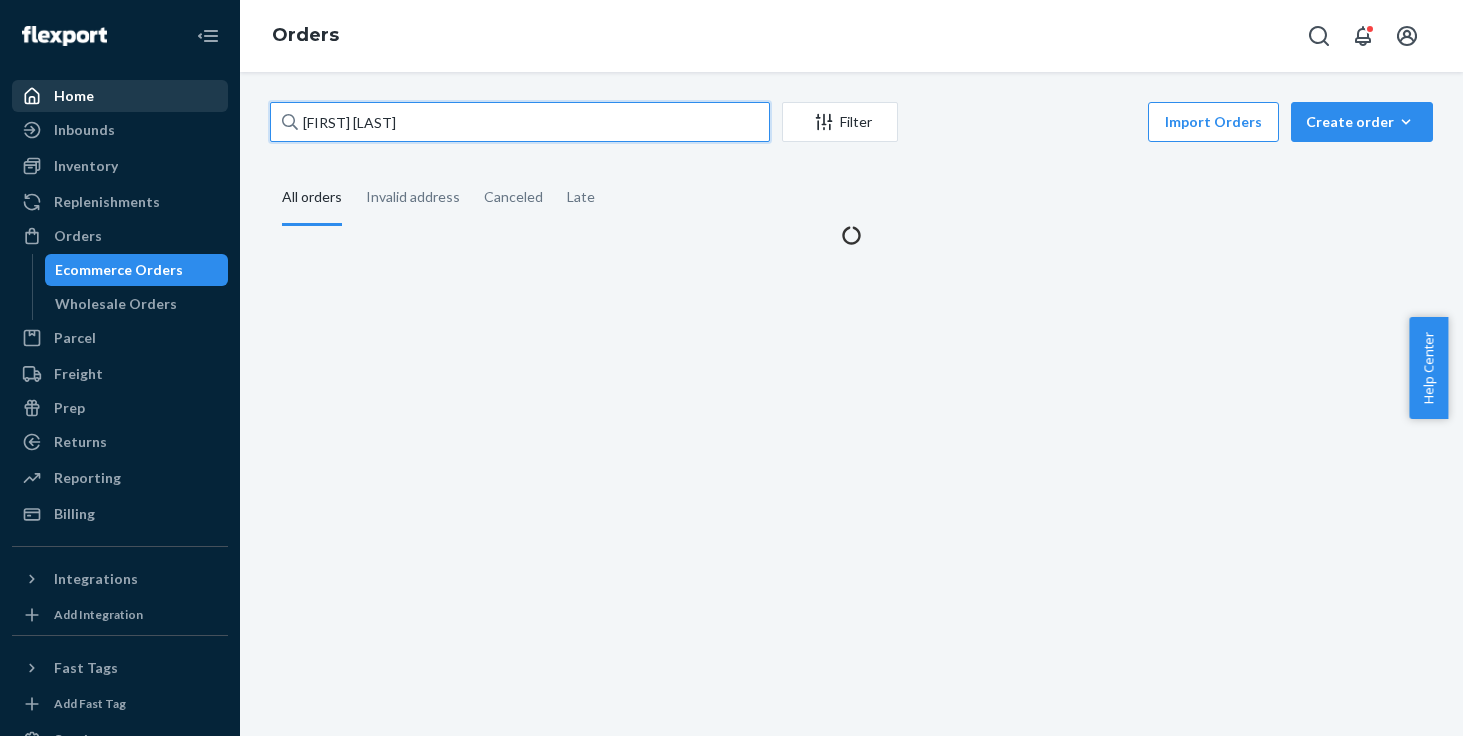 drag, startPoint x: 455, startPoint y: 126, endPoint x: 109, endPoint y: 106, distance: 346.57755 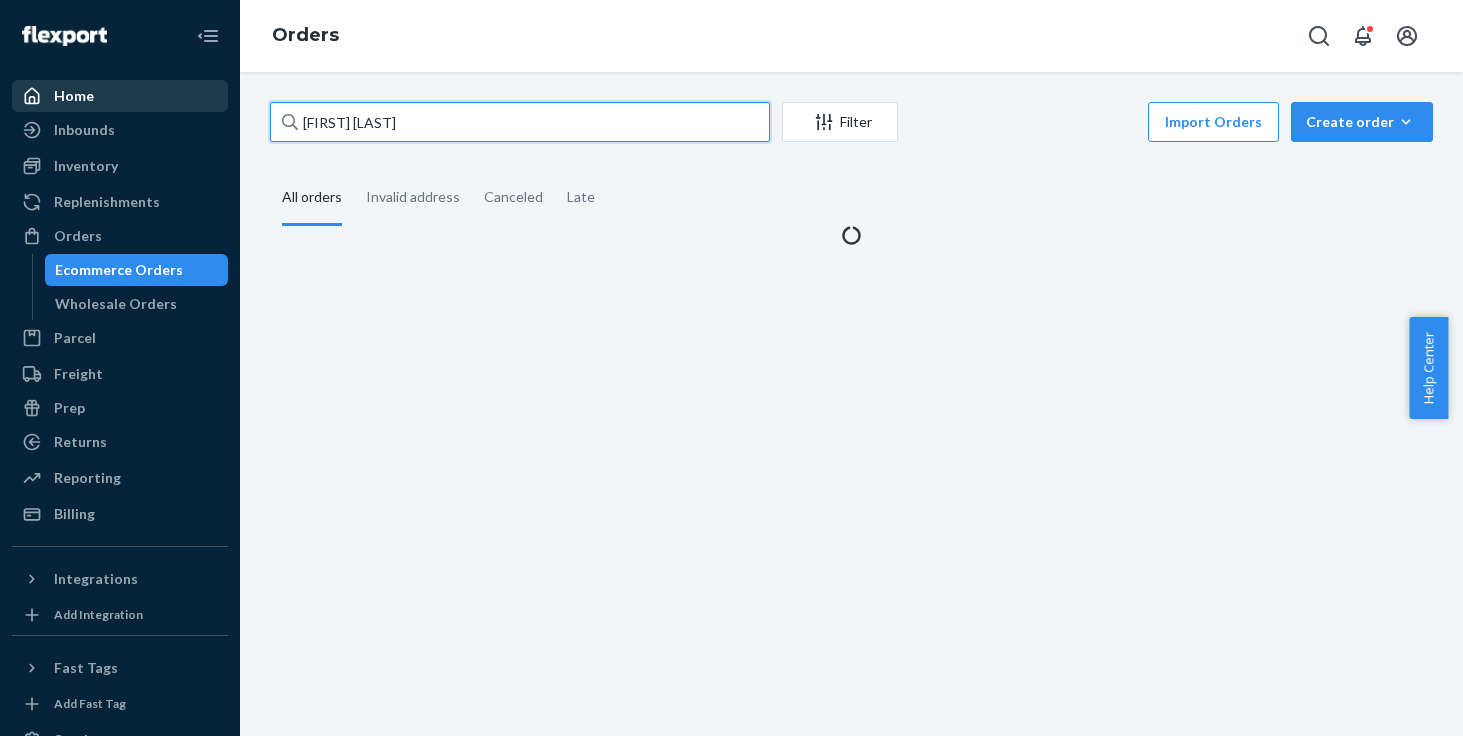 click on "Home Inbounds Shipping Plans Problems Inventory Products Replenishments Orders Ecommerce Orders Wholesale Orders Parcel Parcel orders Integrations Freight Prep Returns All Returns Get Onboarded Reporting Reports Analytics Billing Integrations Add Integration Fast Tags Add Fast Tag Settings Talk to Support Help Center Give Feedback Orders [FIRST] [LAST] Filter Import Orders Create order Ecommerce order Removal order All orders Invalid address Canceled Late" at bounding box center (731, 368) 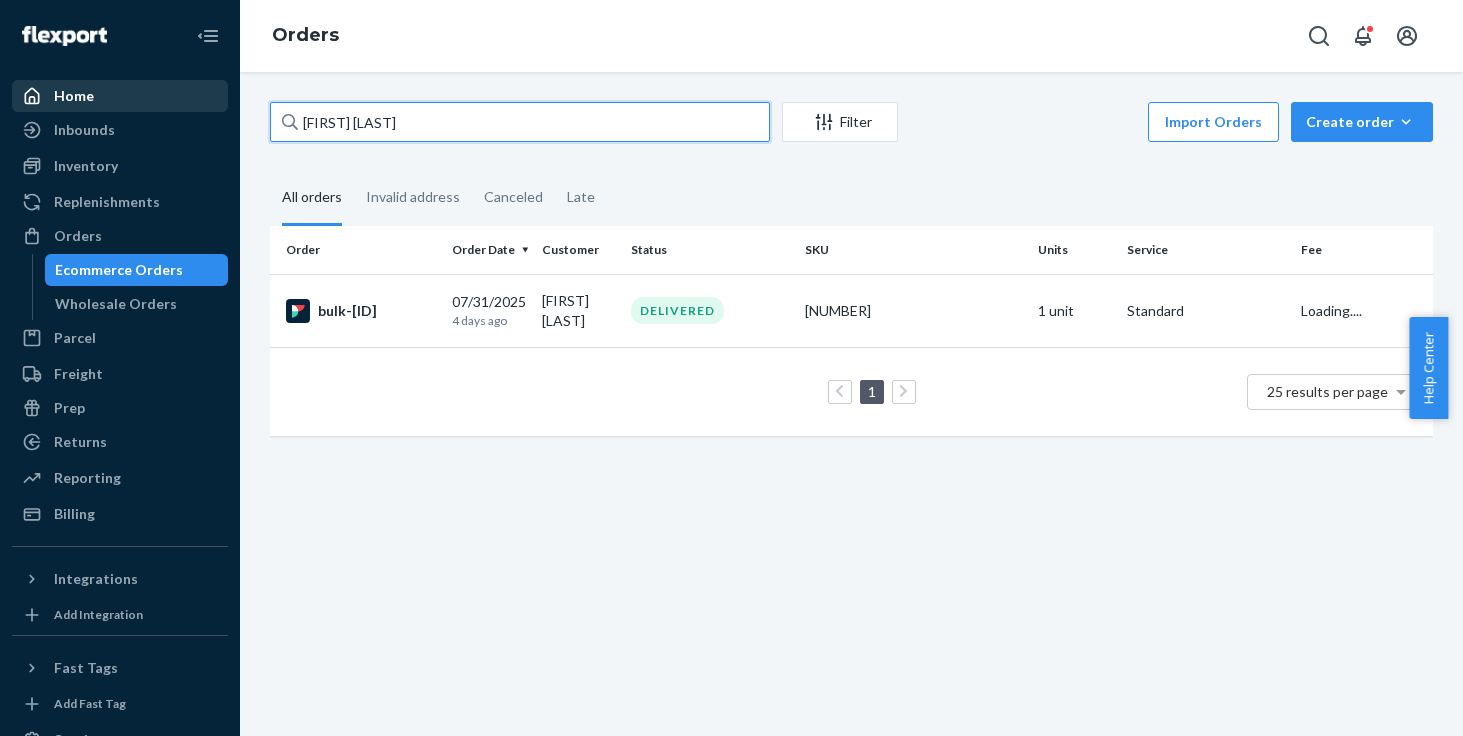 paste on "[FIRST] [LAST]" 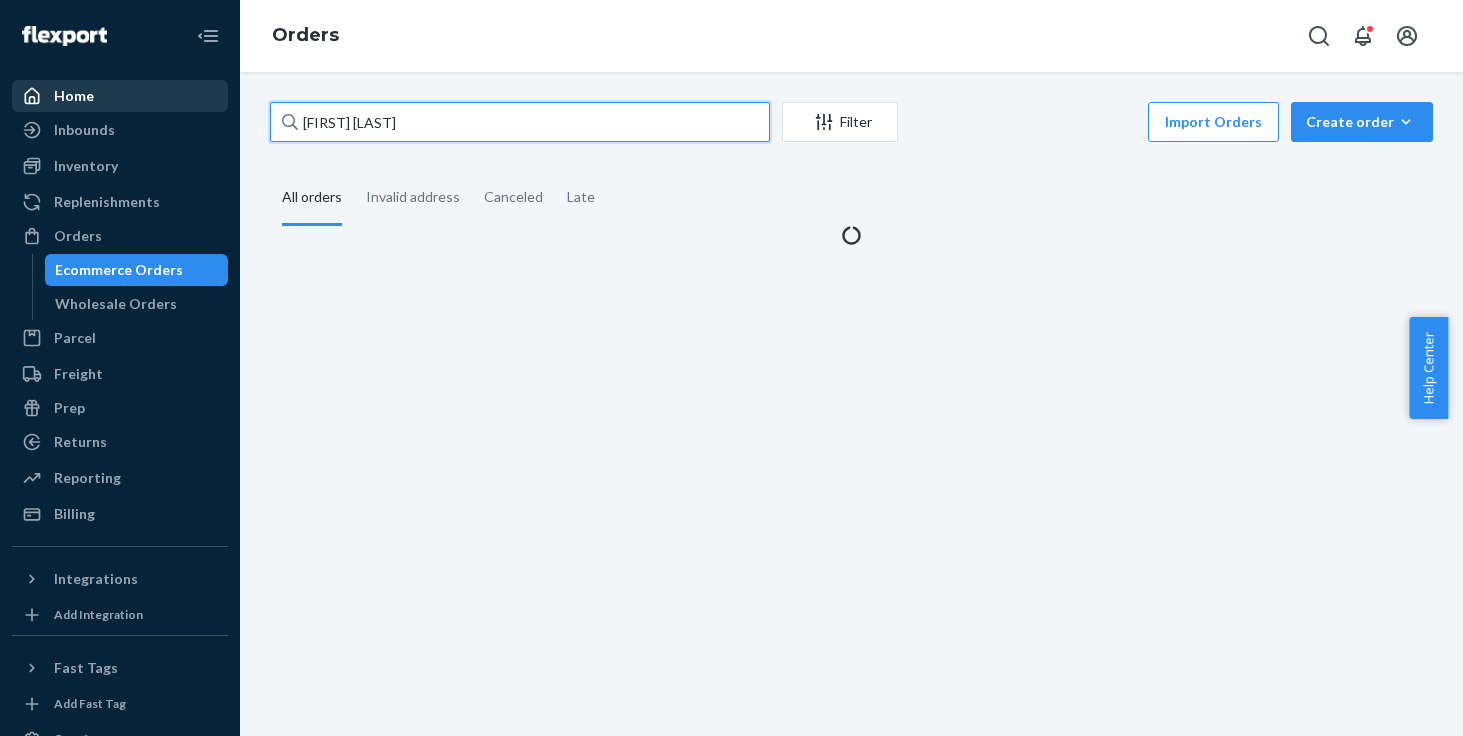 type on "[FIRST] [LAST]" 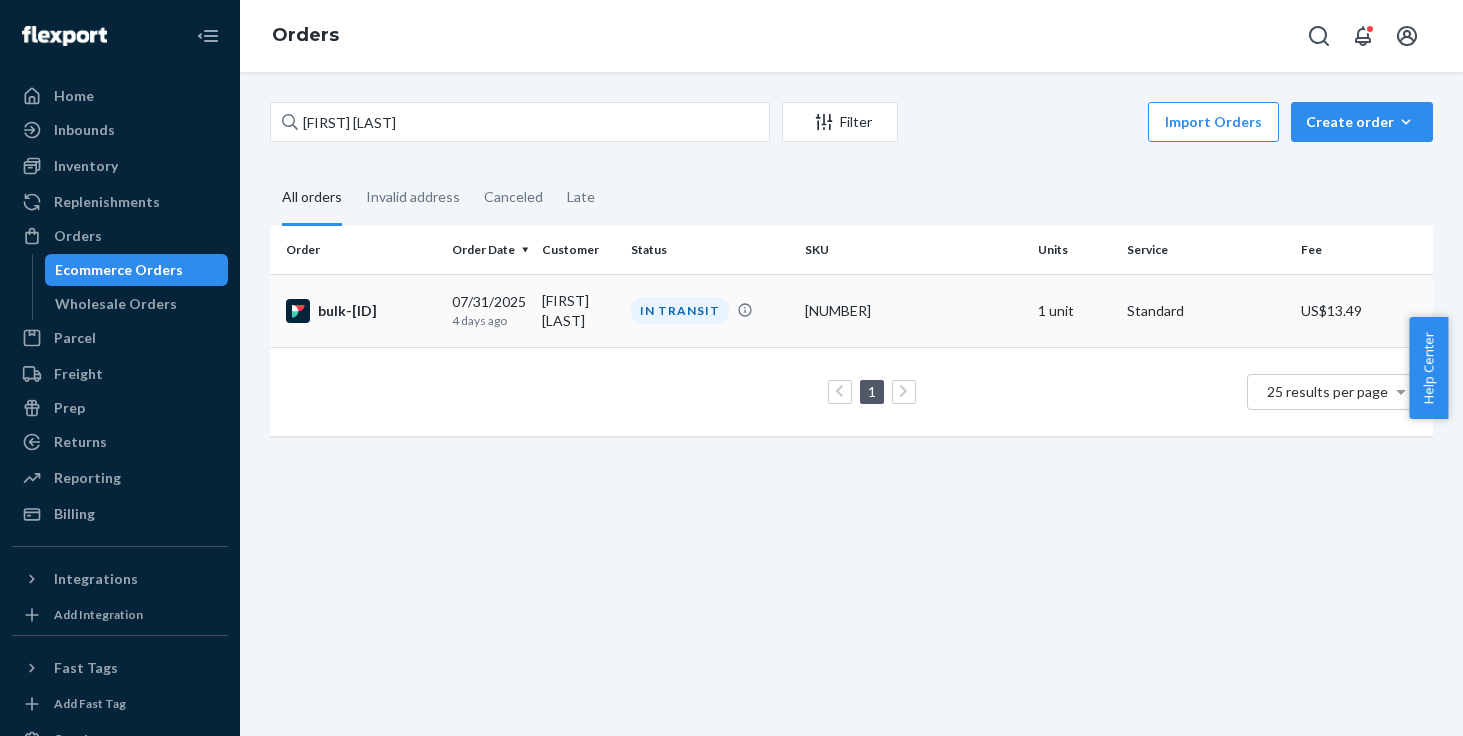 click on "[FIRST] [LAST]" at bounding box center (578, 310) 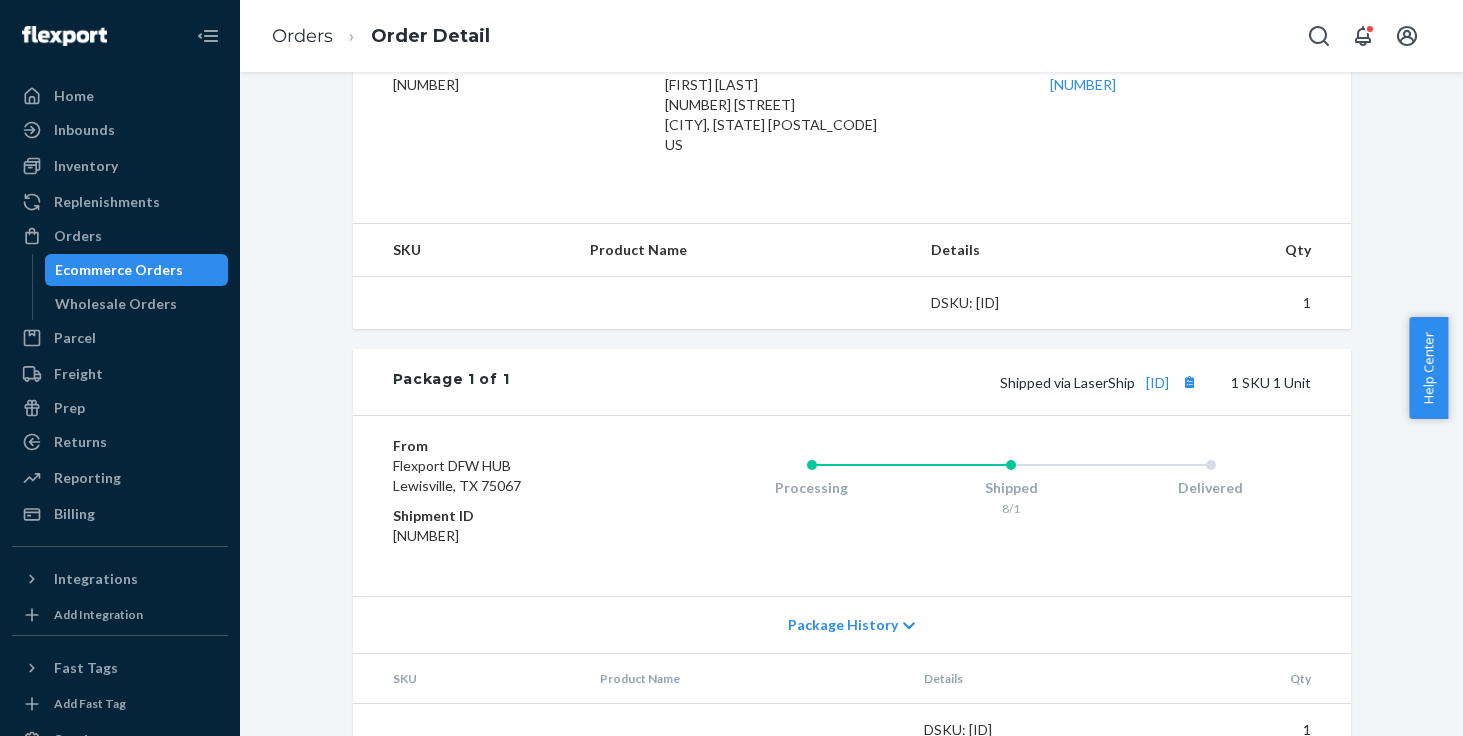 scroll, scrollTop: 595, scrollLeft: 0, axis: vertical 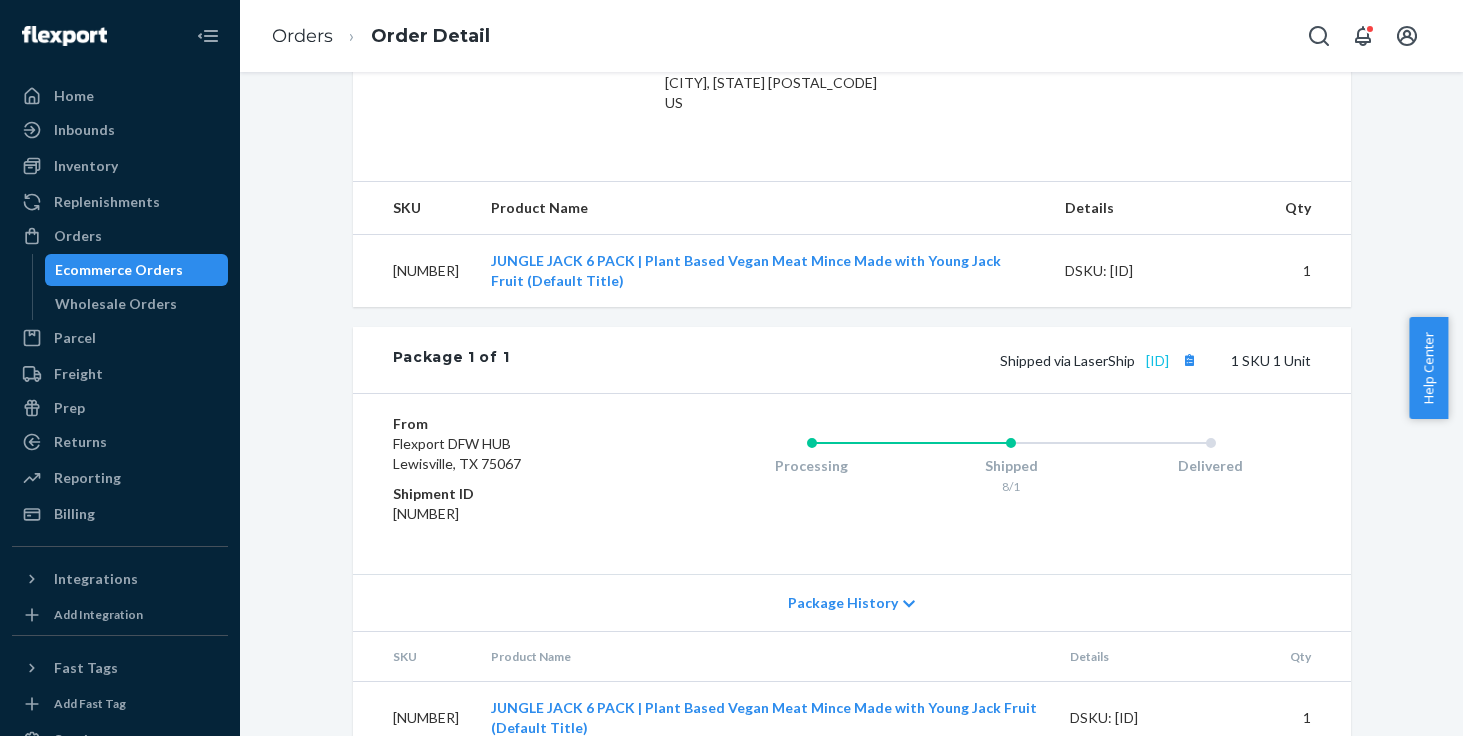 click on "[ID]" at bounding box center (1157, 360) 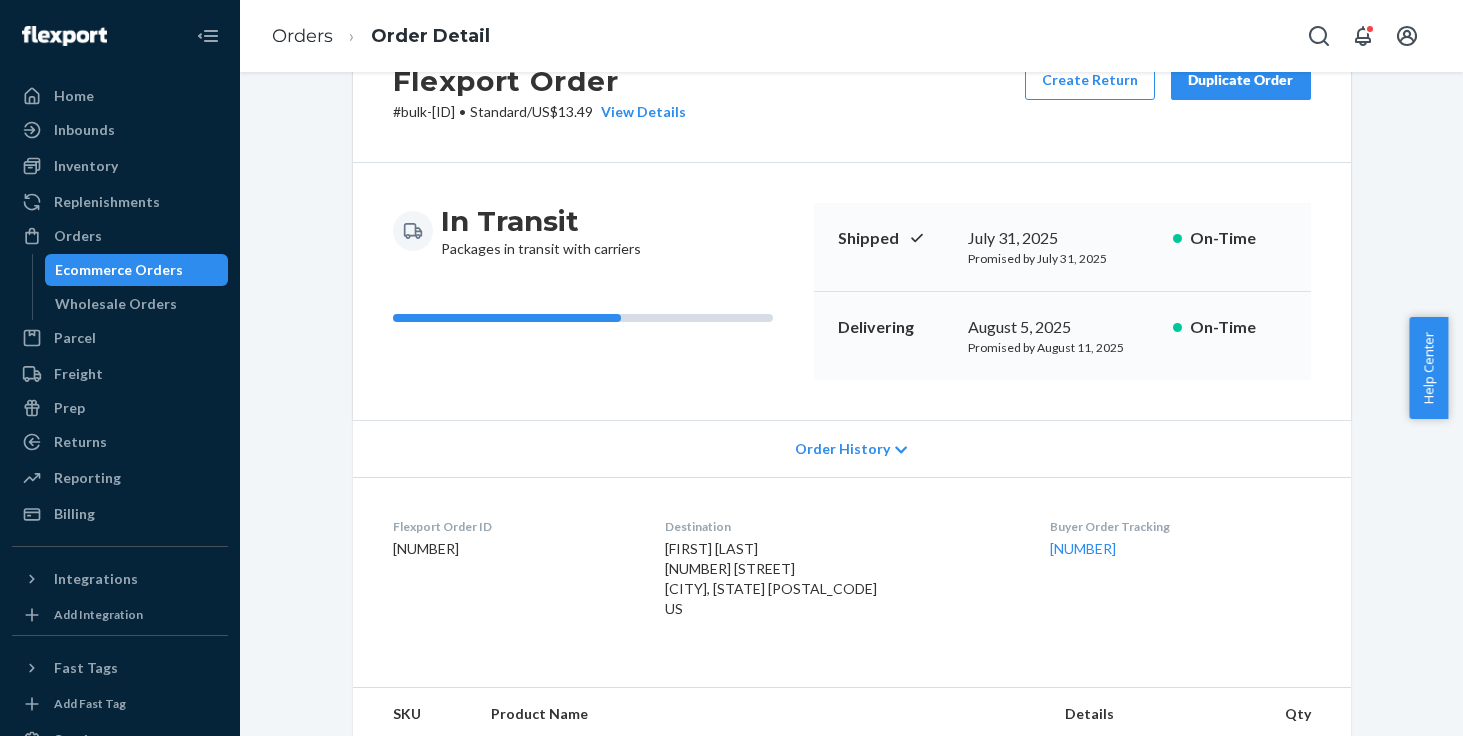 scroll, scrollTop: 0, scrollLeft: 0, axis: both 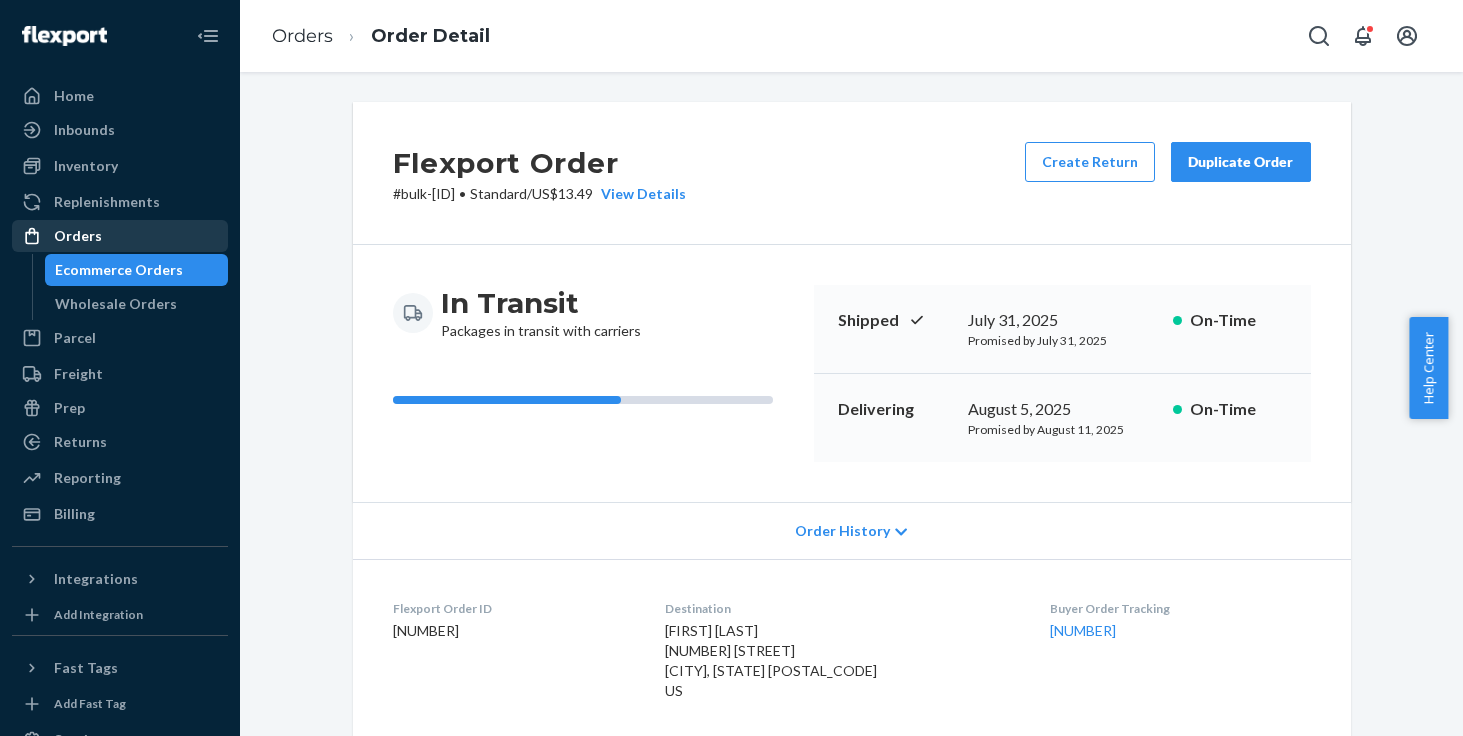 click on "Orders" at bounding box center [120, 236] 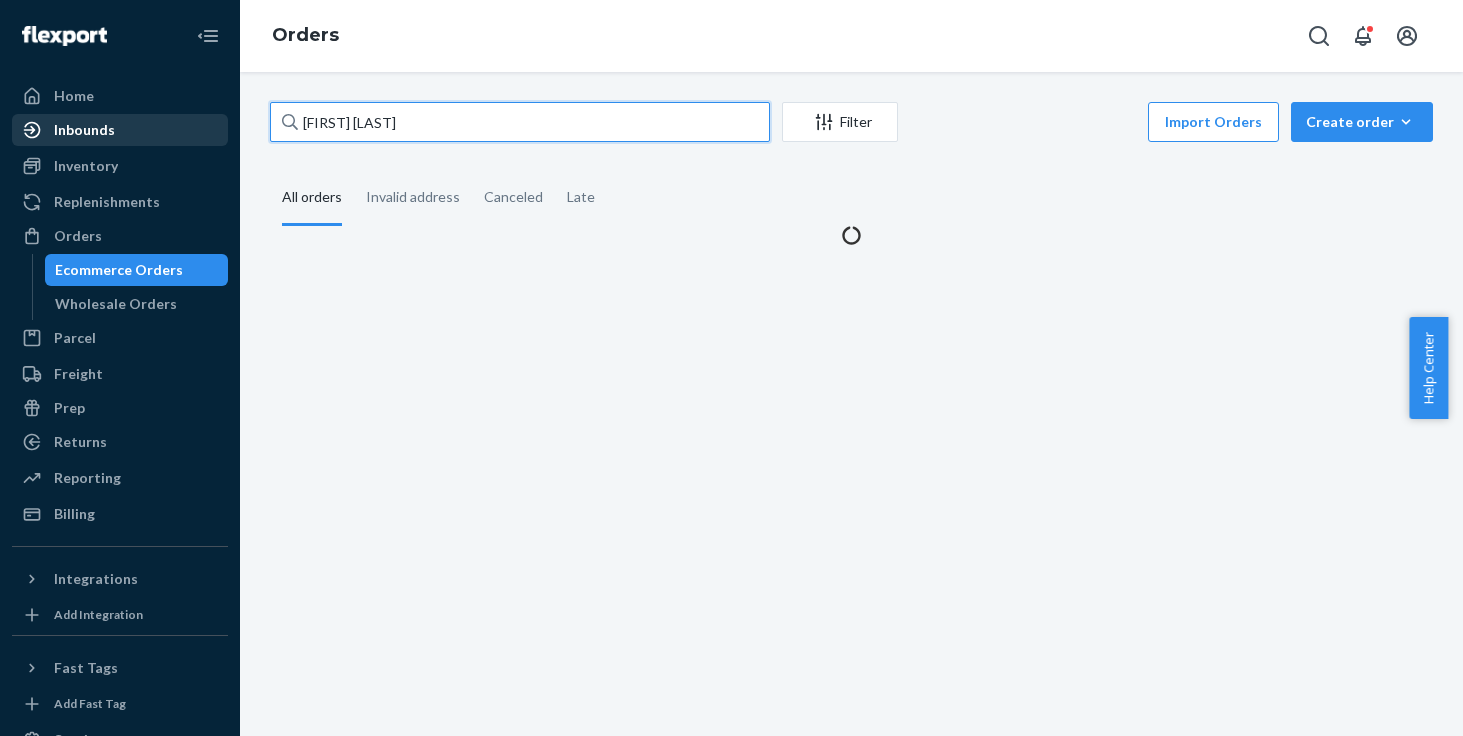 drag, startPoint x: 455, startPoint y: 117, endPoint x: 189, endPoint y: 116, distance: 266.0019 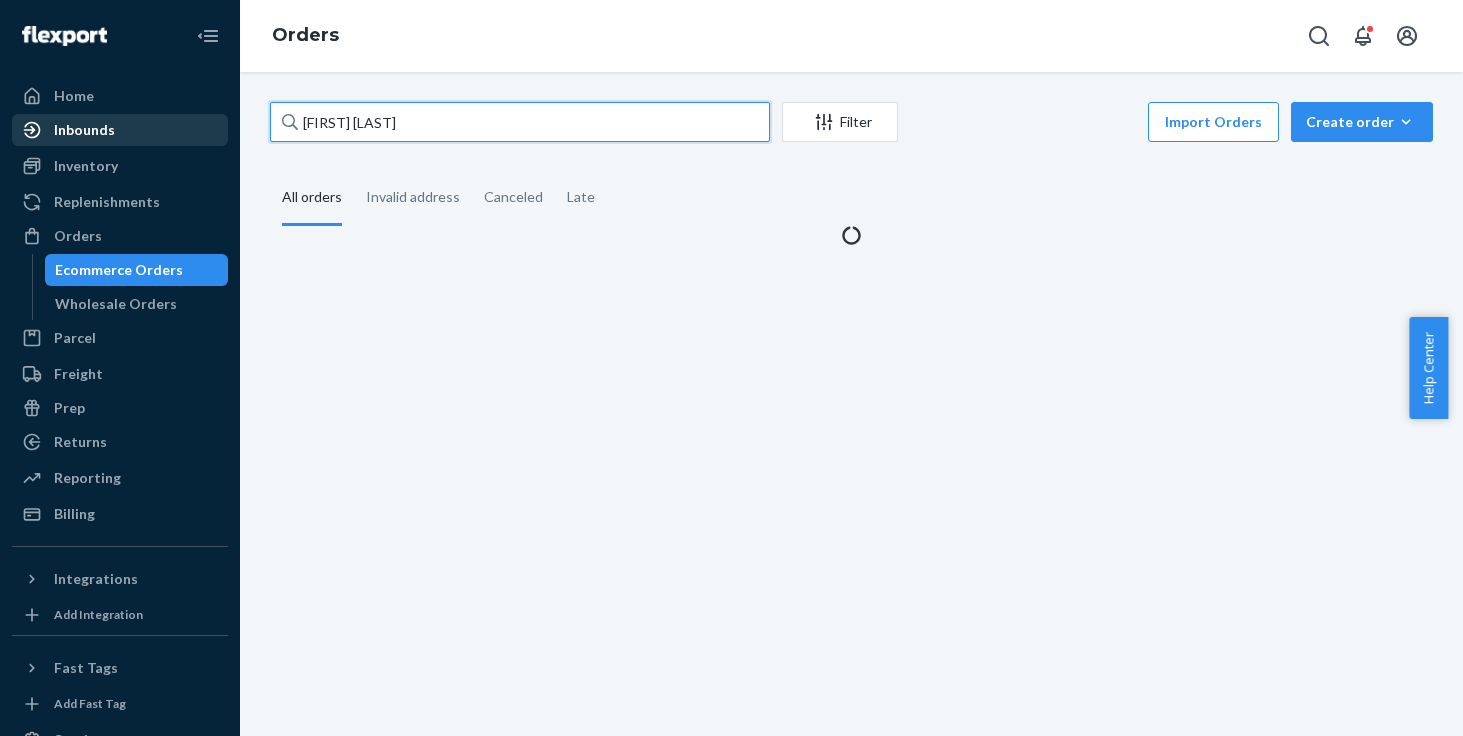 click on "Home Inbounds Shipping Plans Problems Inventory Products Replenishments Orders Ecommerce Orders Wholesale Orders Parcel Parcel orders Integrations Freight Prep Returns All Returns Get Onboarded Reporting Reports Analytics Billing Integrations Add Integration Fast Tags Add Fast Tag Settings Talk to Support Help Center Give Feedback Orders [FIRST] [LAST] Filter Import Orders Create order Ecommerce order Removal order All orders Invalid address Canceled Late" at bounding box center [731, 368] 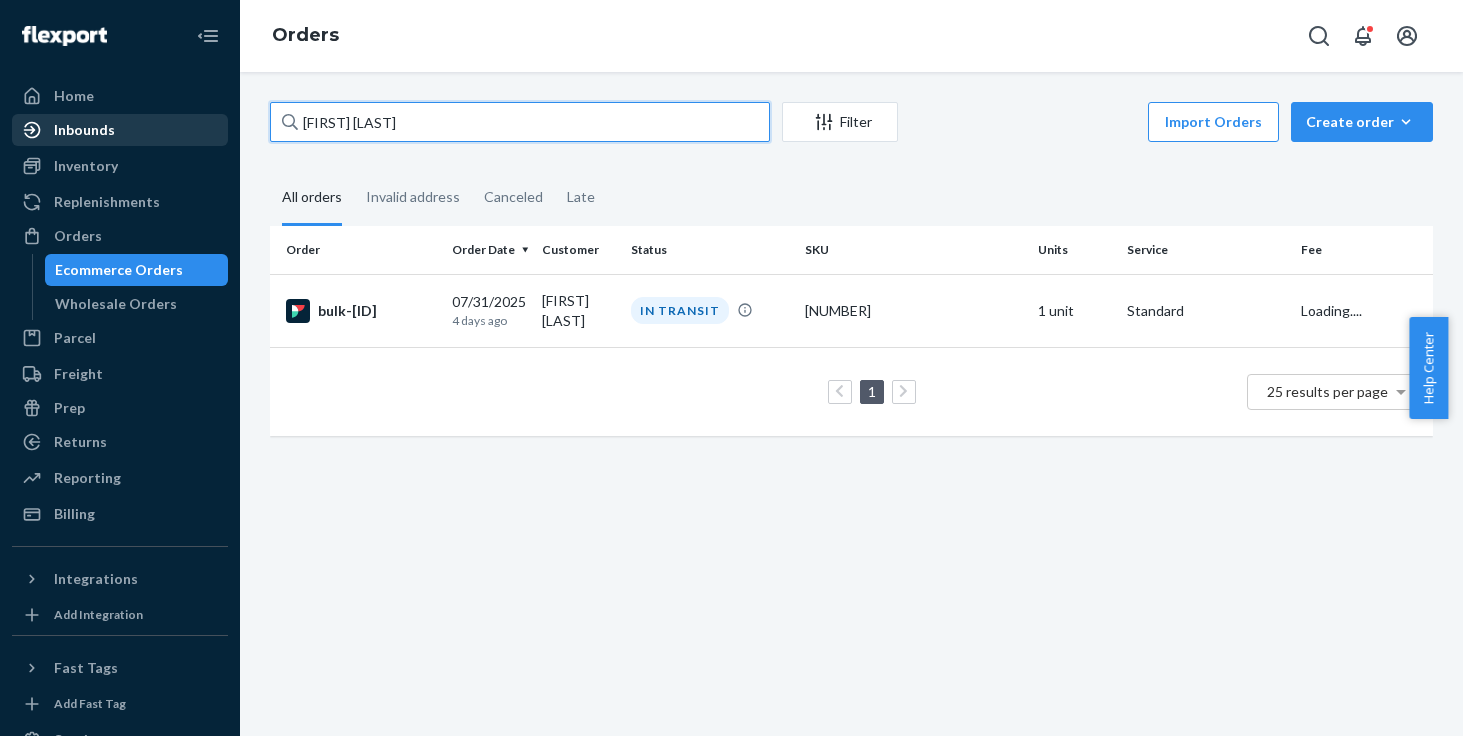 paste on "[FIRST] [LAST]" 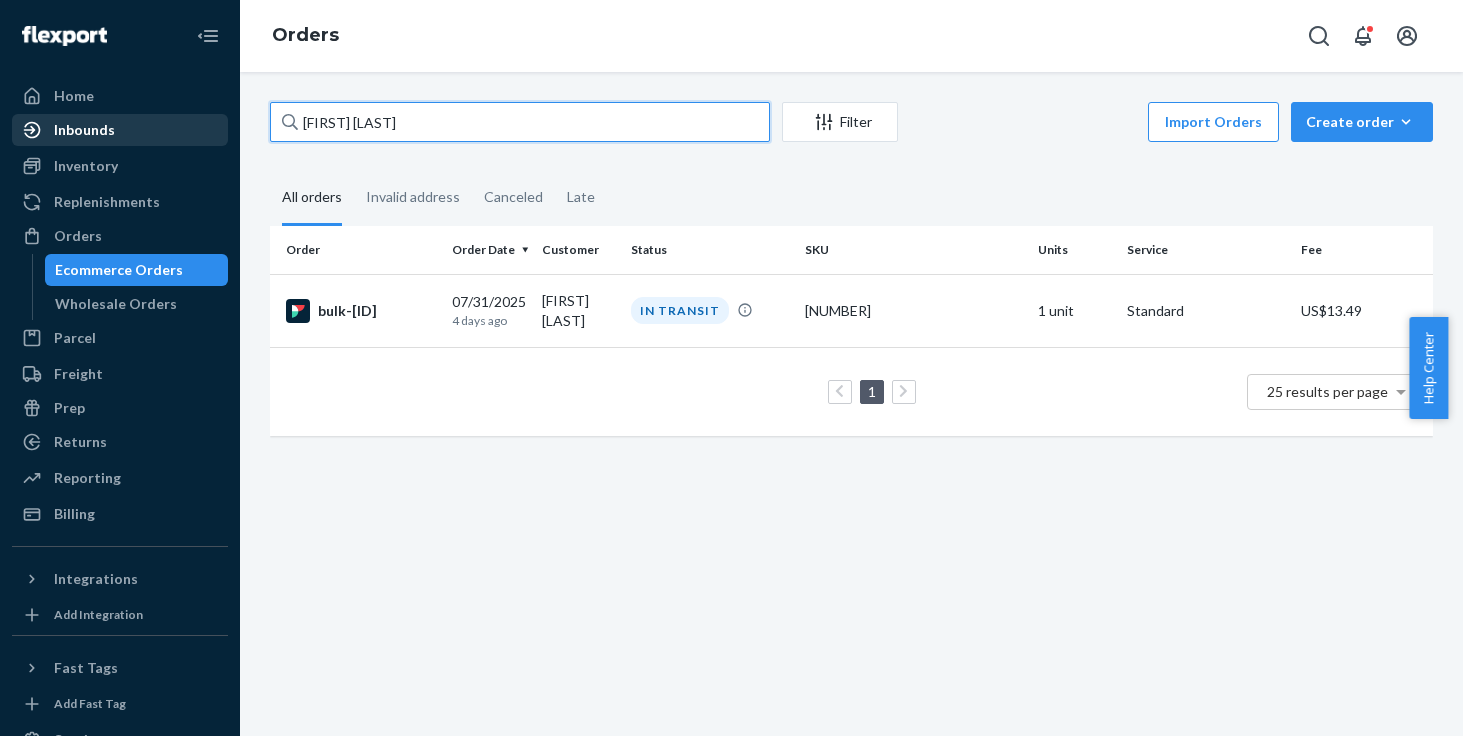 type on "[FIRST] [LAST]" 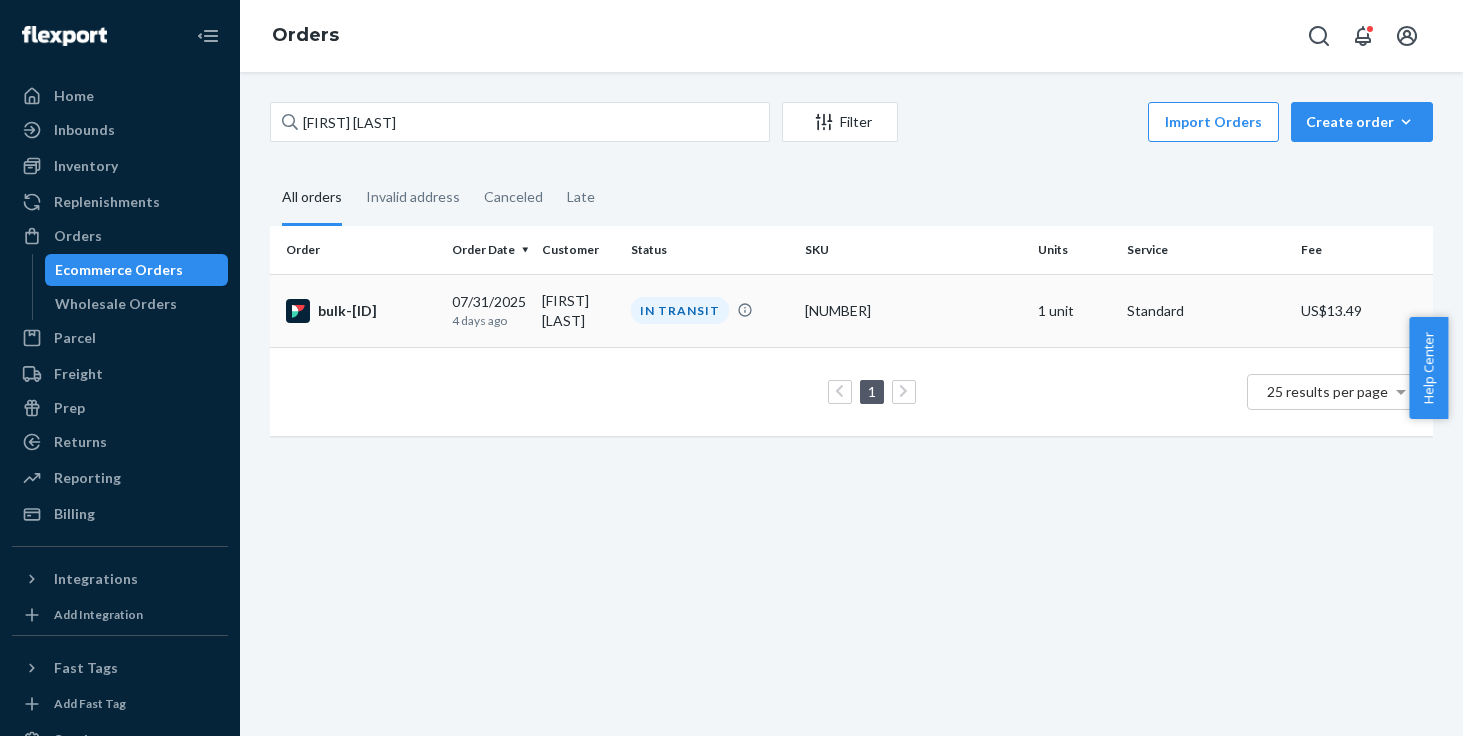 click on "[FIRST] [LAST]" at bounding box center (578, 310) 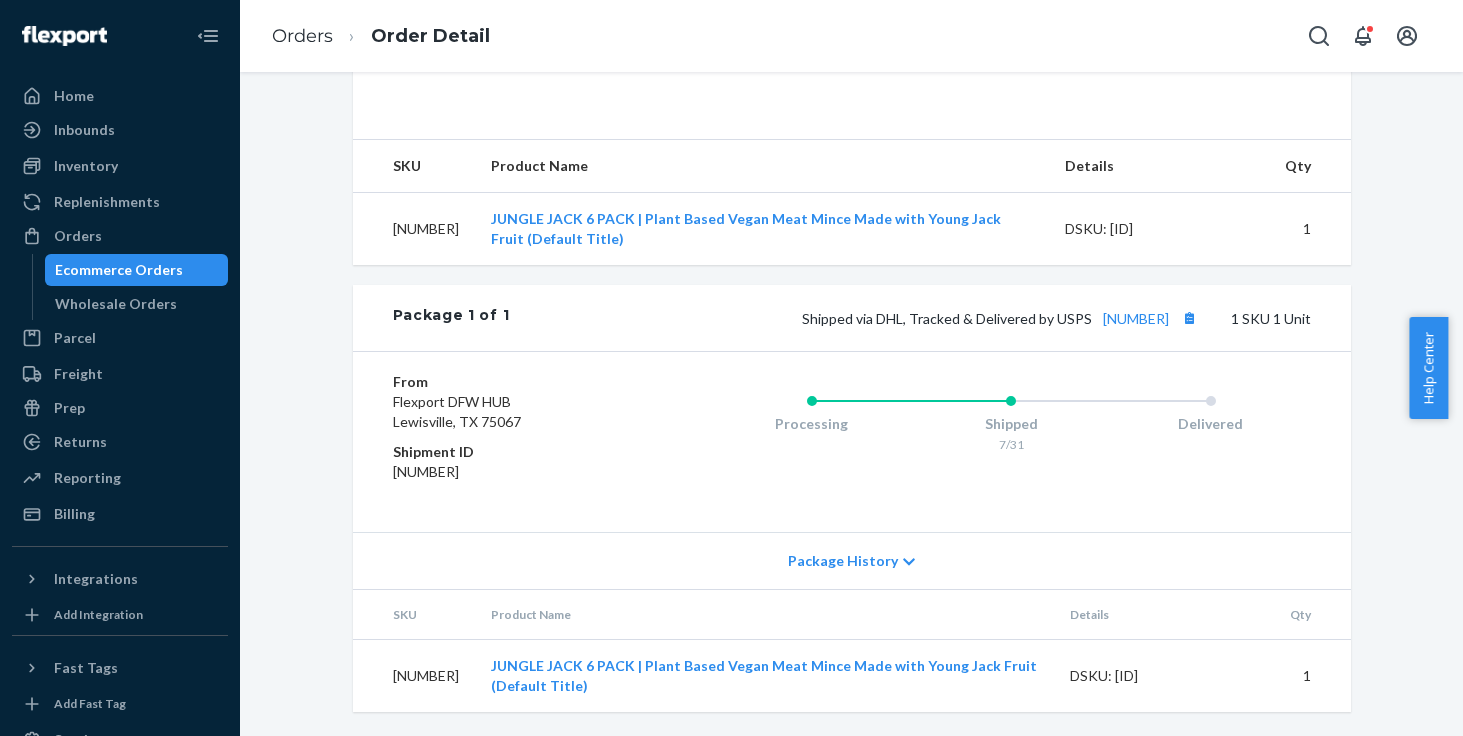 scroll, scrollTop: 628, scrollLeft: 0, axis: vertical 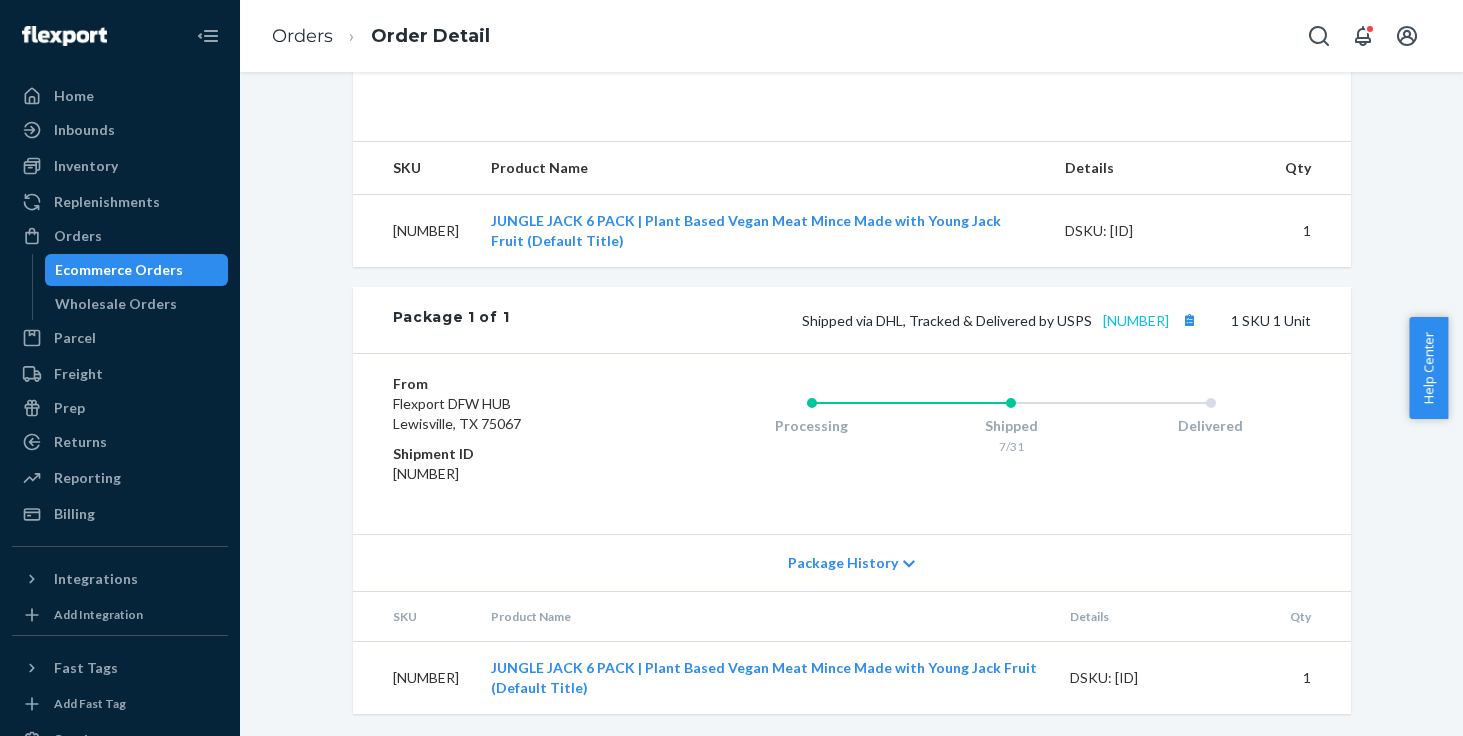 click on "[NUMBER]" at bounding box center (1136, 320) 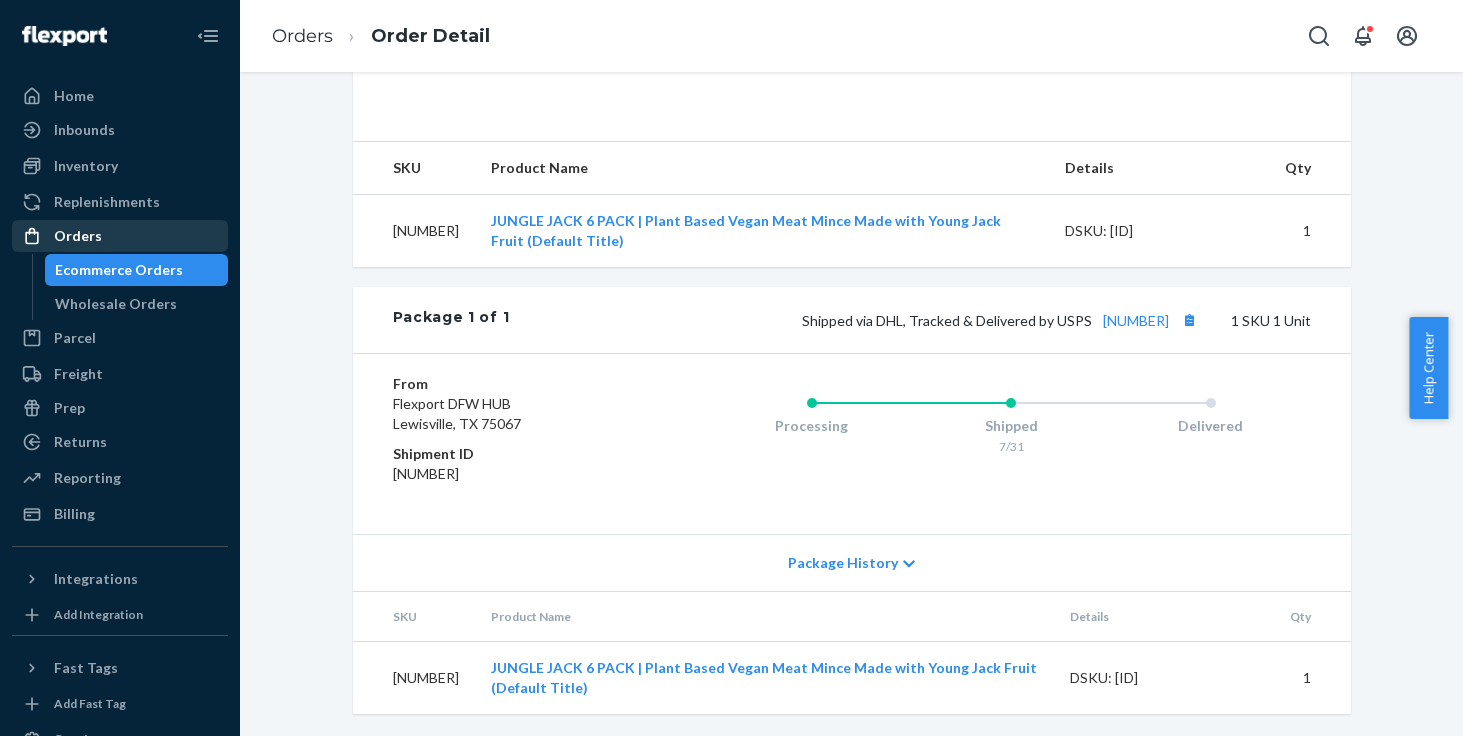 click on "Orders" at bounding box center (120, 236) 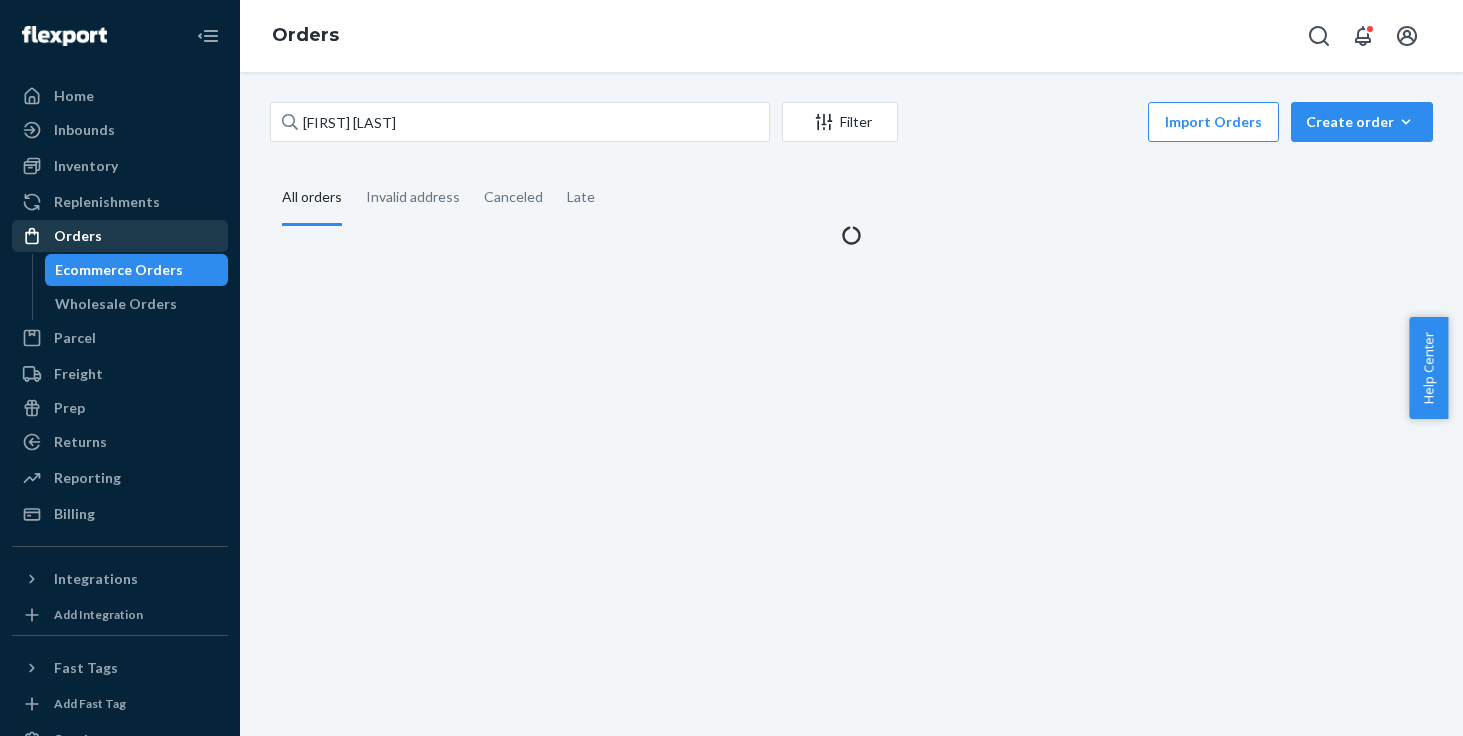 scroll, scrollTop: 0, scrollLeft: 0, axis: both 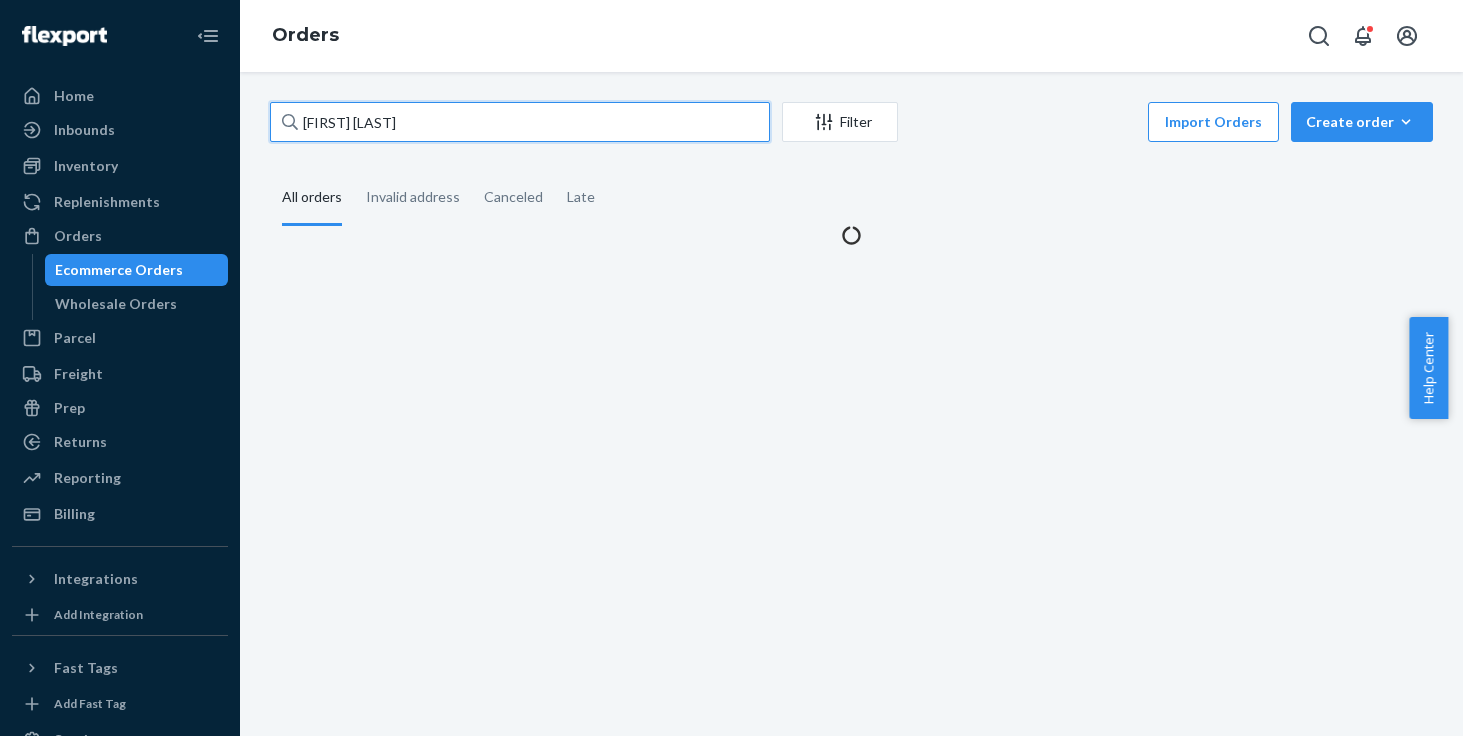 drag, startPoint x: 432, startPoint y: 118, endPoint x: 227, endPoint y: 113, distance: 205.06097 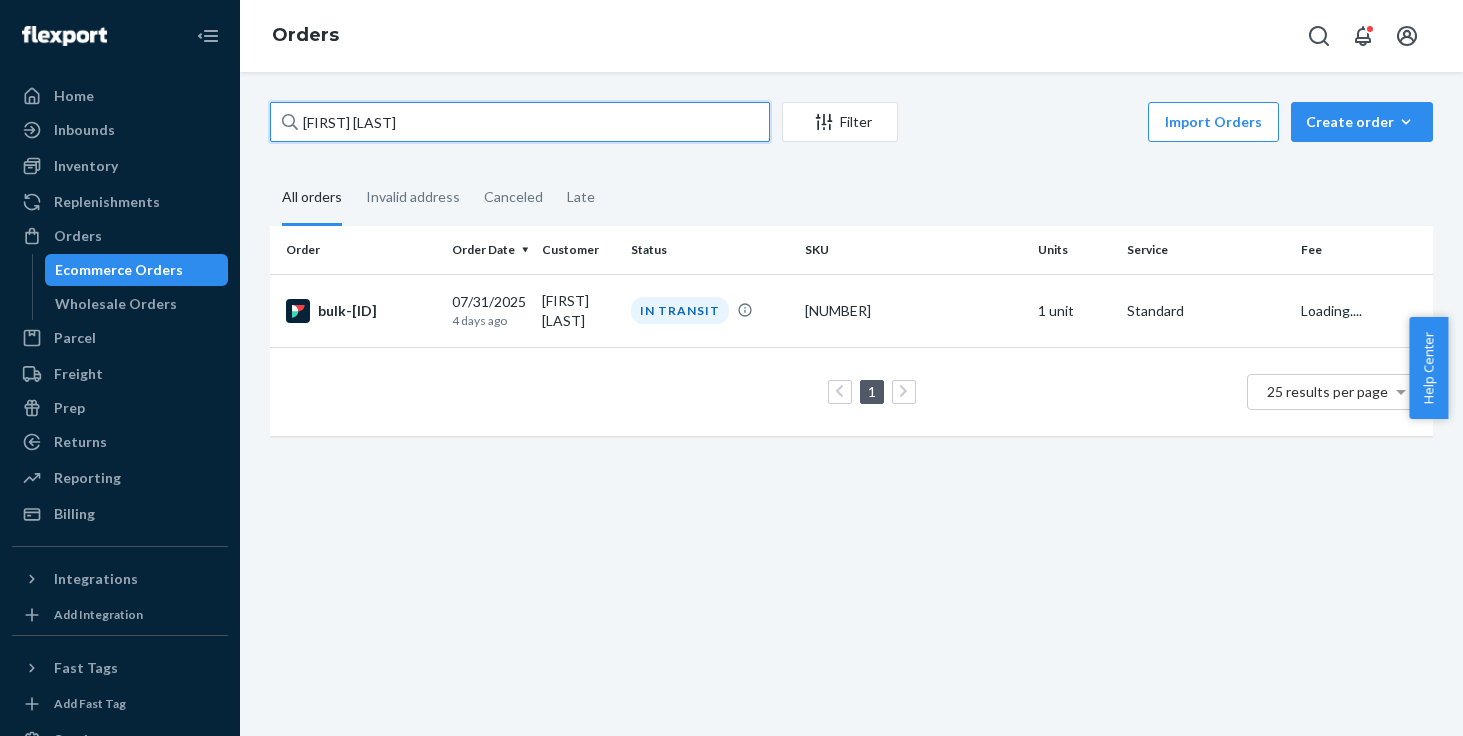 paste on "[FIRST] [LAST]" 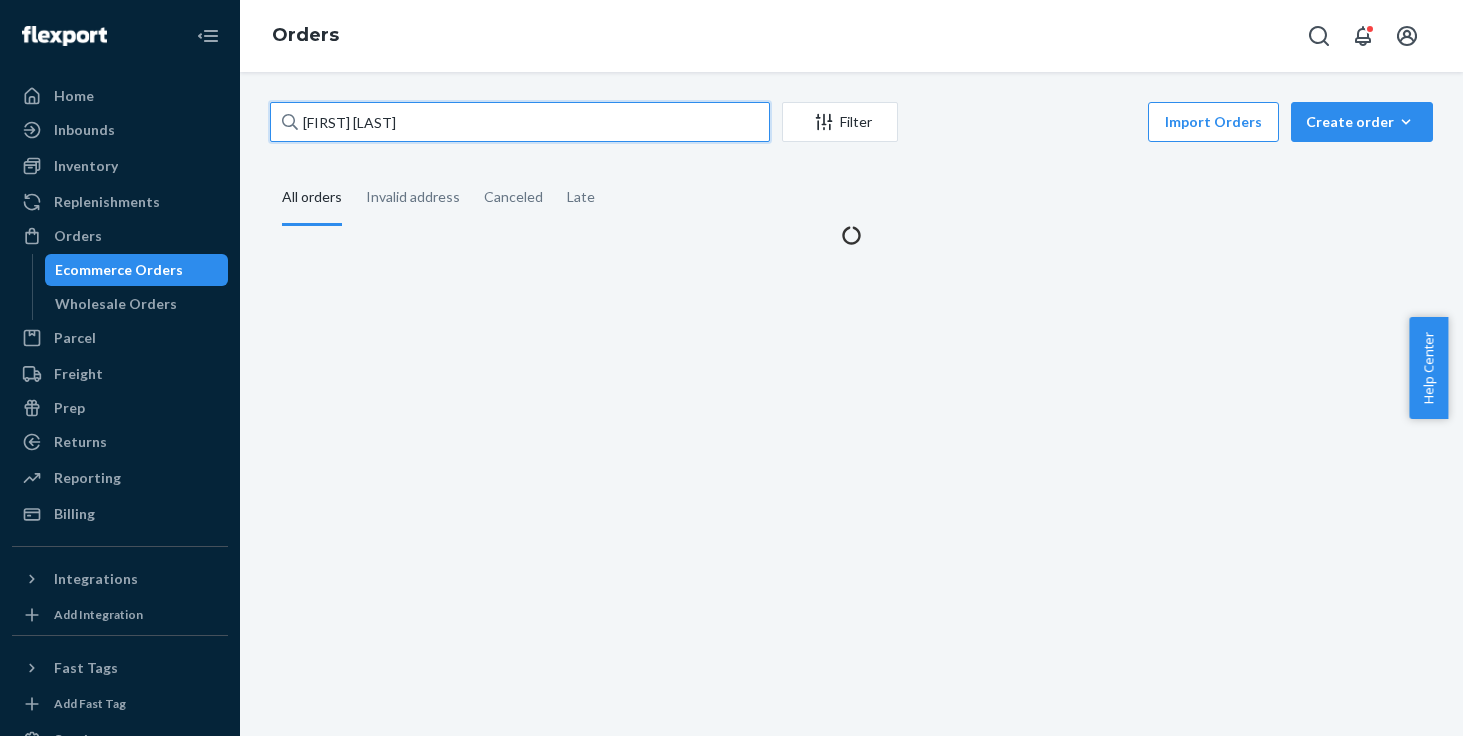 type on "[FIRST] [LAST]" 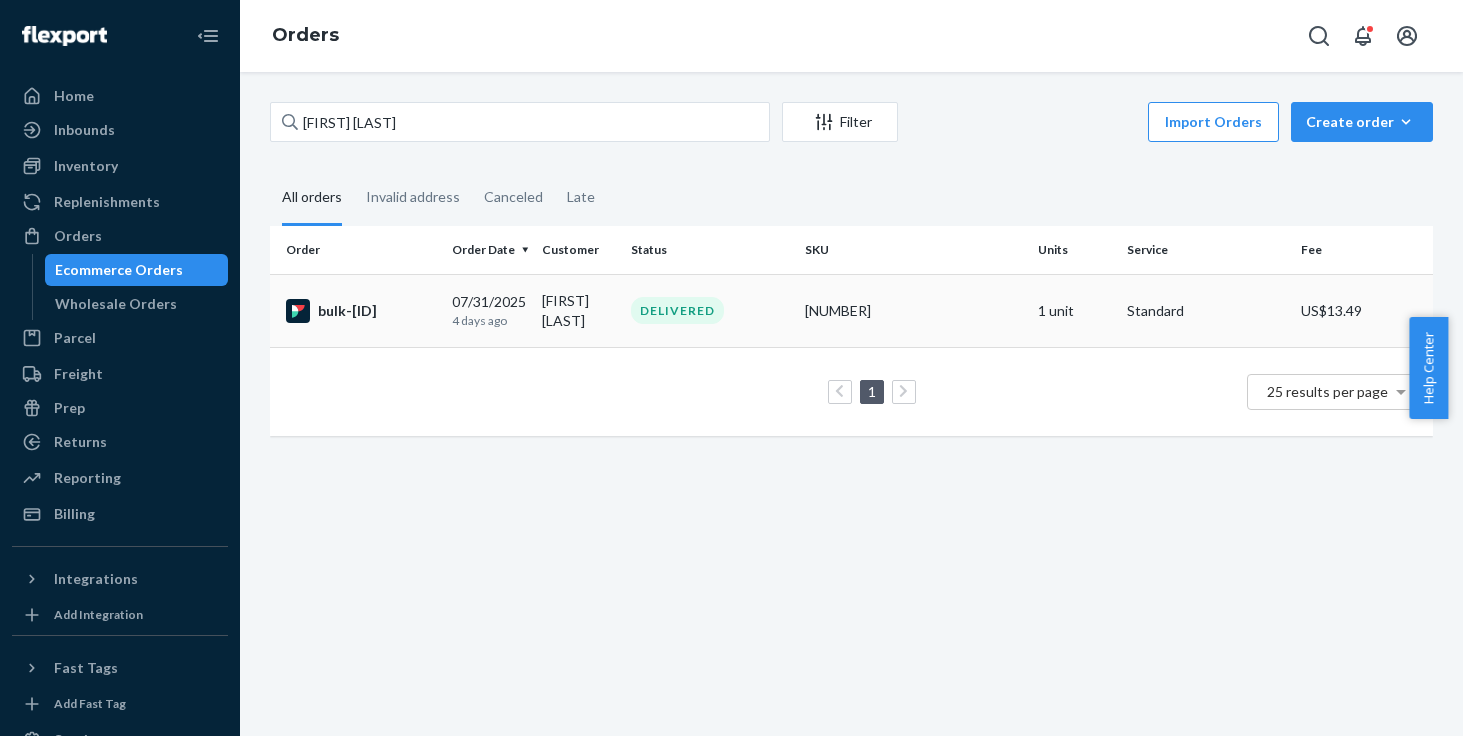 click on "[FIRST] [LAST]" at bounding box center (578, 310) 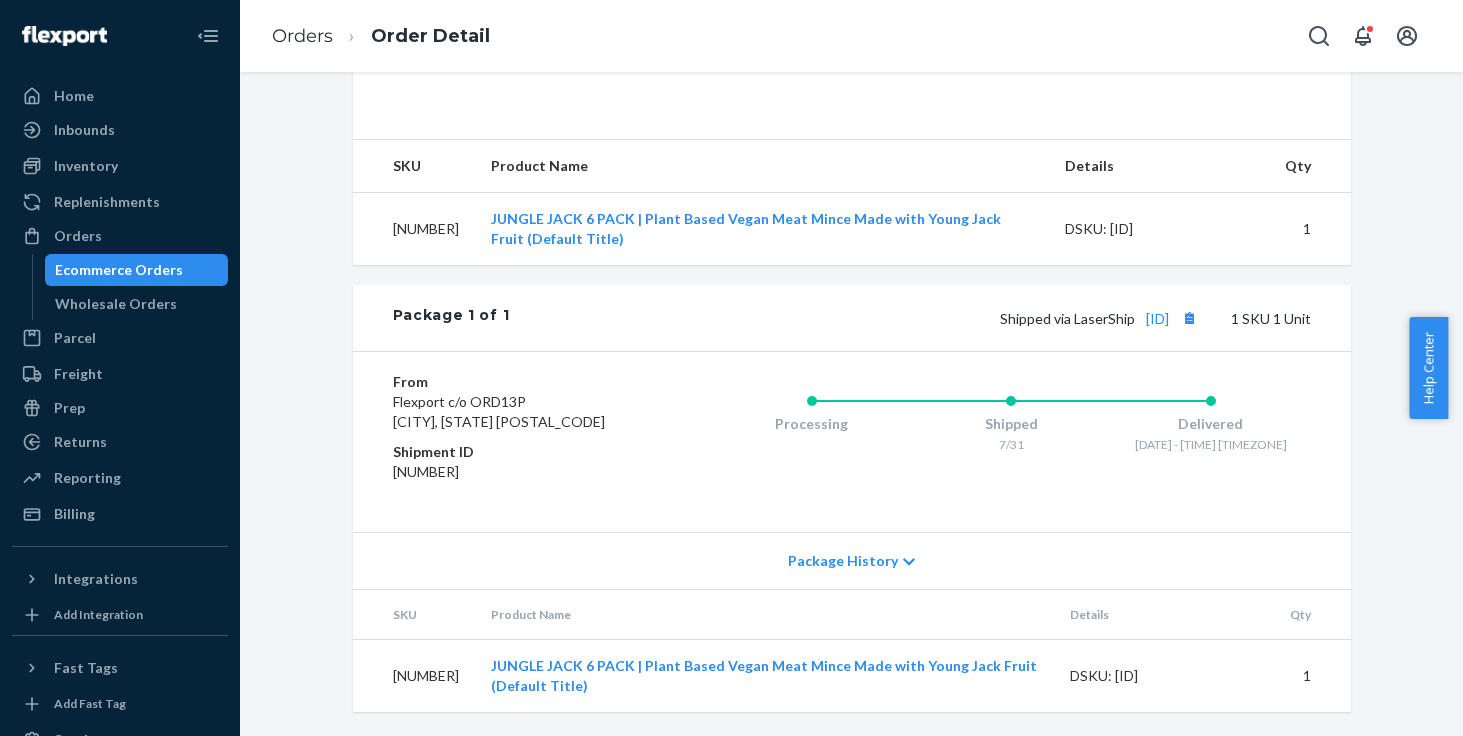 scroll, scrollTop: 628, scrollLeft: 0, axis: vertical 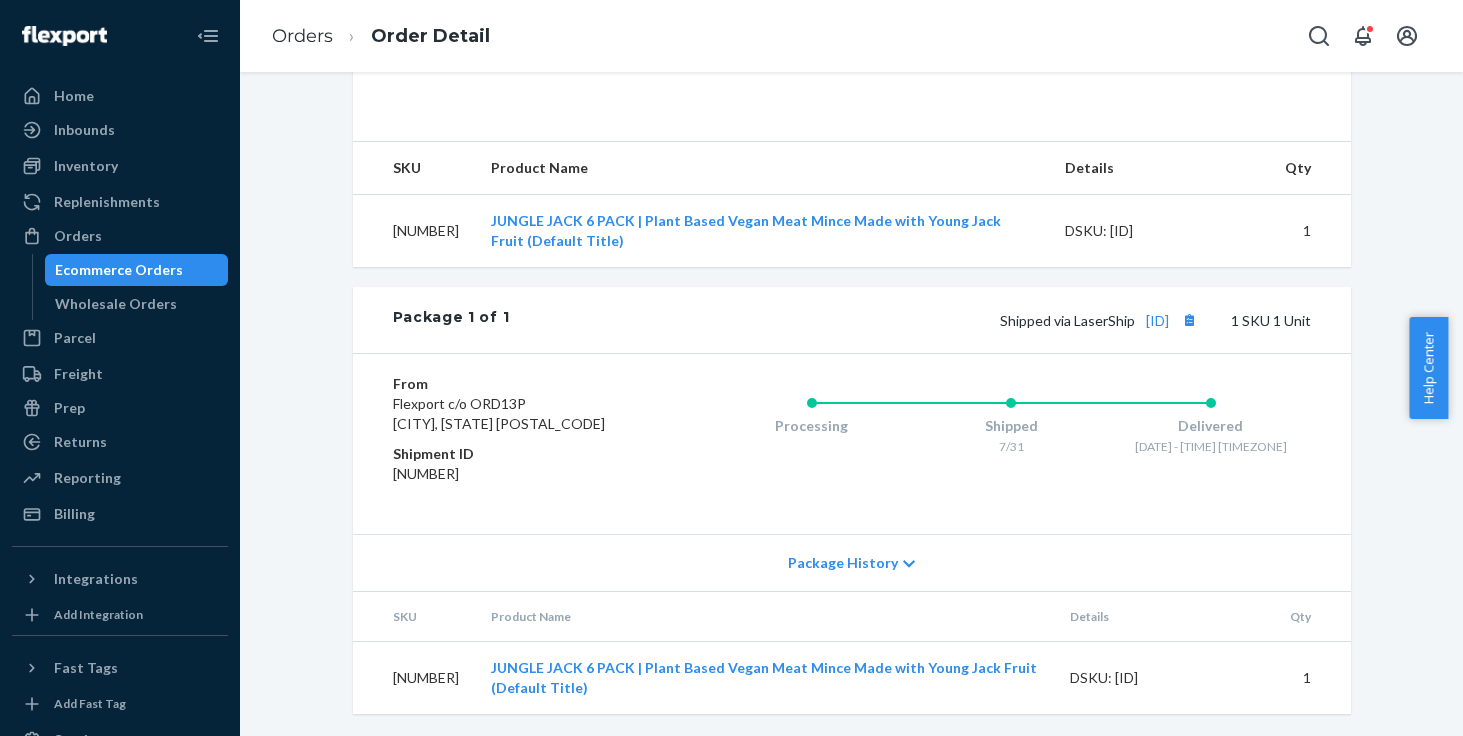 click on "Shipped via LaserShip   [ID] 1   SKU   1   Unit" at bounding box center [909, 320] 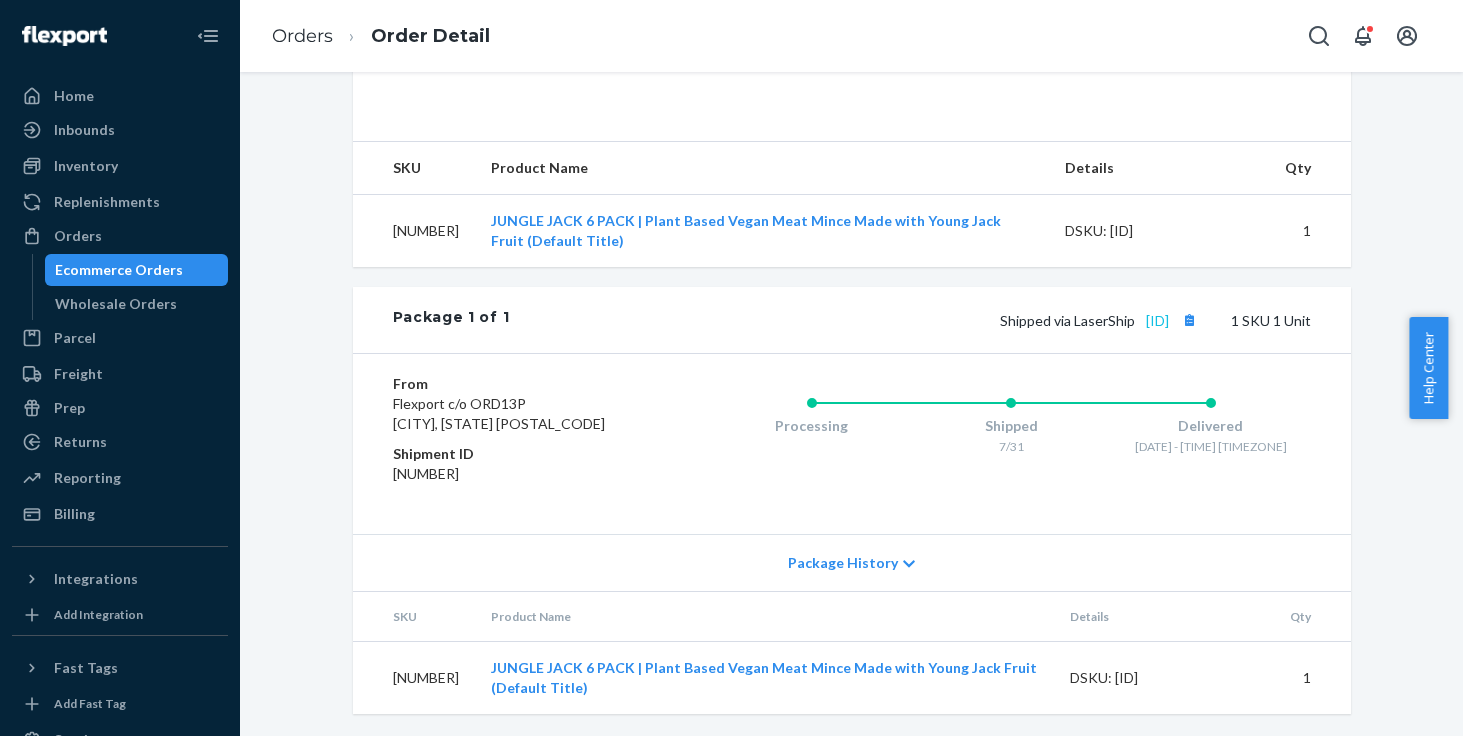 click on "[ID]" at bounding box center [1157, 320] 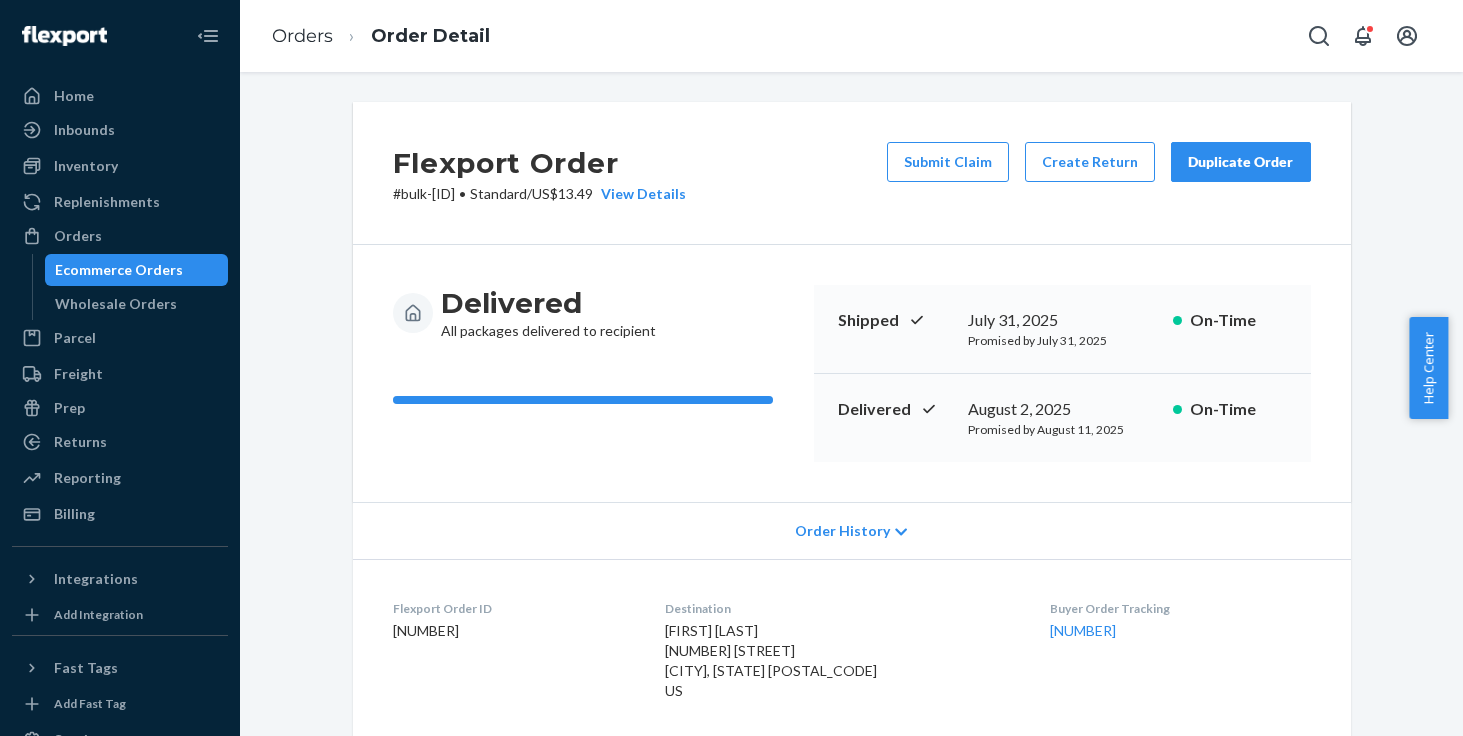 scroll, scrollTop: 0, scrollLeft: 0, axis: both 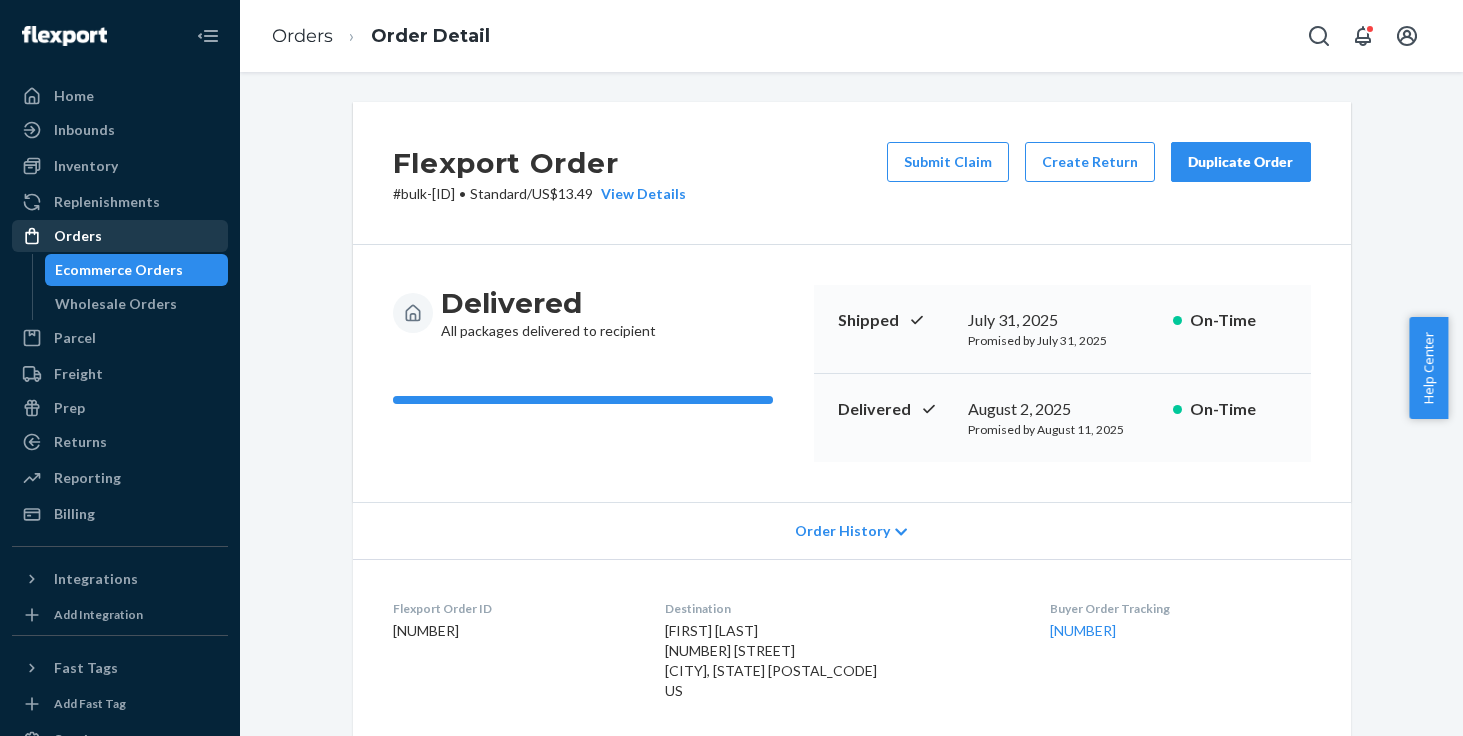 click on "Orders" at bounding box center [78, 236] 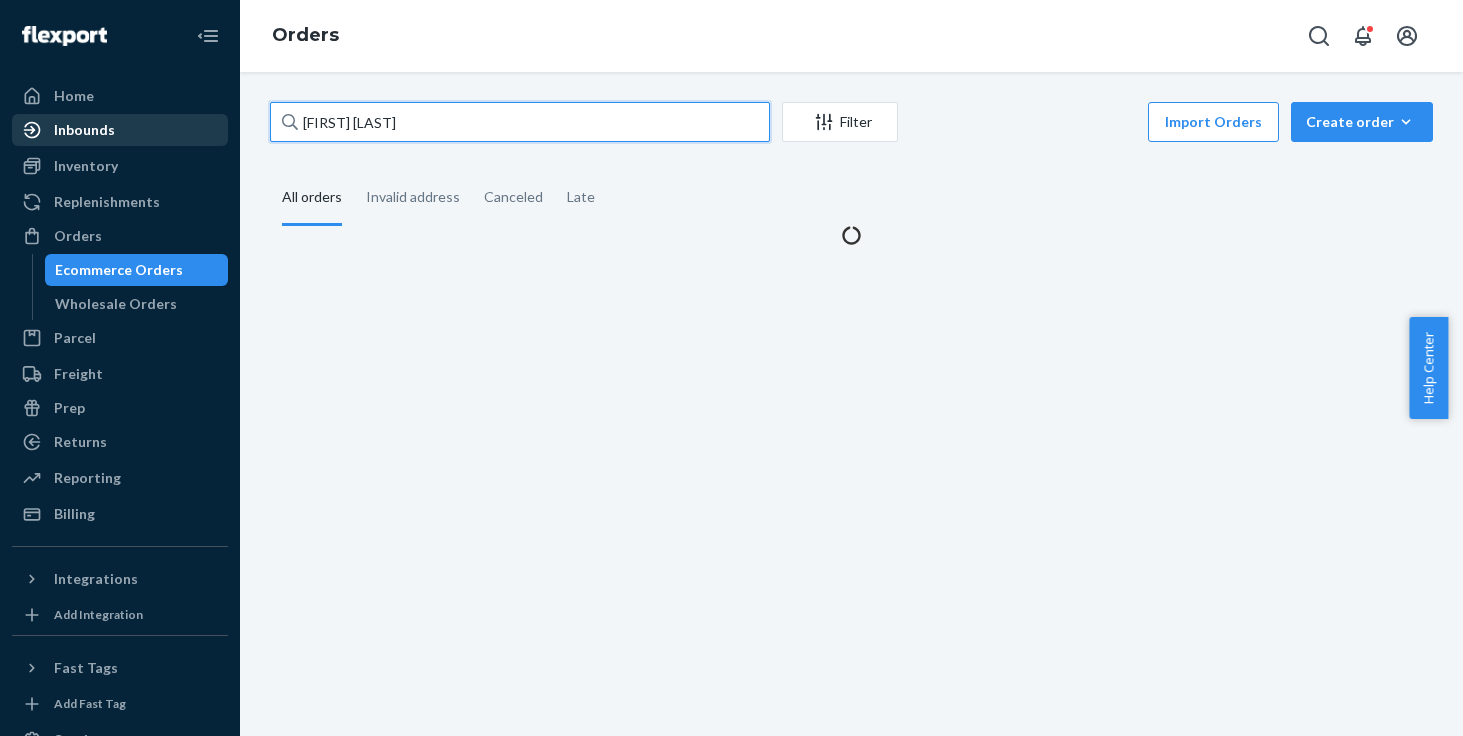 drag, startPoint x: 407, startPoint y: 115, endPoint x: 137, endPoint y: 121, distance: 270.06665 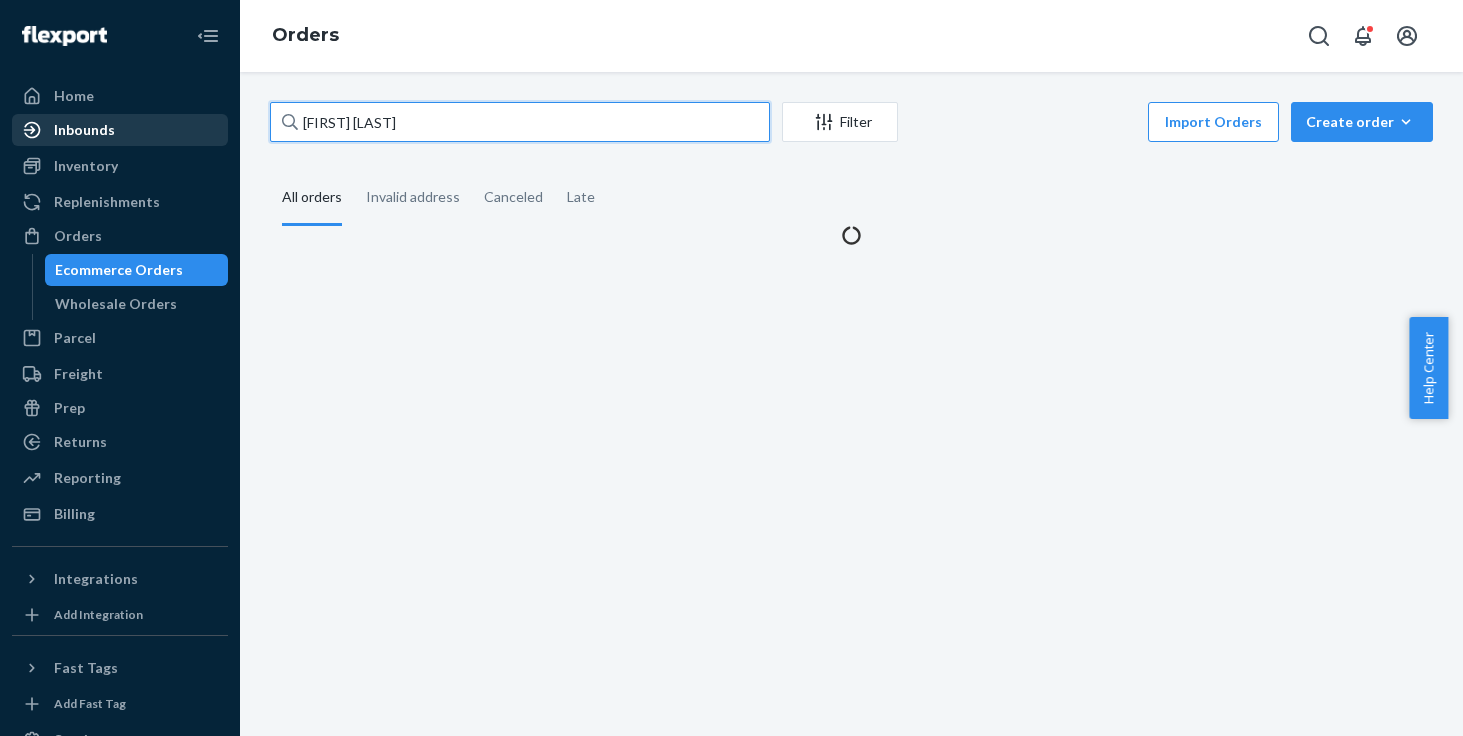 click on "Home Inbounds Shipping Plans Problems Inventory Products Replenishments Orders Ecommerce Orders Wholesale Orders Parcel Parcel orders Integrations Freight Prep Returns All Returns Get Onboarded Reporting Reports Analytics Billing Integrations Add Integration Fast Tags Add Fast Tag Settings Talk to Support Help Center Give Feedback Orders [FIRST] [LAST] Filter Import Orders Create order Ecommerce order Removal order All orders Invalid address Canceled Late" at bounding box center (731, 368) 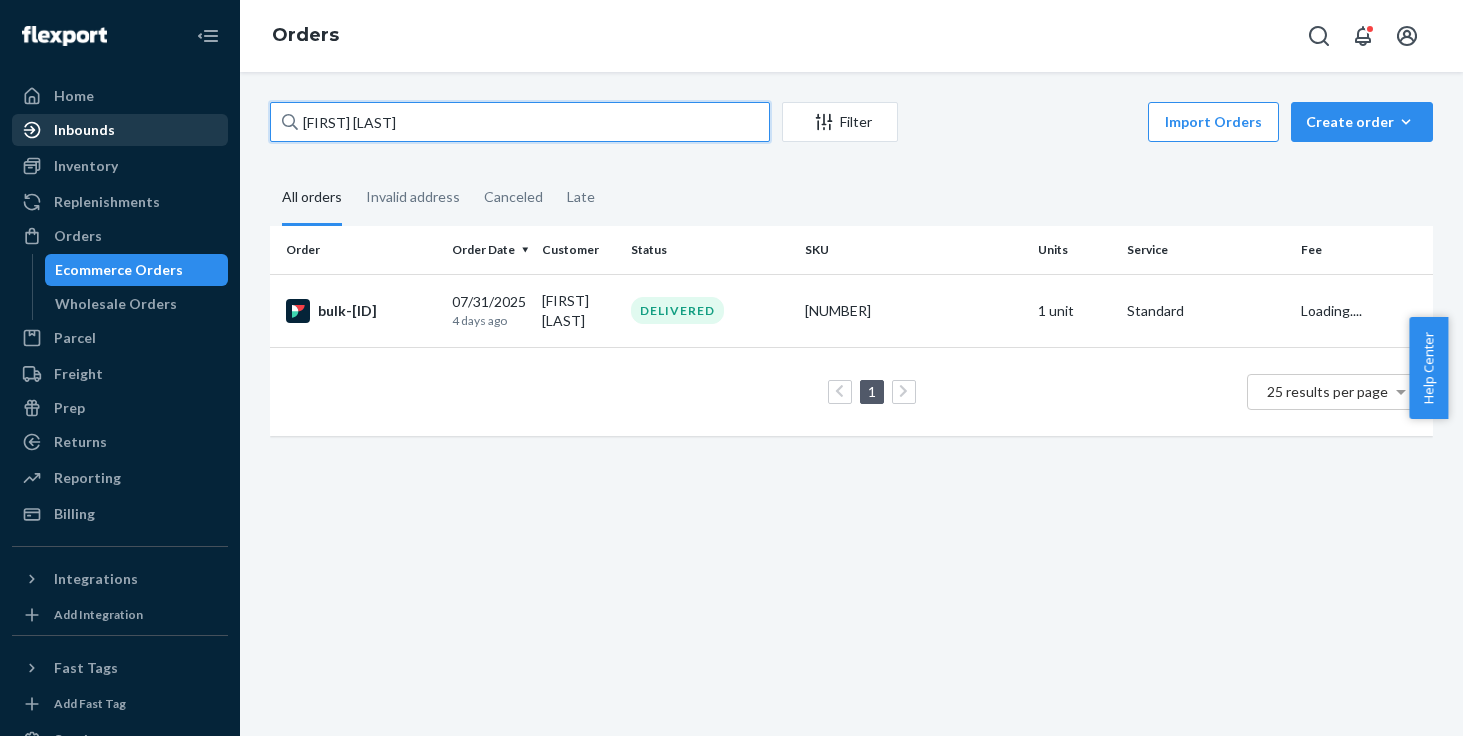 paste on "[FIRST] [LAST]" 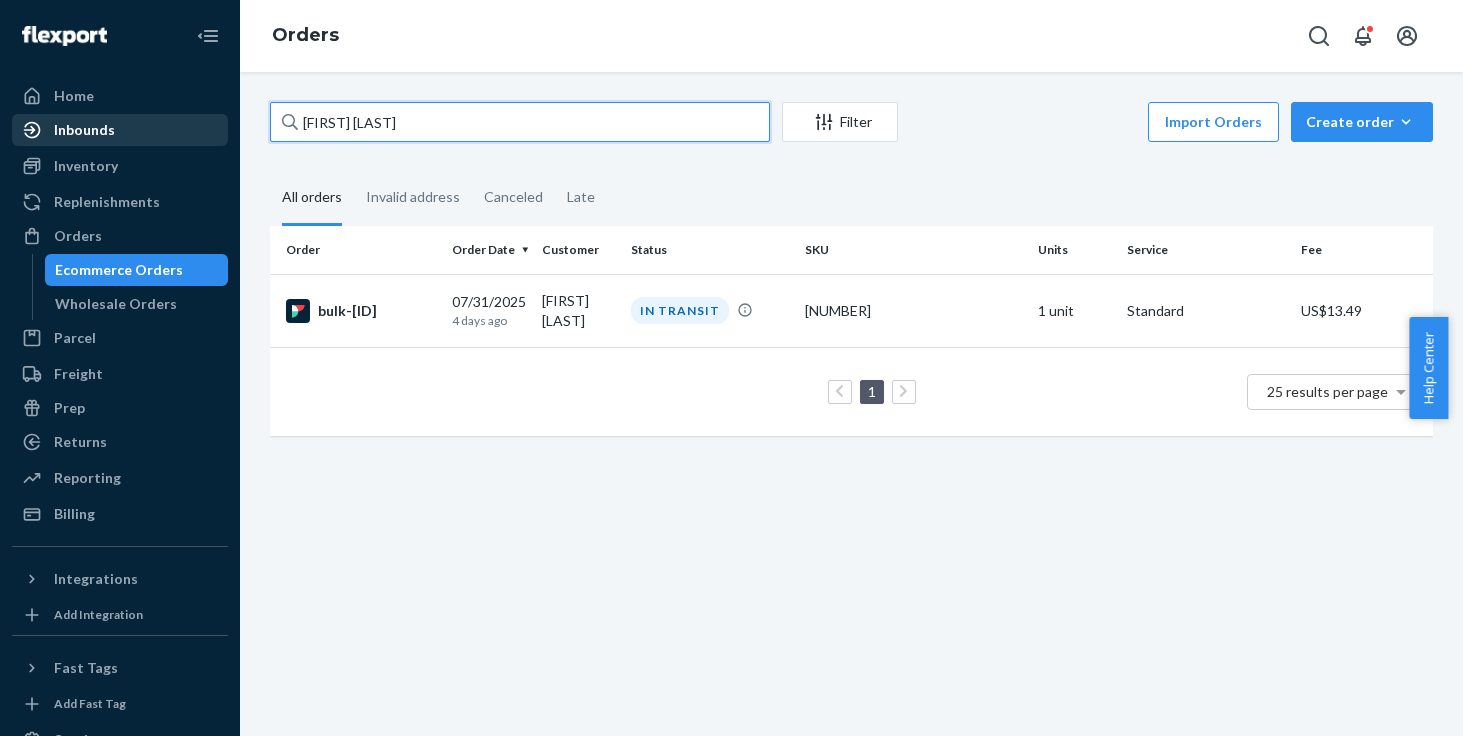 drag, startPoint x: 419, startPoint y: 127, endPoint x: 94, endPoint y: 124, distance: 325.01385 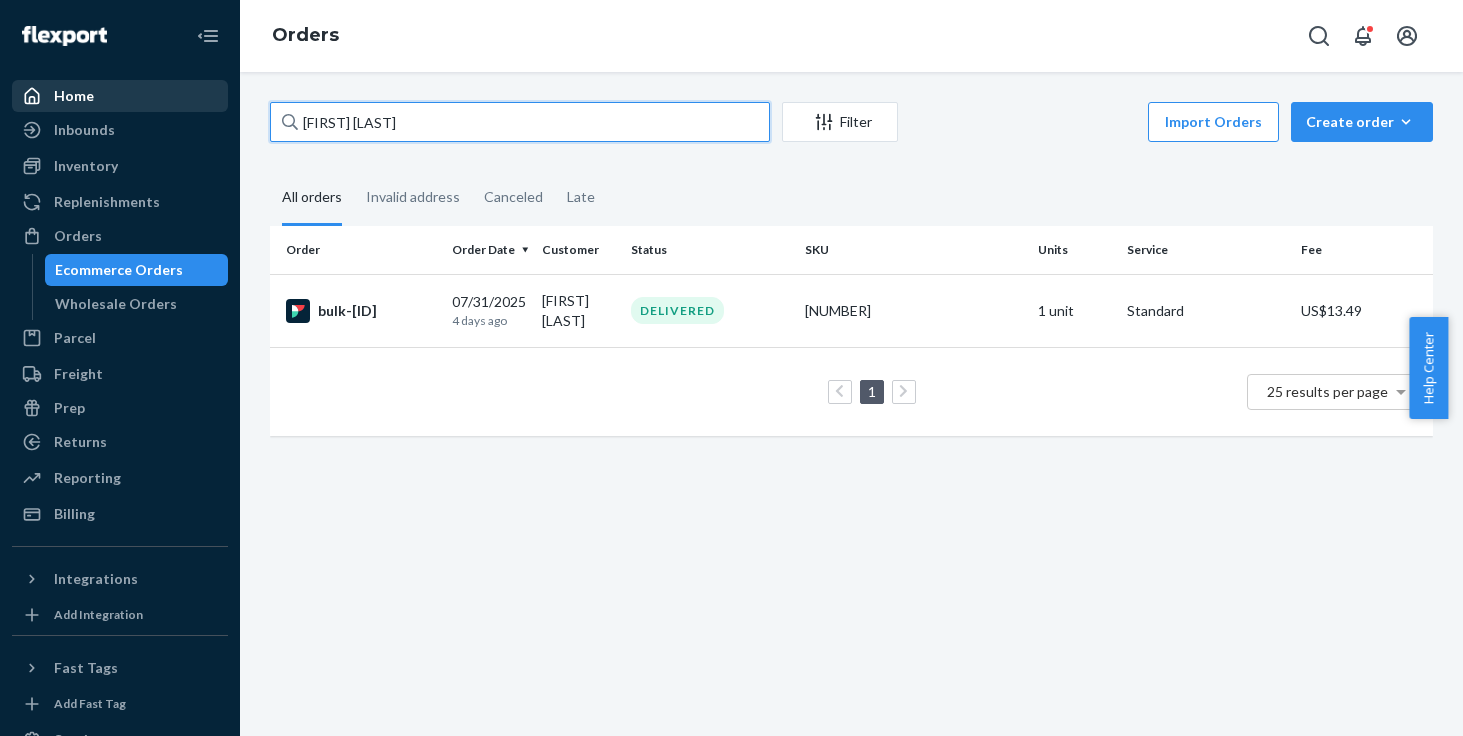 drag, startPoint x: 387, startPoint y: 127, endPoint x: 160, endPoint y: 110, distance: 227.63568 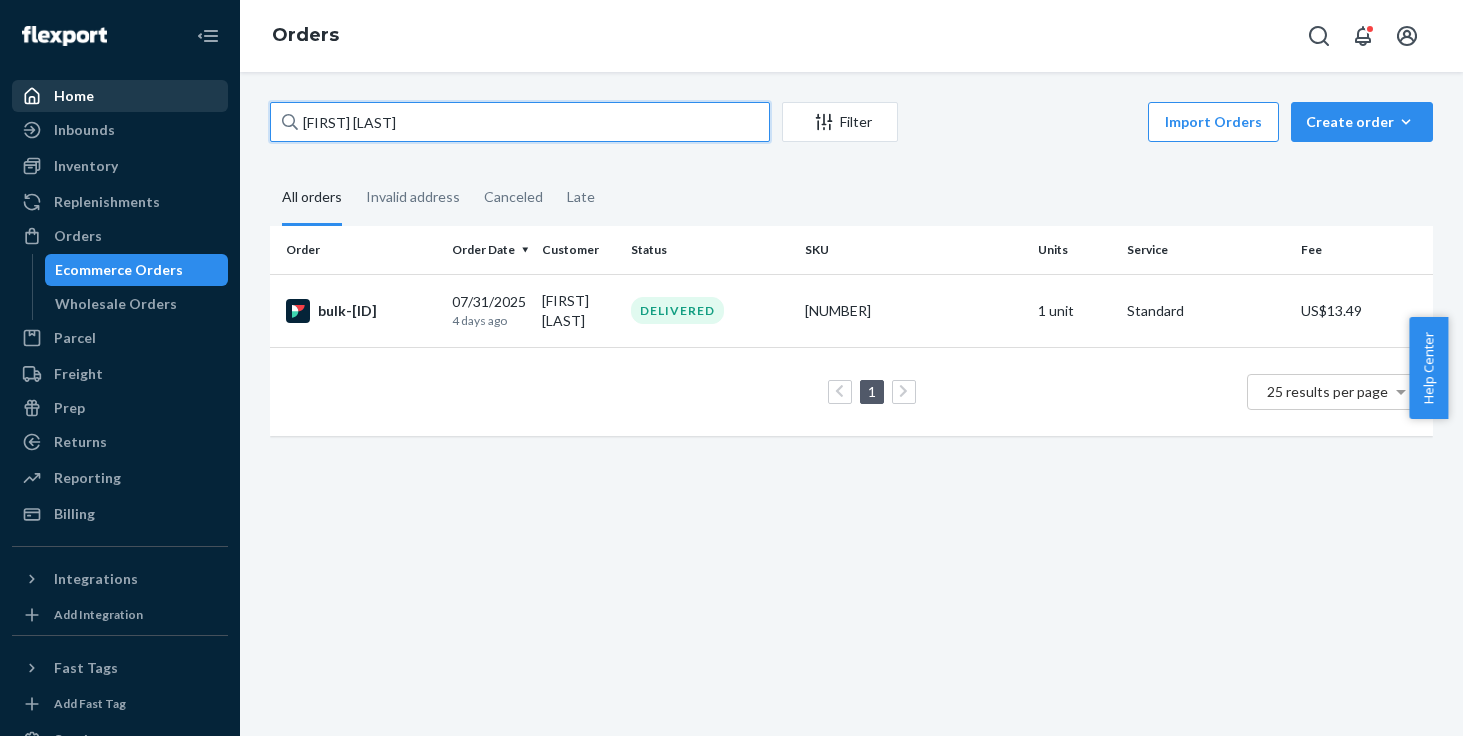 click on "Home Inbounds Shipping Plans Problems Inventory Products Replenishments Orders Ecommerce Orders Wholesale Orders Parcel Parcel orders Integrations Freight Prep Returns All Returns Get Onboarded Reporting Reports Analytics Billing Integrations Add Integration Fast Tags Add Fast Tag Settings Talk to Support Help Center Give Feedback Orders [FIRST] [LAST] Filter Import Orders Create order Ecommerce order Removal order All orders Invalid address Canceled Late Order Order Date Customer Status SKU Units Service Fee bulk-[ID] 07/31/2025 4 days ago [FIRST] [LAST] DELIVERED 49944361566526 1 unit Standard US$13.49 1 25 results per page" at bounding box center [731, 368] 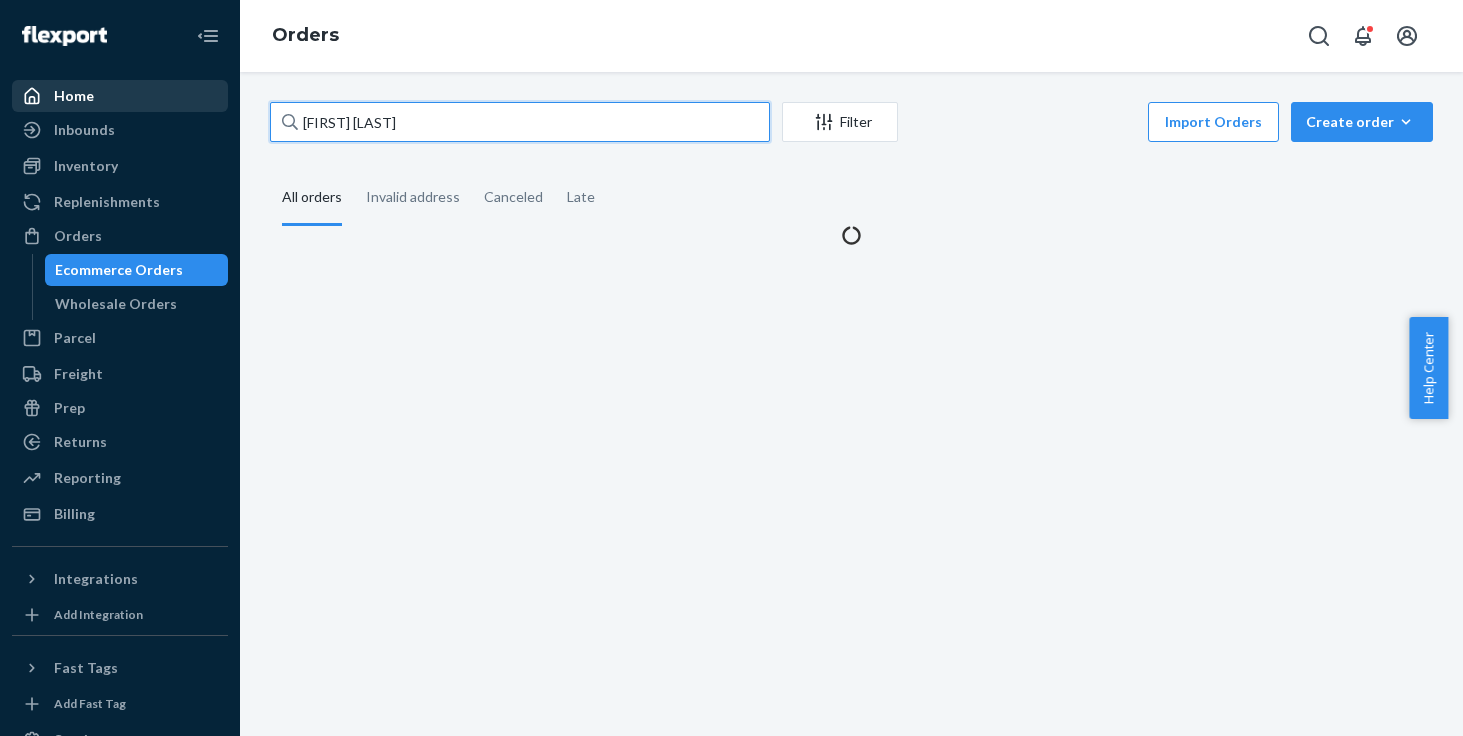 type on "[FIRST] [LAST]" 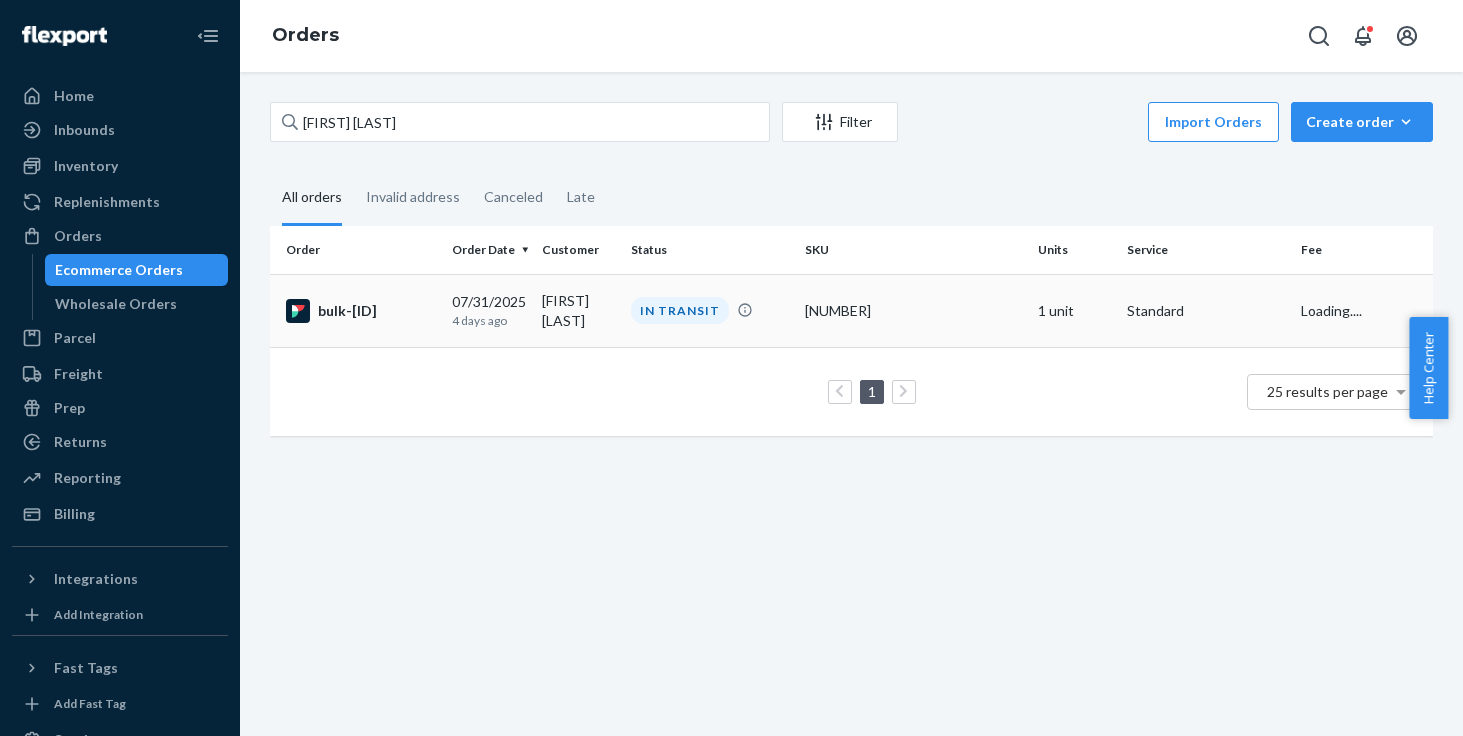 click on "[FIRST] [LAST]" at bounding box center [578, 310] 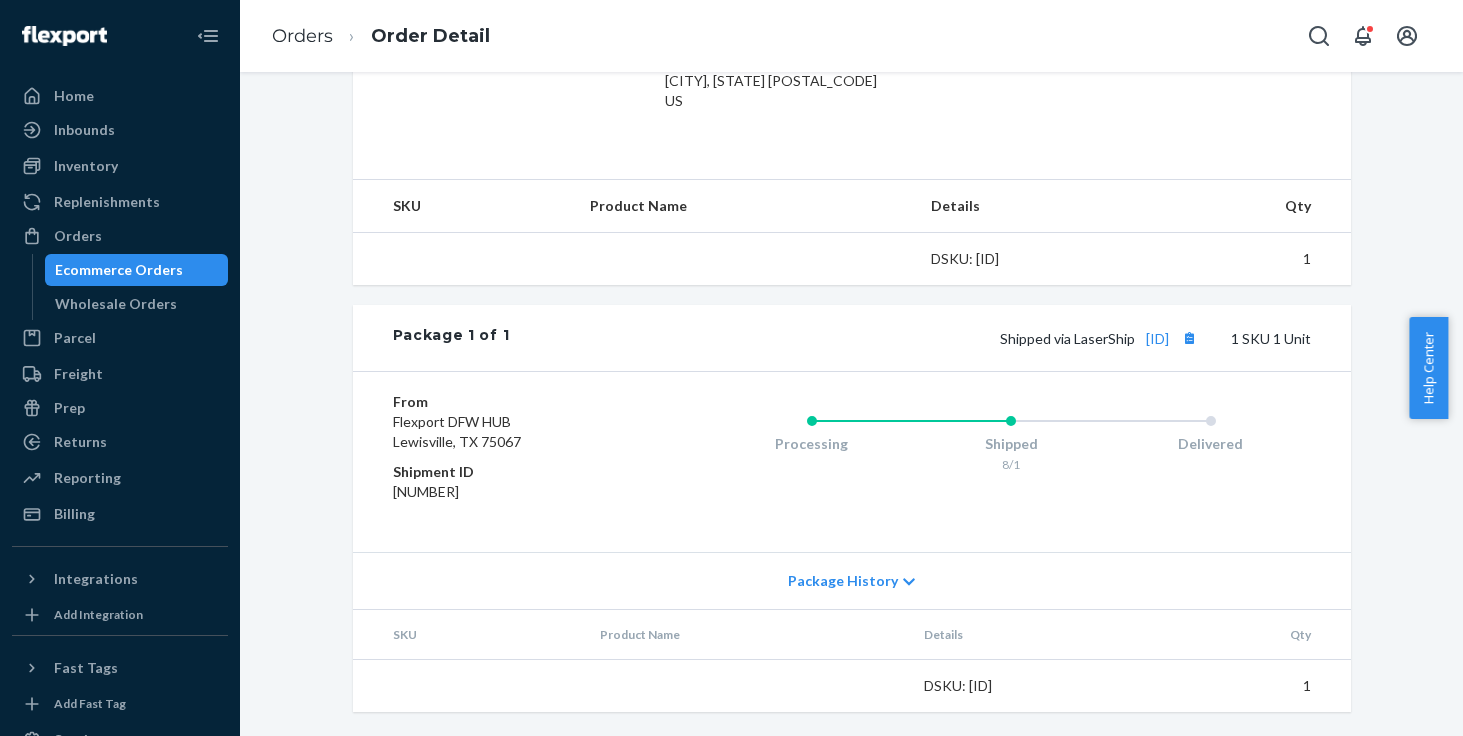 scroll, scrollTop: 588, scrollLeft: 0, axis: vertical 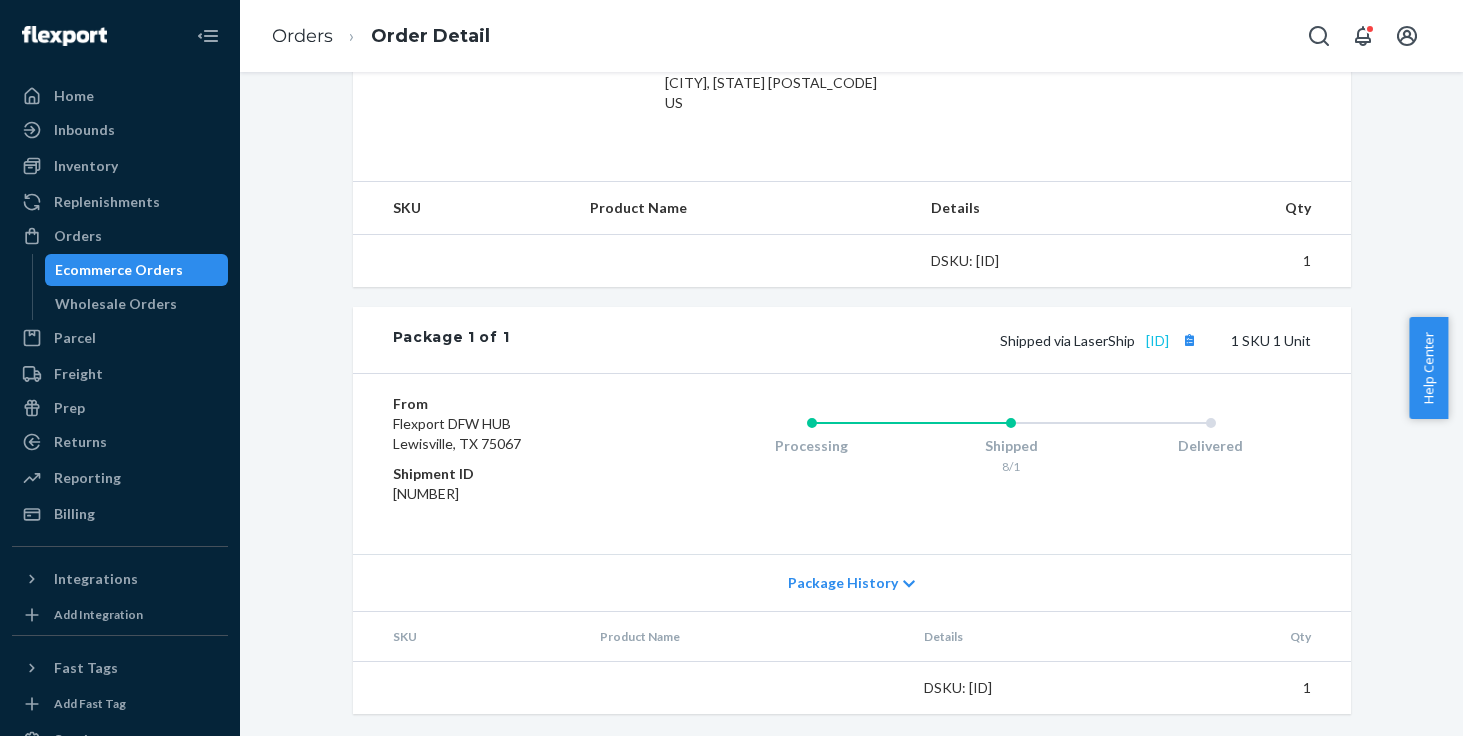 click on "Package 1 of 1 Shipped via LaserShip   1LSCYM1005AGH6M 1   SKU   1   Unit" at bounding box center [852, 340] 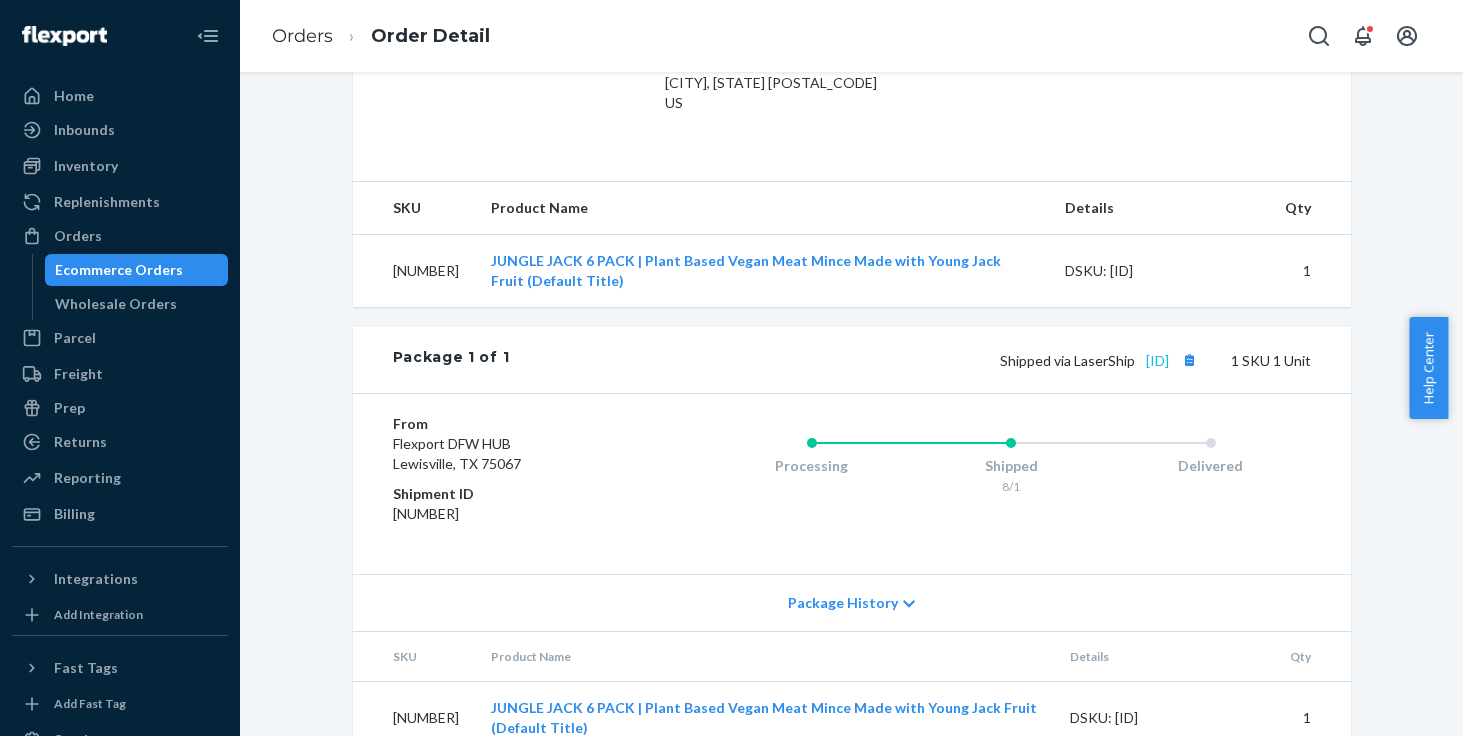 click on "[ID]" at bounding box center [1157, 360] 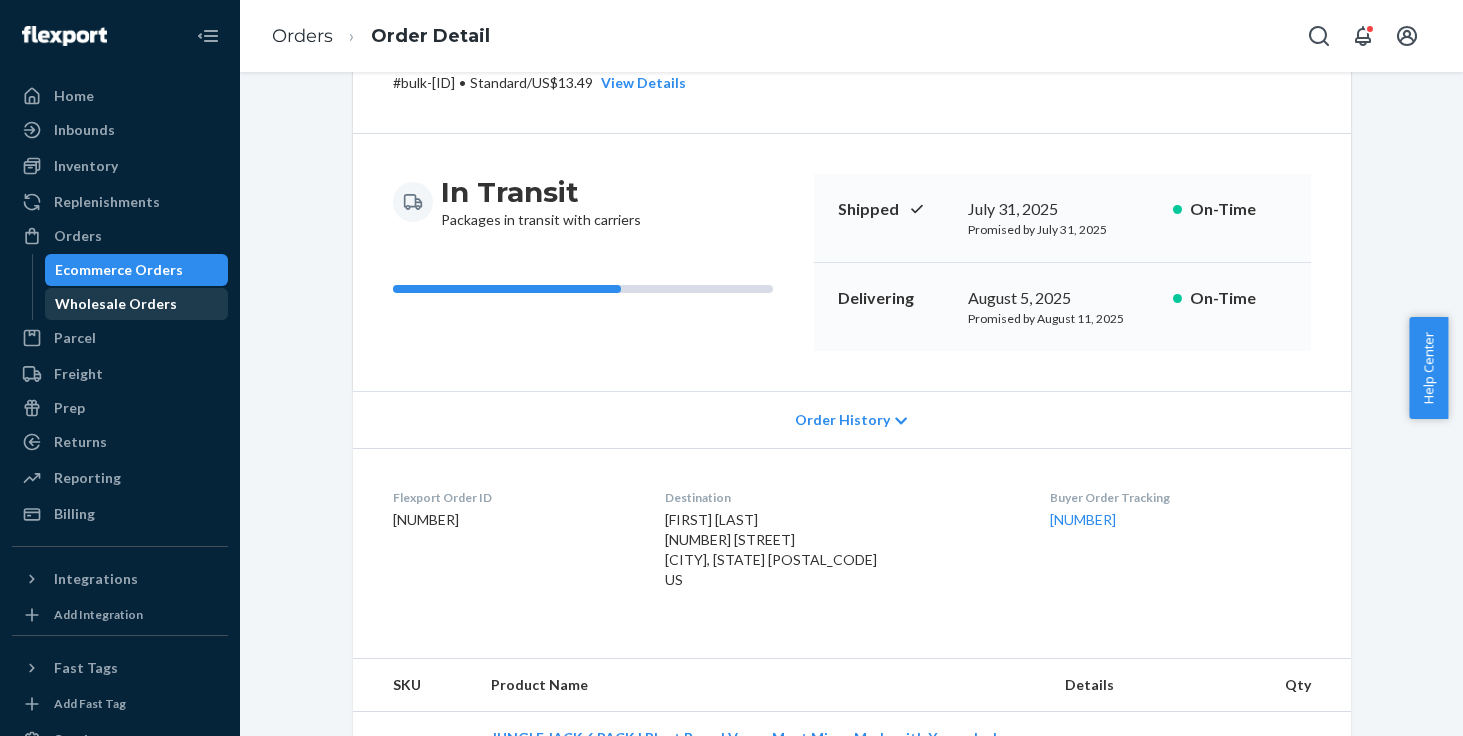scroll, scrollTop: 30, scrollLeft: 0, axis: vertical 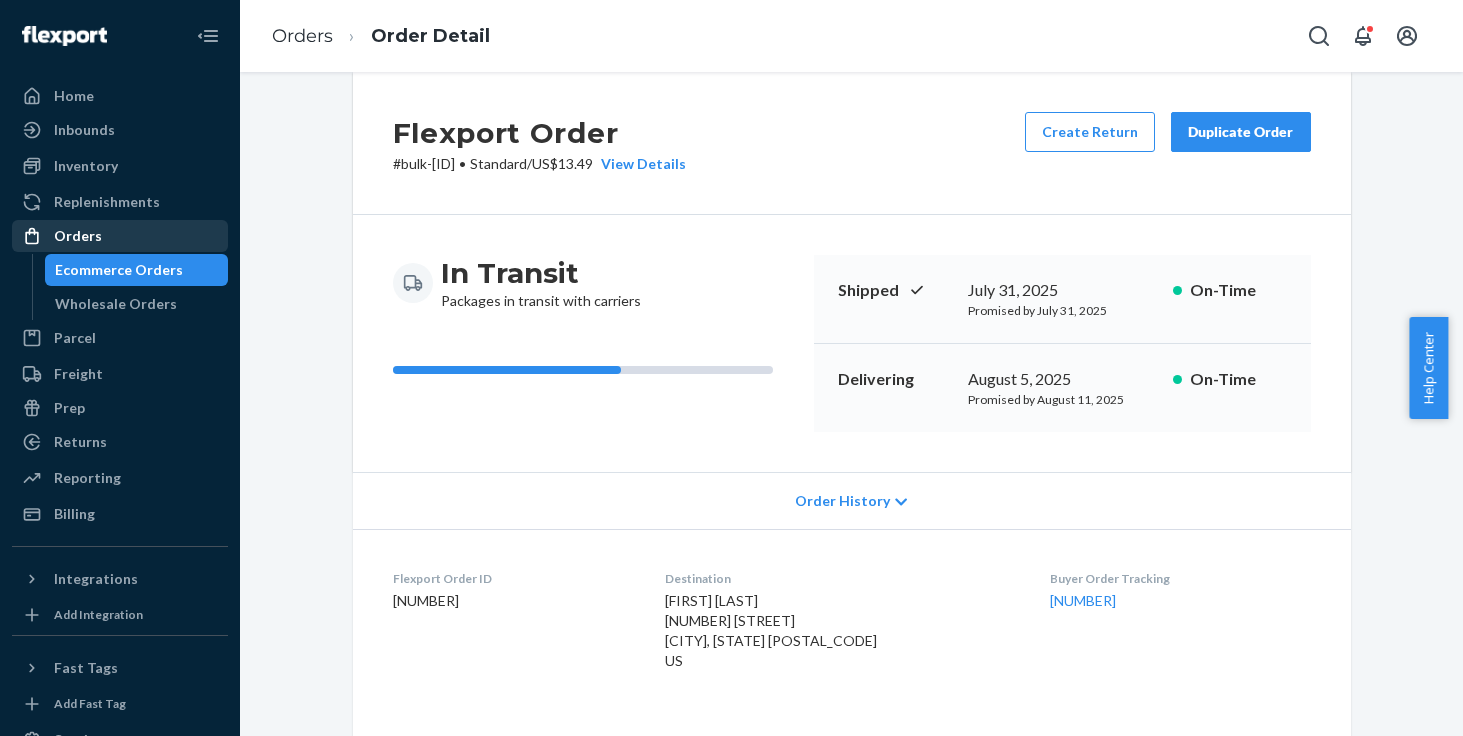 click on "Orders" at bounding box center (78, 236) 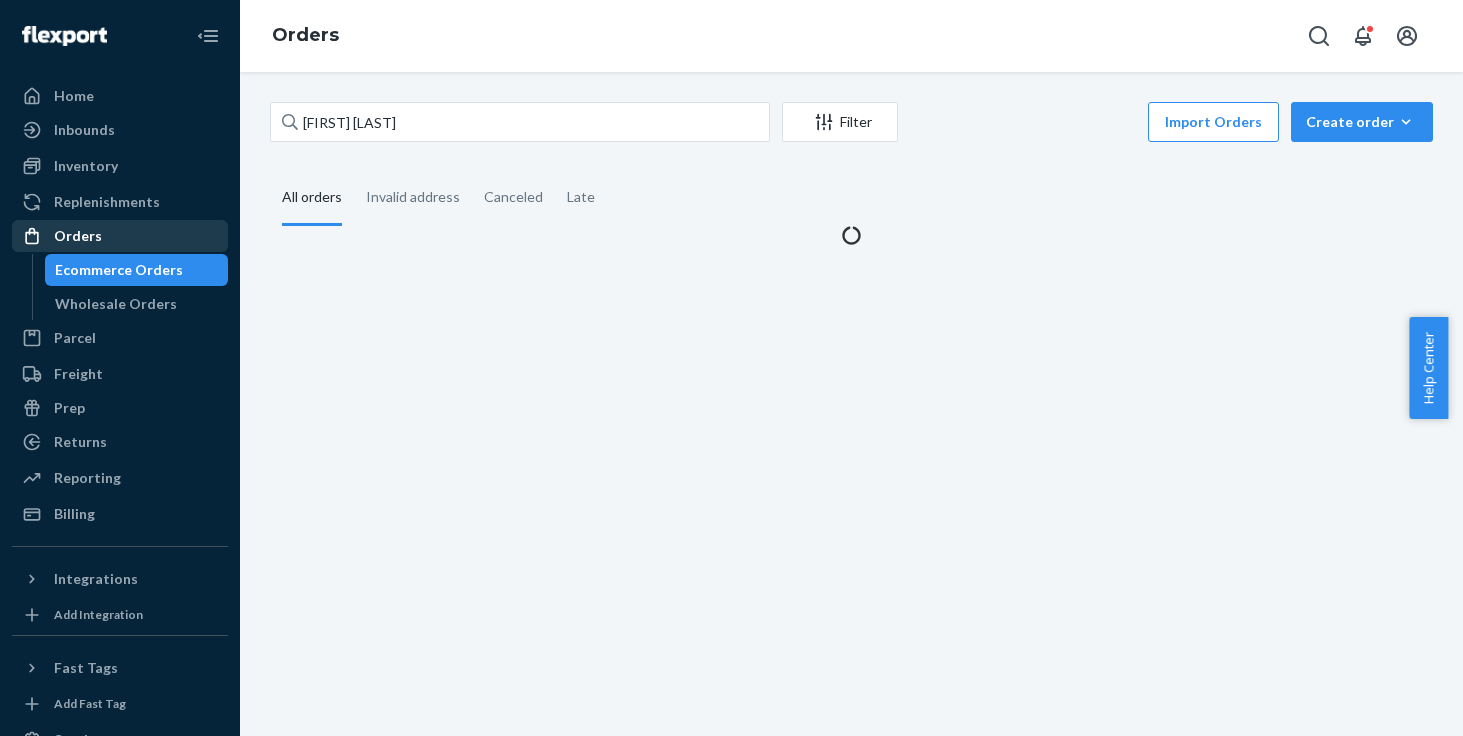 scroll, scrollTop: 0, scrollLeft: 0, axis: both 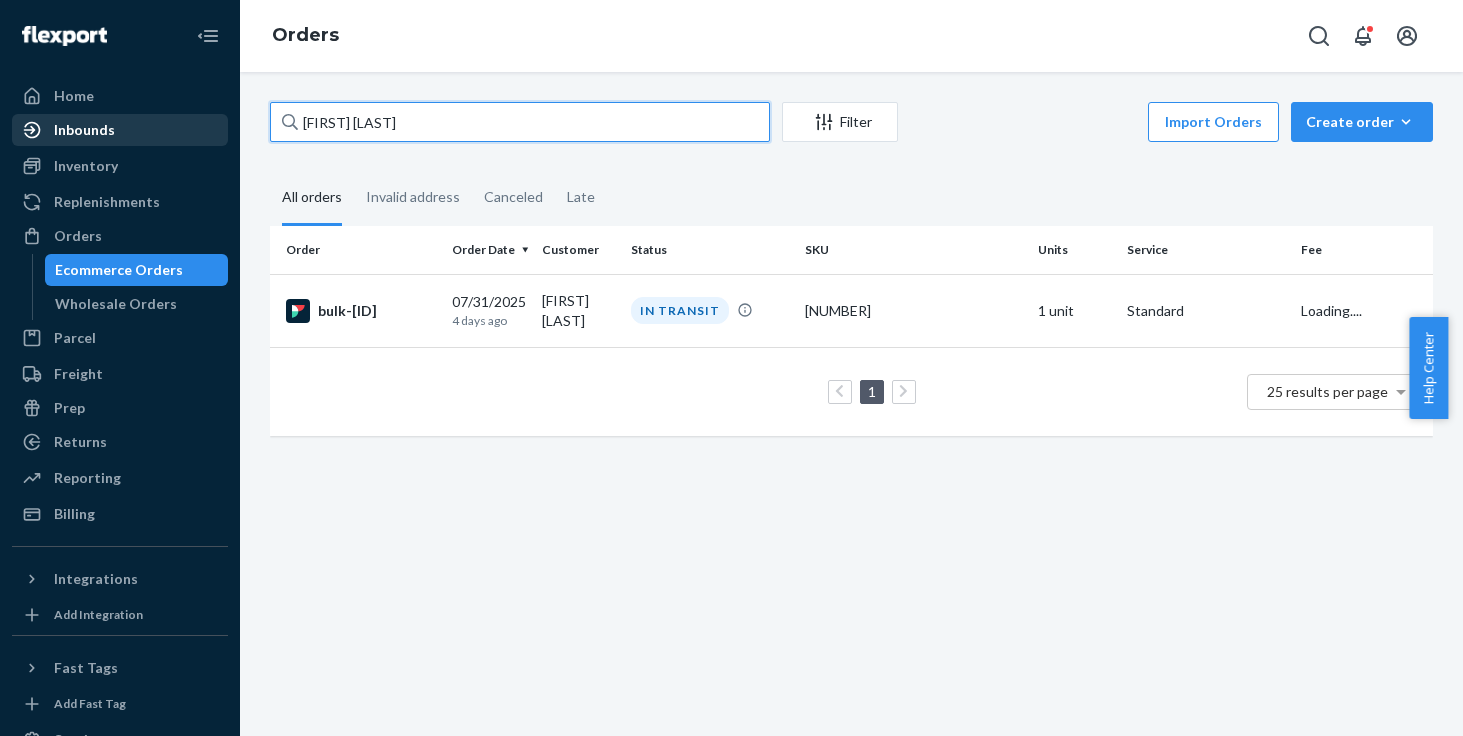 drag, startPoint x: 427, startPoint y: 120, endPoint x: 194, endPoint y: 119, distance: 233.00215 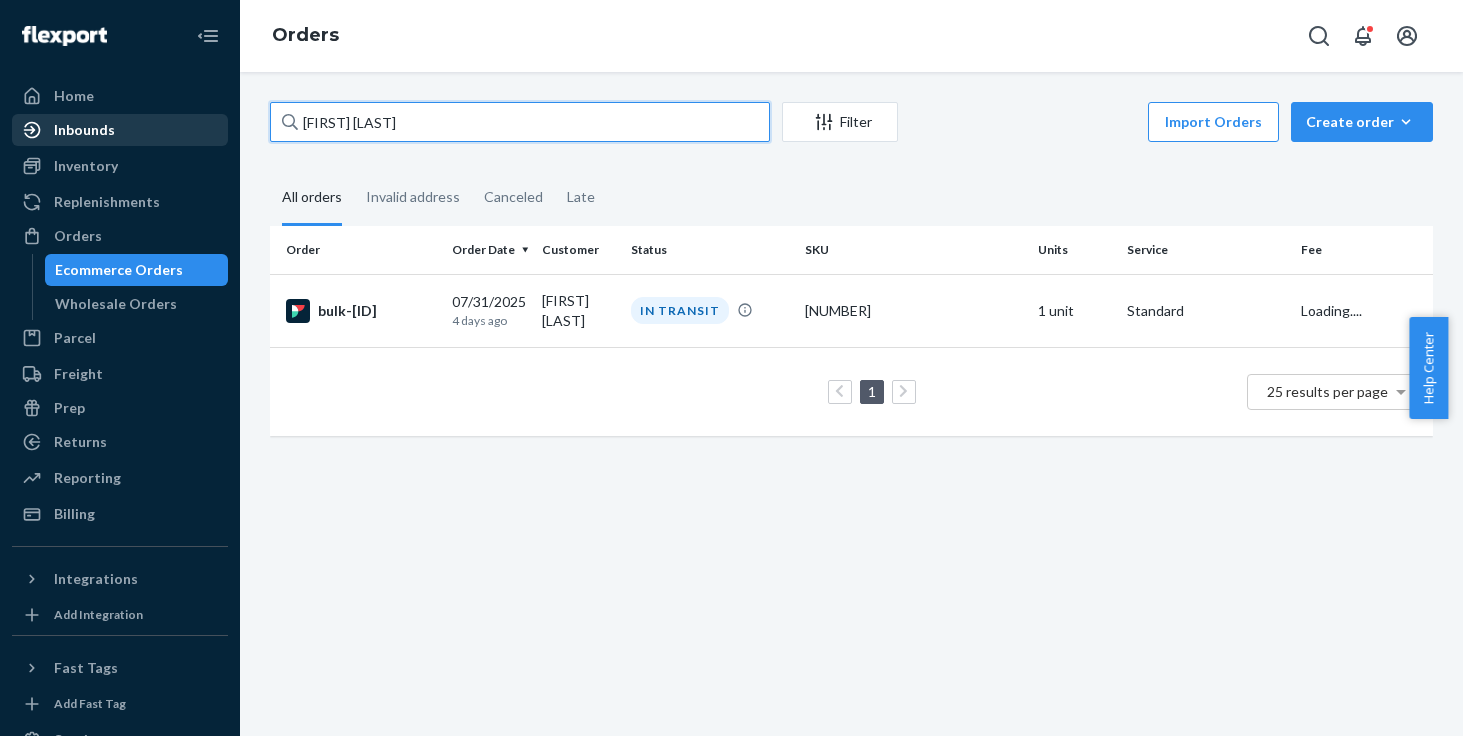 click on "Home Inbounds Shipping Plans Problems Inventory Products Replenishments Orders Ecommerce Orders Wholesale Orders Parcel Parcel orders Integrations Freight Prep Returns All Returns Get Onboarded Reporting Reports Analytics Billing Integrations Add Integration Fast Tags Add Fast Tag Settings Talk to Support Help Center Give Feedback Orders [FIRST] [LAST] Filter Import Orders Create order Ecommerce order Removal order All orders Invalid address Canceled Late Order Order Date Customer Status SKU Units Service Fee bulk-[ID] 07/31/2025 4 days ago [FIRST] [LAST] IN TRANSIT 49944361566526 1 unit Standard Loading.... 1 25 results per page" at bounding box center [731, 368] 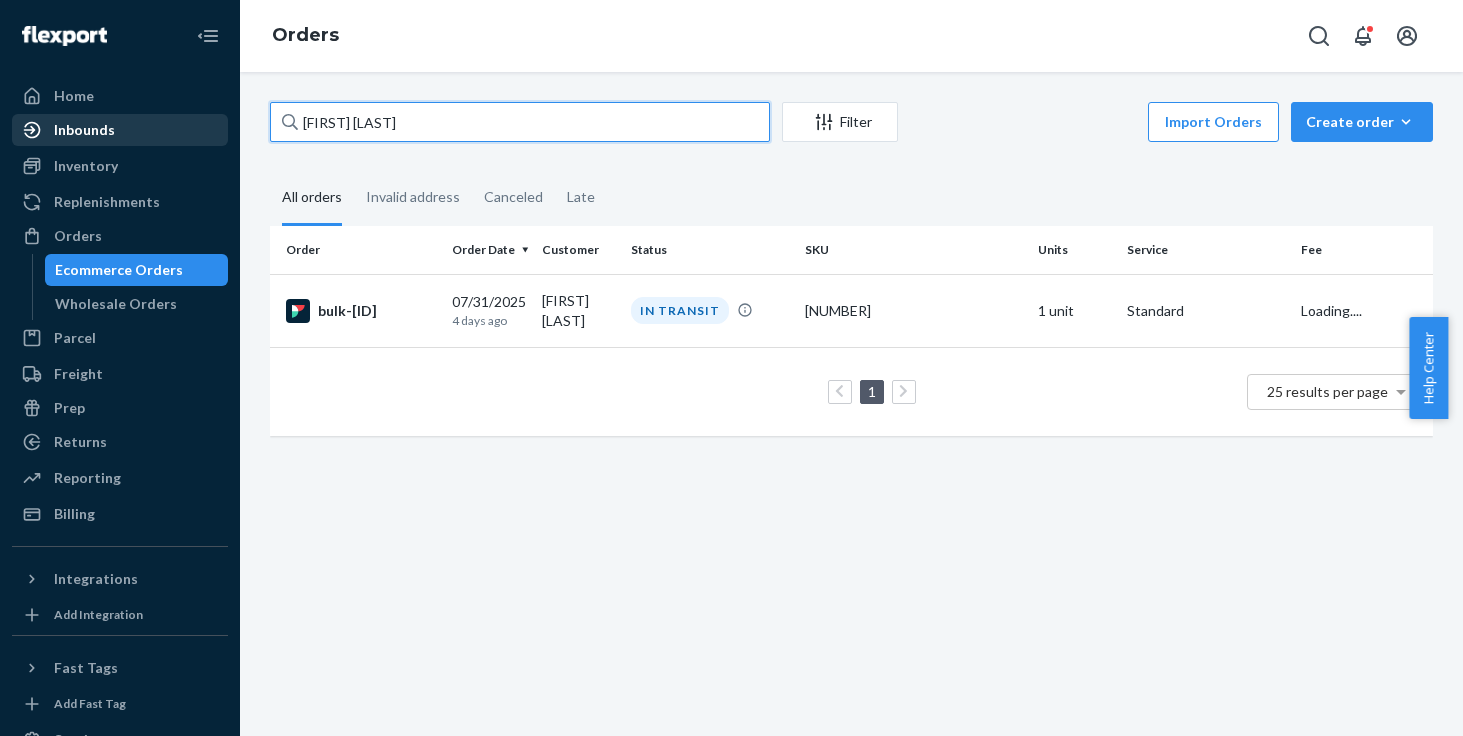paste on "[FIRST] [LAST]" 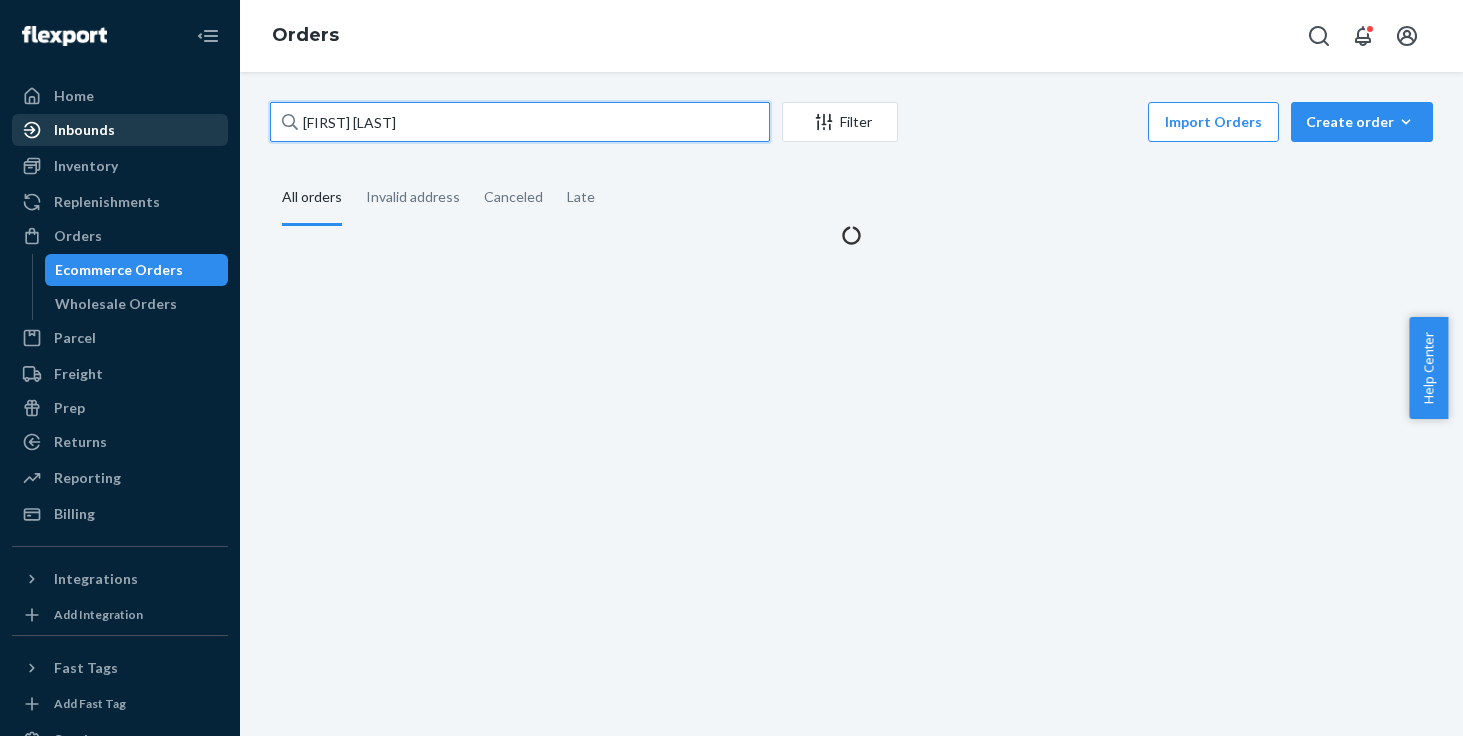 type on "[FIRST] [LAST]" 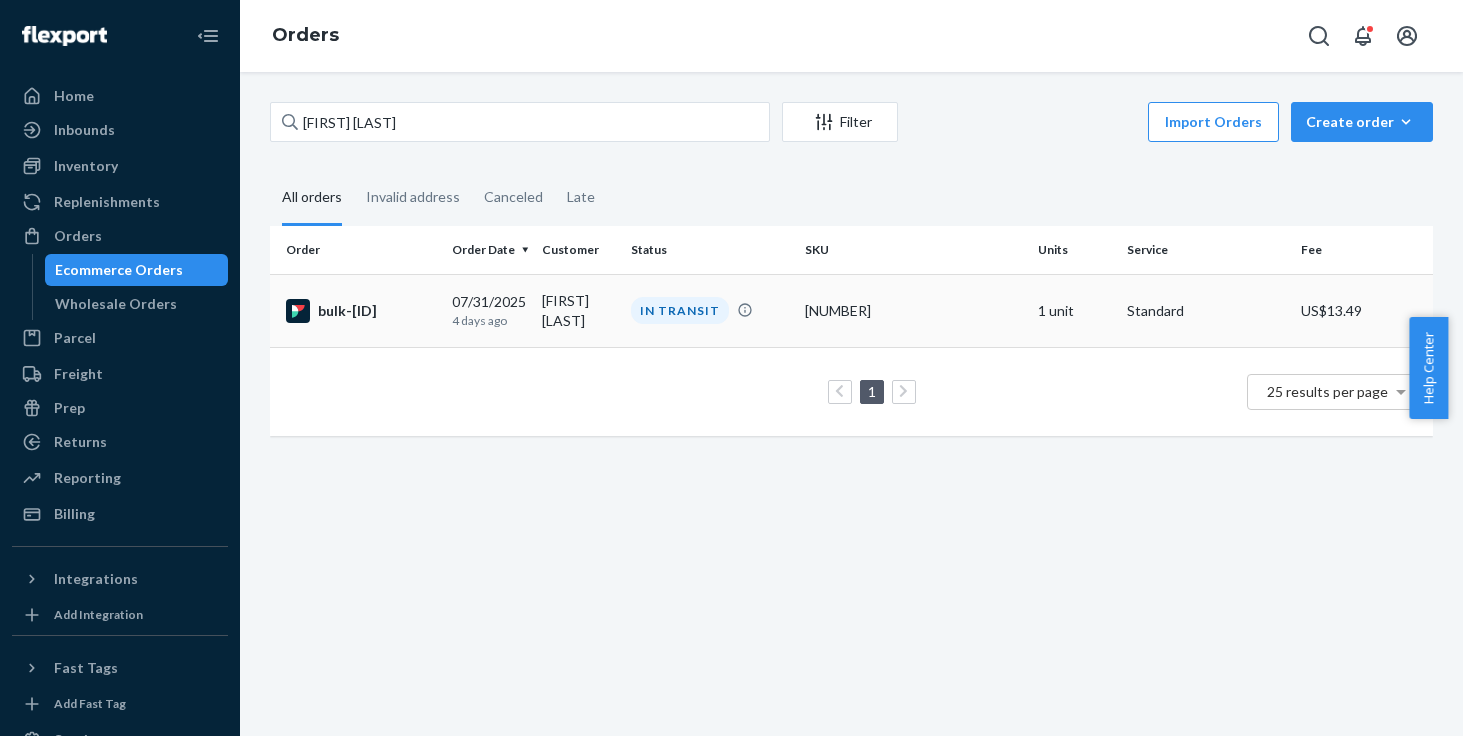 click on "IN TRANSIT" at bounding box center (710, 310) 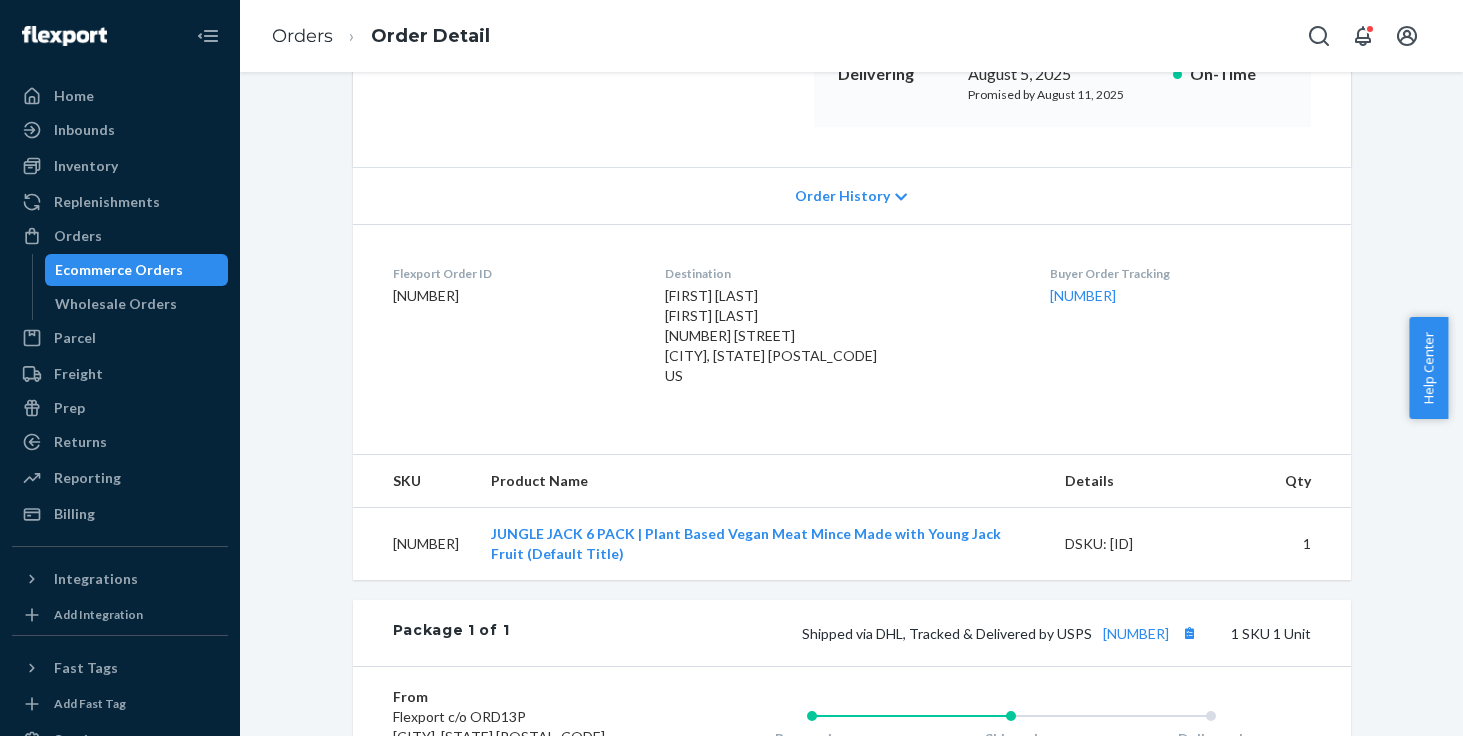 scroll, scrollTop: 436, scrollLeft: 0, axis: vertical 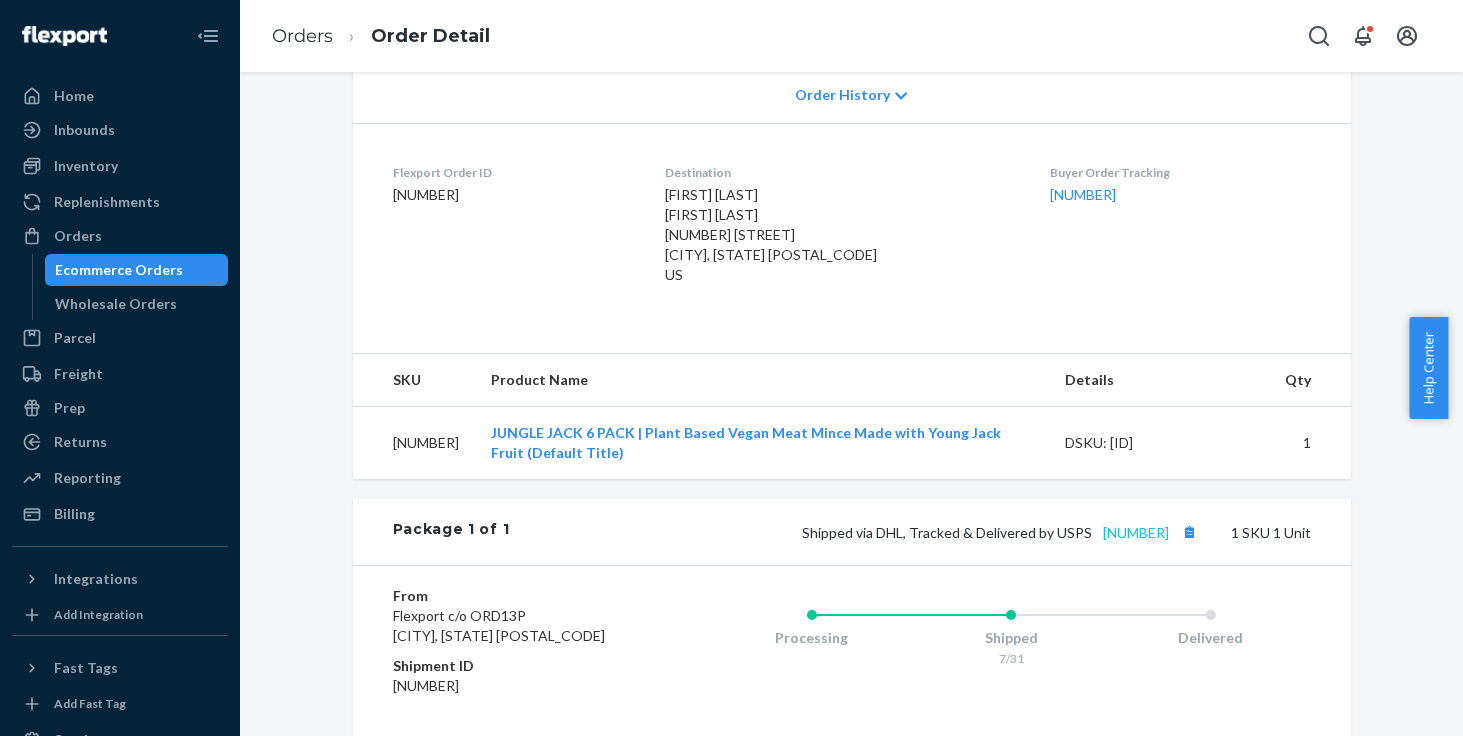 click on "[NUMBER]" at bounding box center [1136, 532] 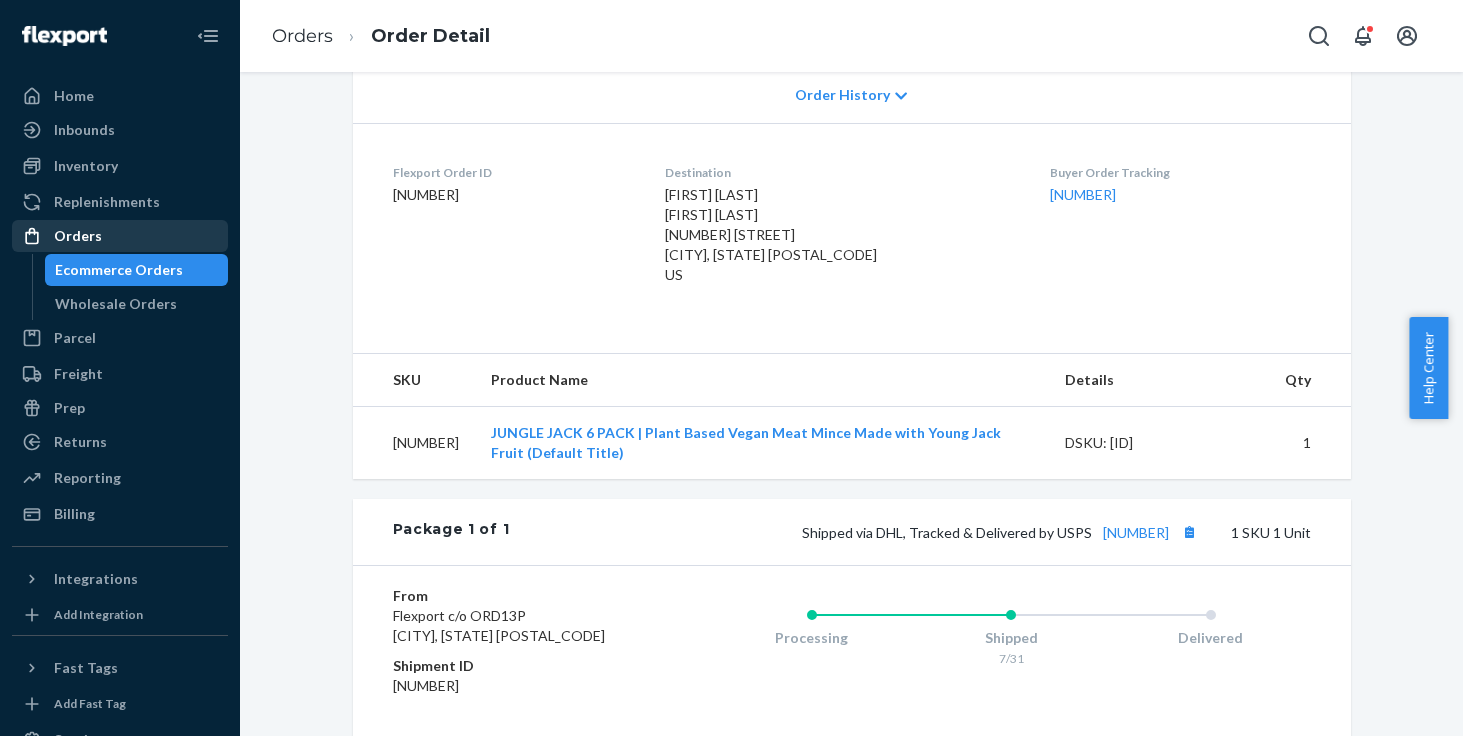click on "Orders" at bounding box center (120, 236) 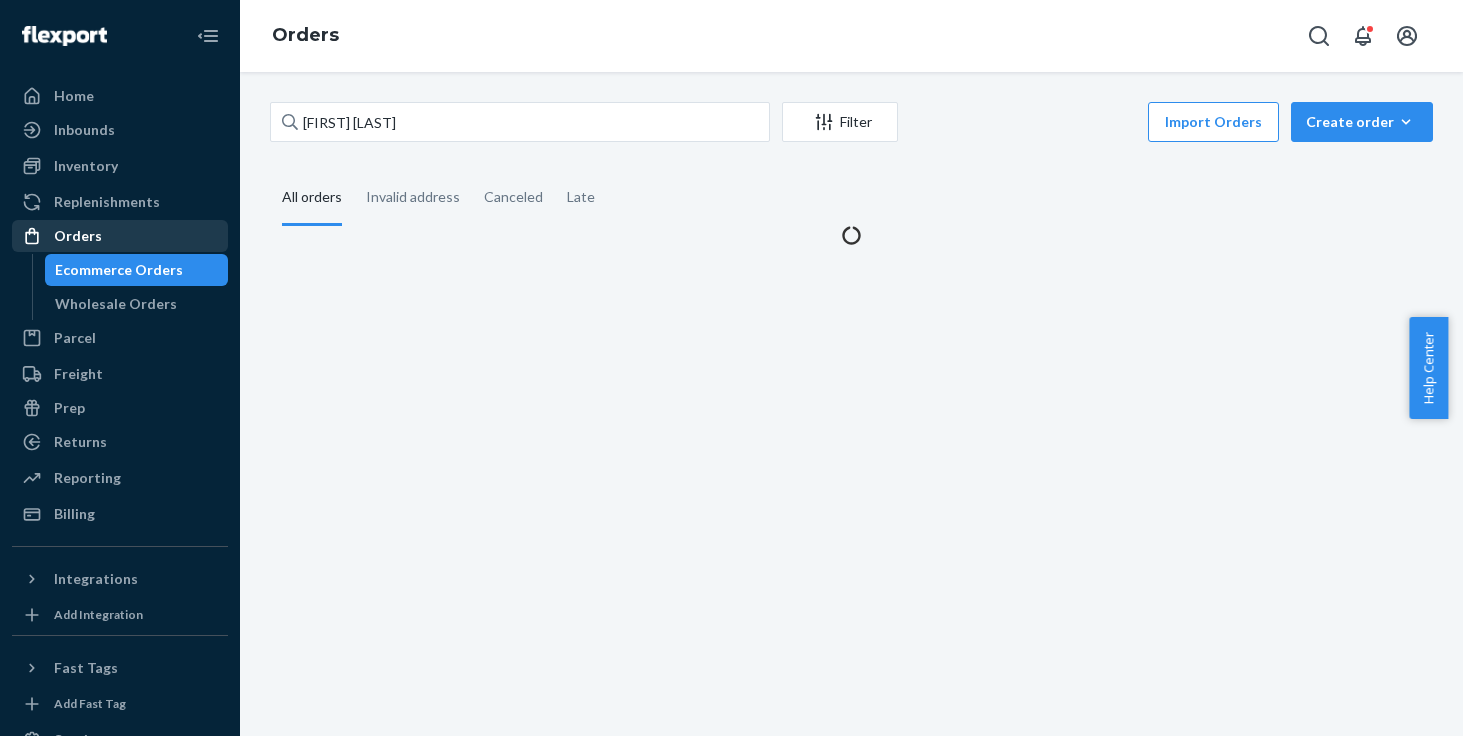 scroll, scrollTop: 0, scrollLeft: 0, axis: both 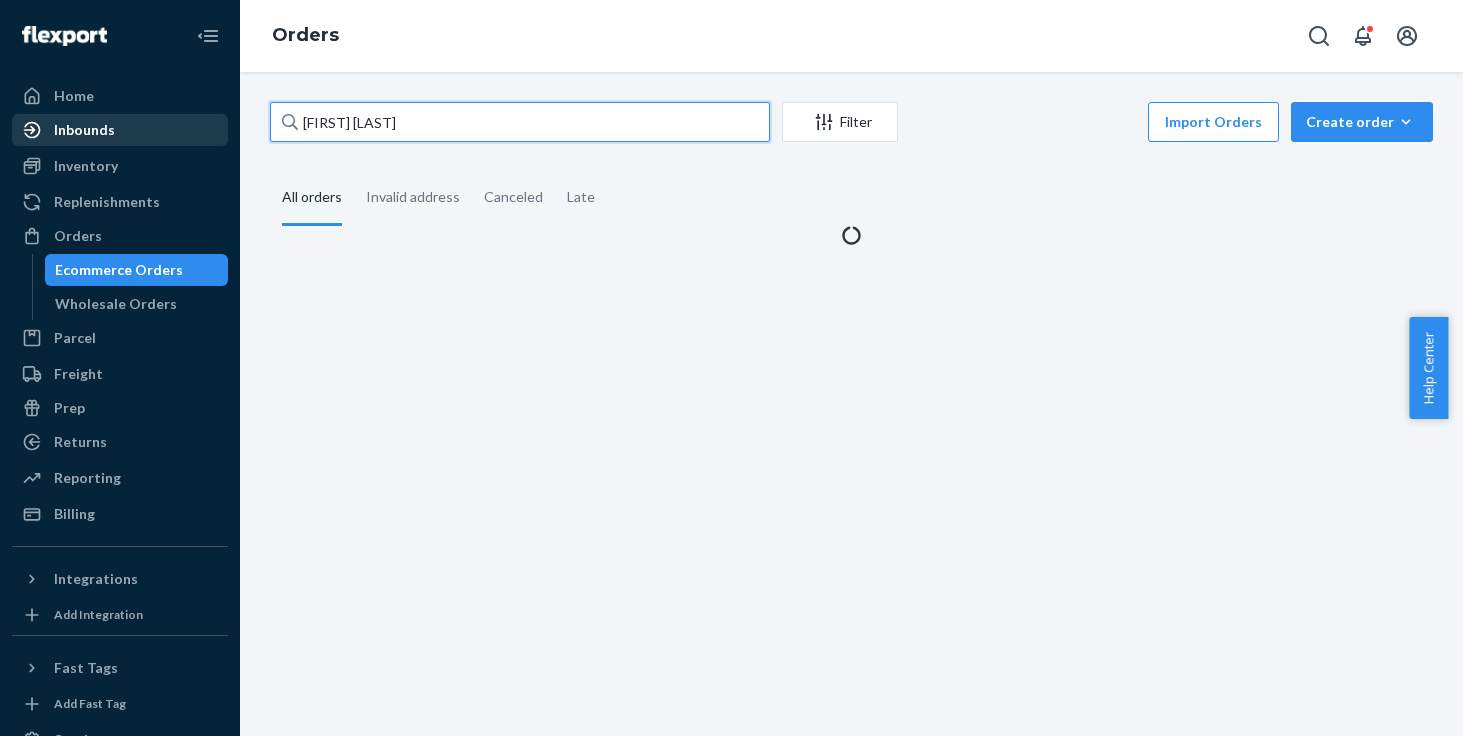 drag, startPoint x: 447, startPoint y: 119, endPoint x: 125, endPoint y: 119, distance: 322 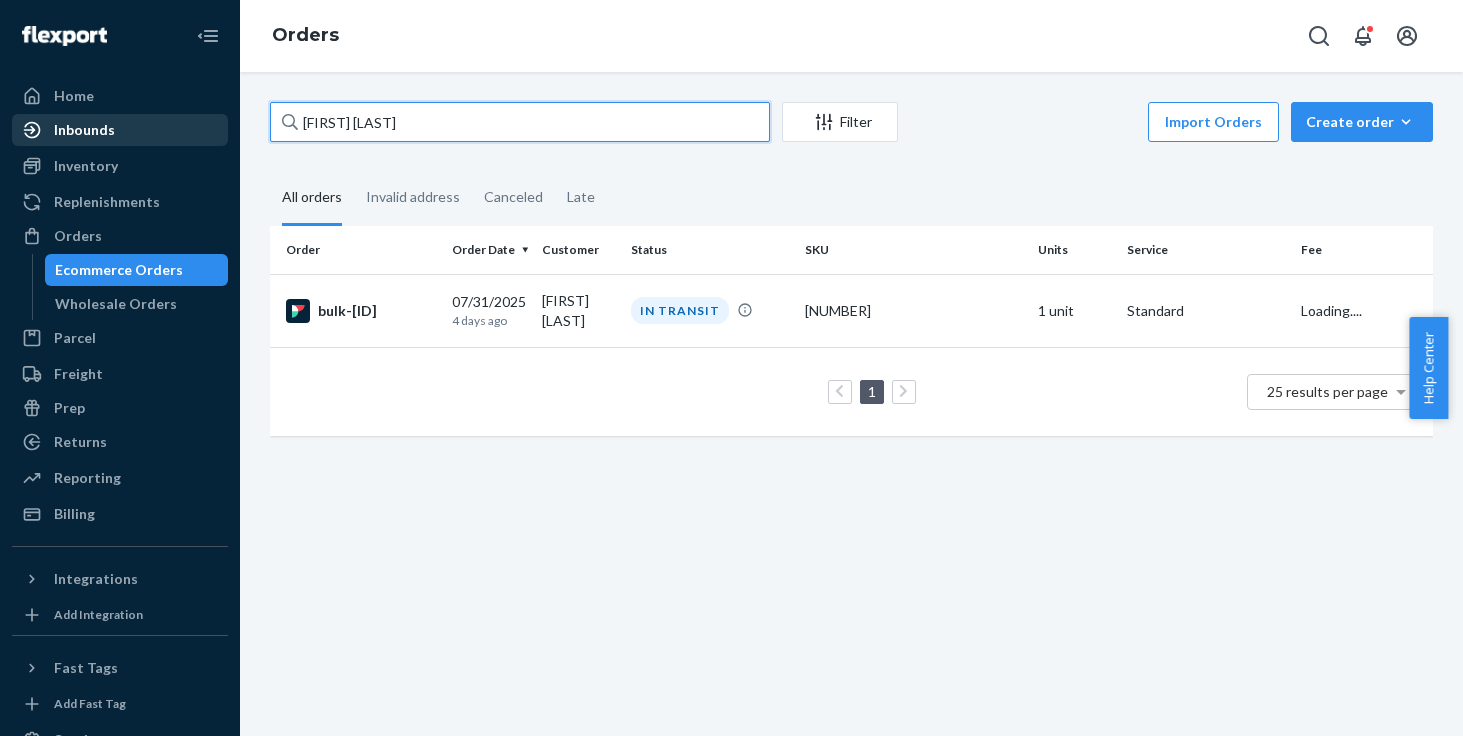 paste on "[FIRST] [LAST]" 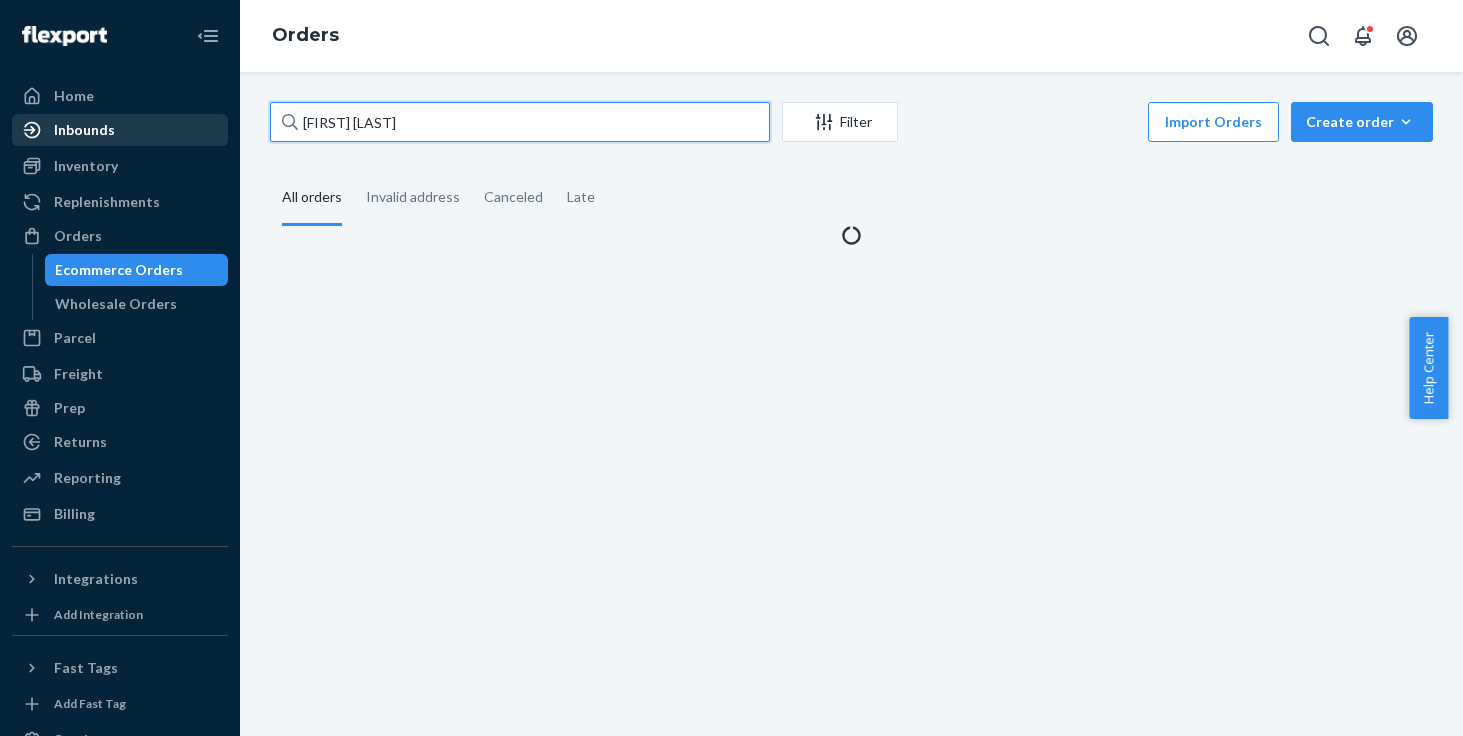 type on "[FIRST] [LAST]" 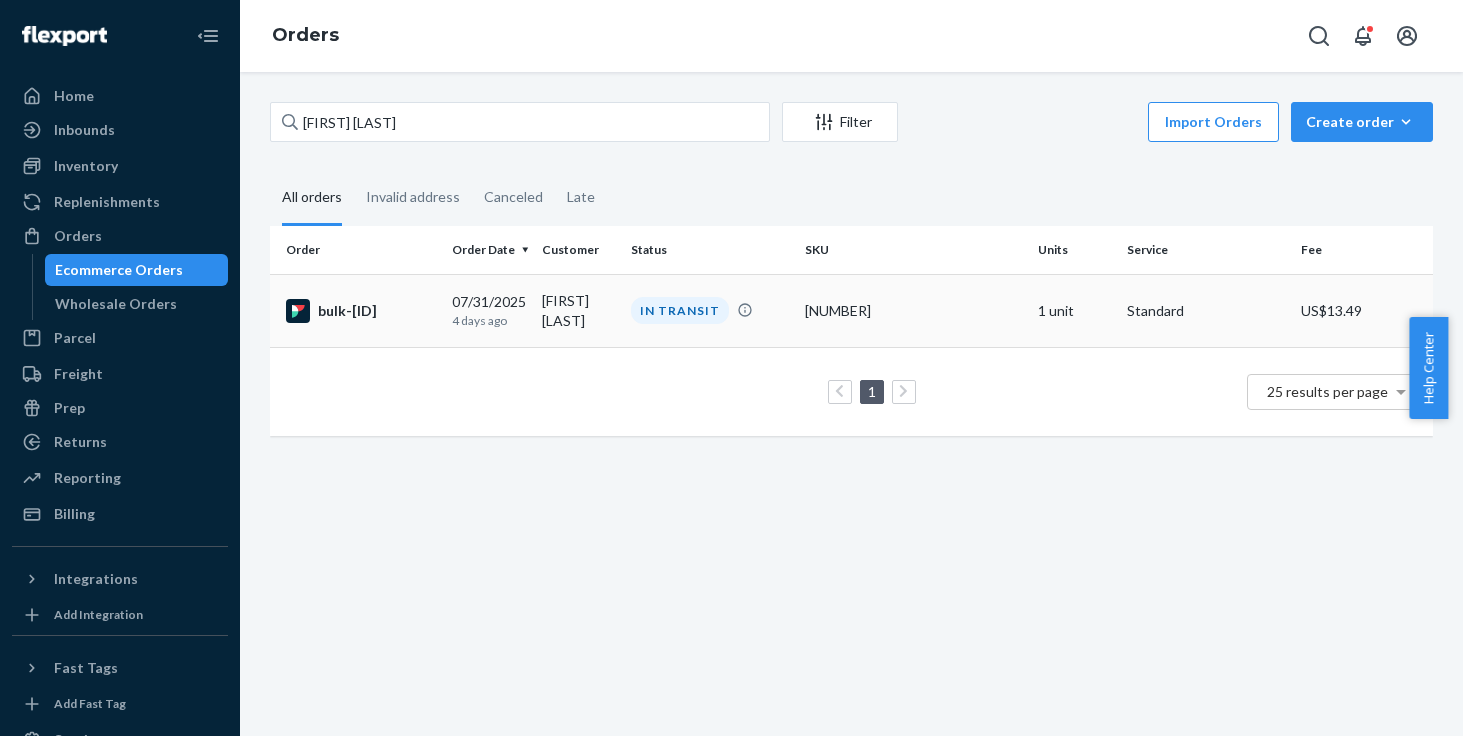 click on "[FIRST] [LAST]" at bounding box center [578, 310] 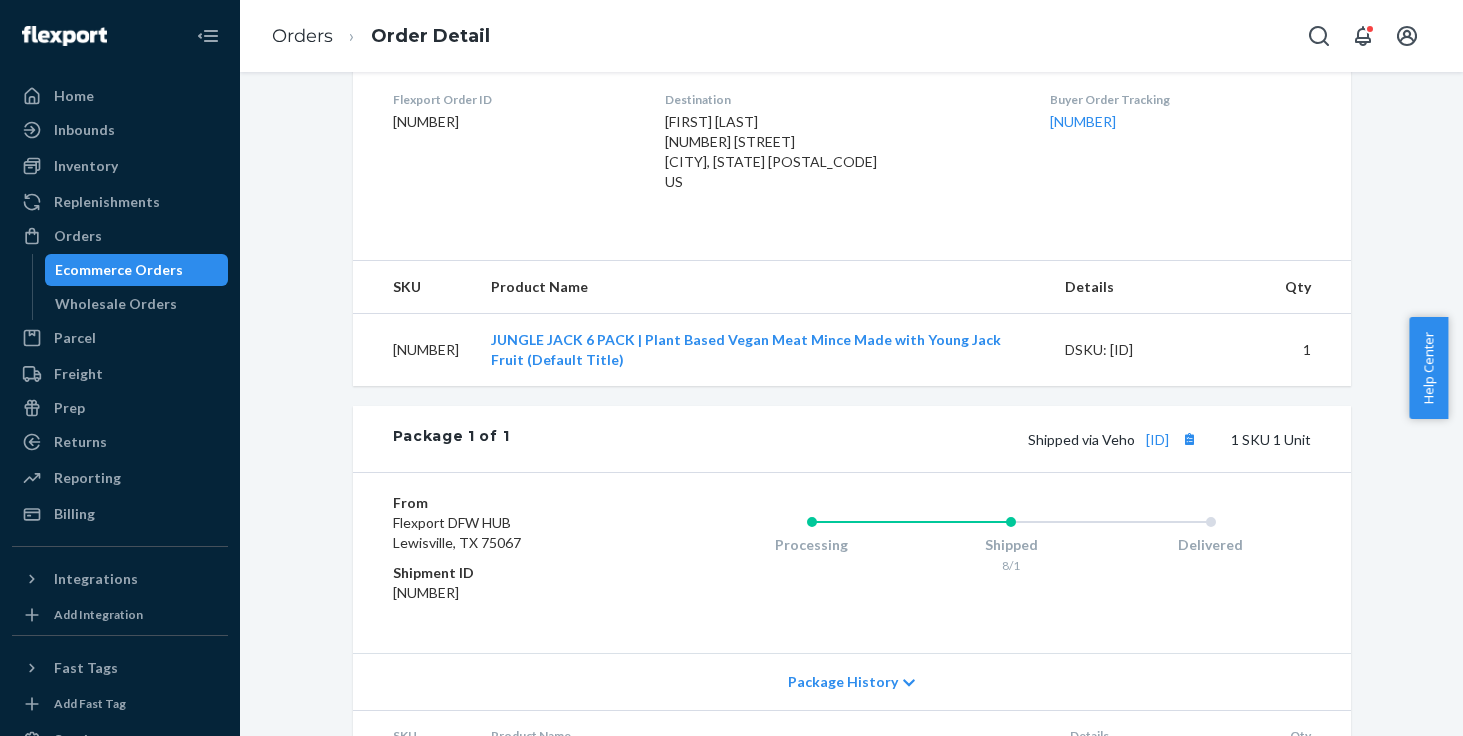 scroll, scrollTop: 518, scrollLeft: 0, axis: vertical 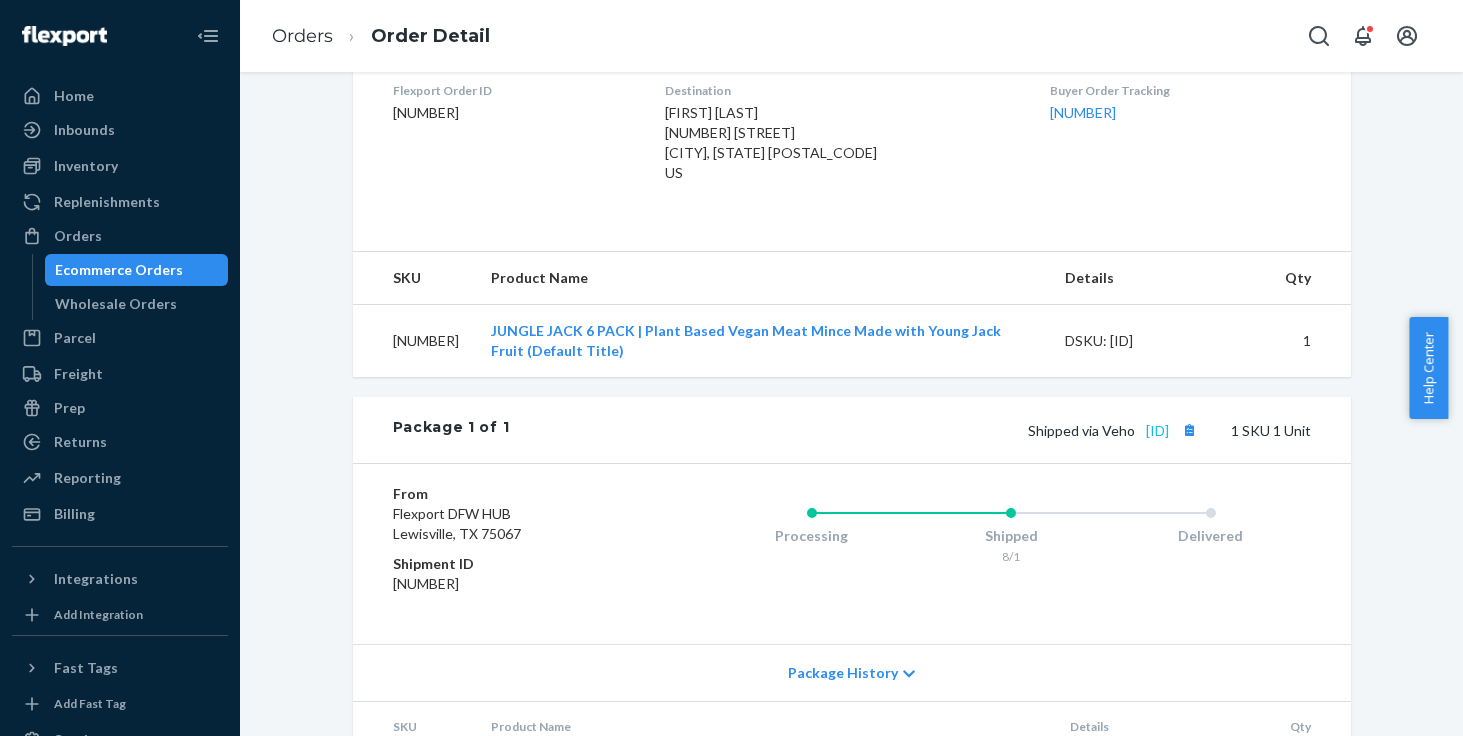 click on "[ID]" at bounding box center [1157, 430] 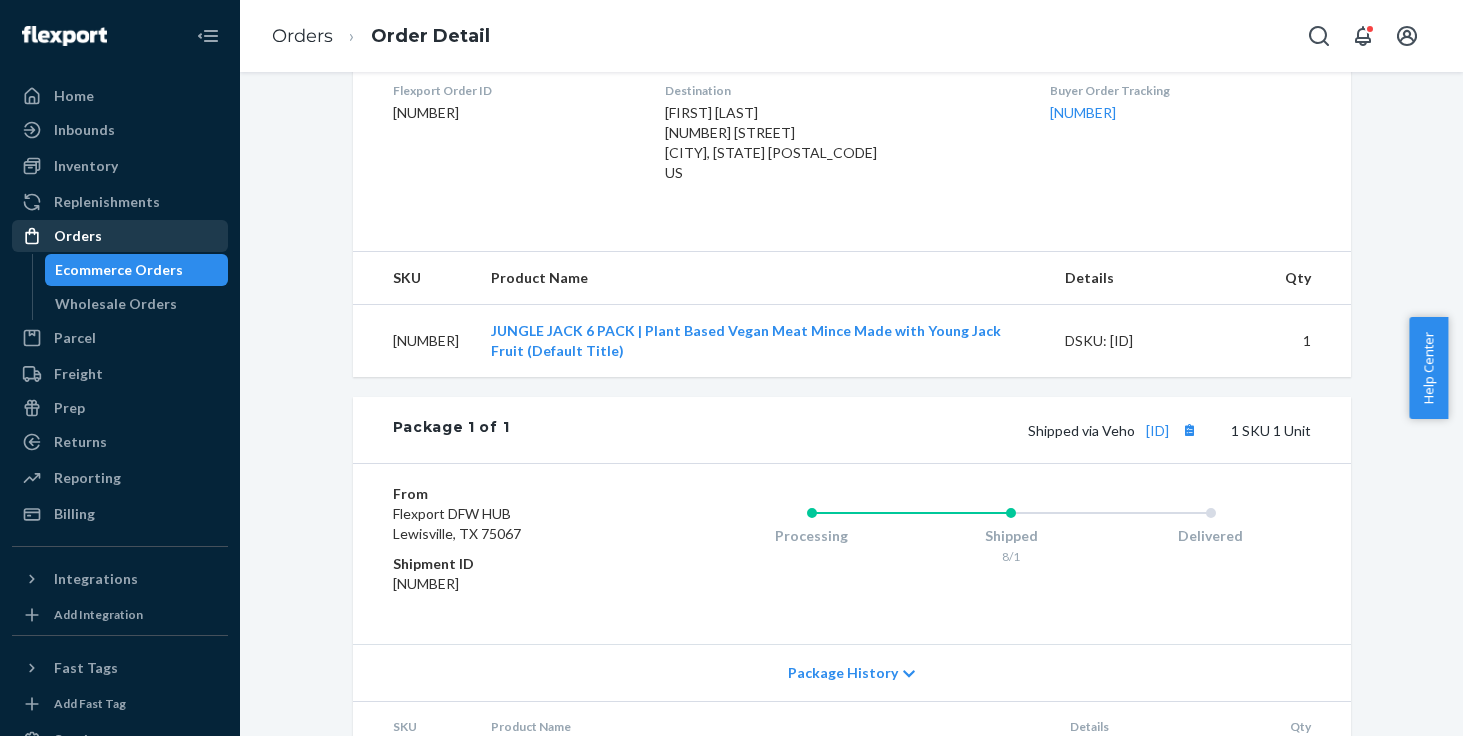 click on "Orders" at bounding box center [120, 236] 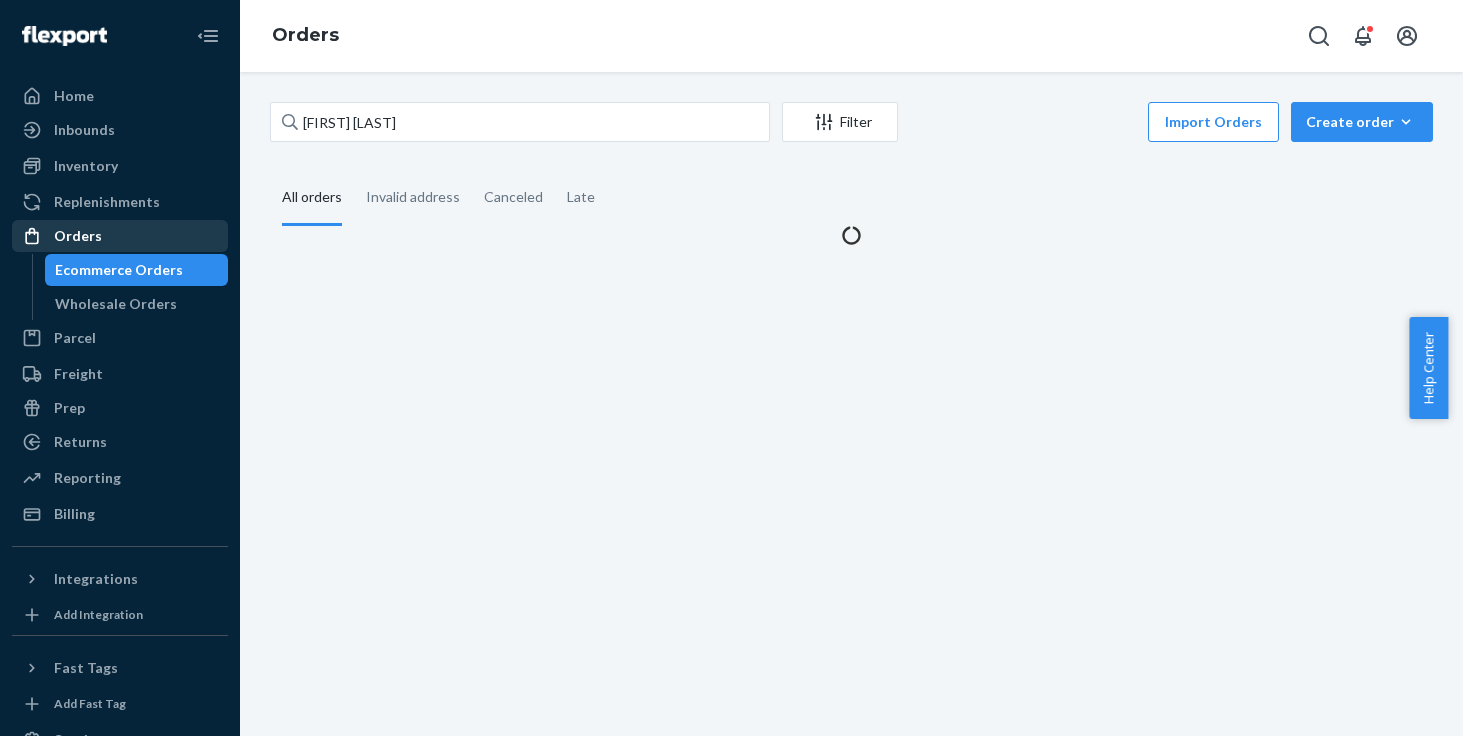scroll, scrollTop: 0, scrollLeft: 0, axis: both 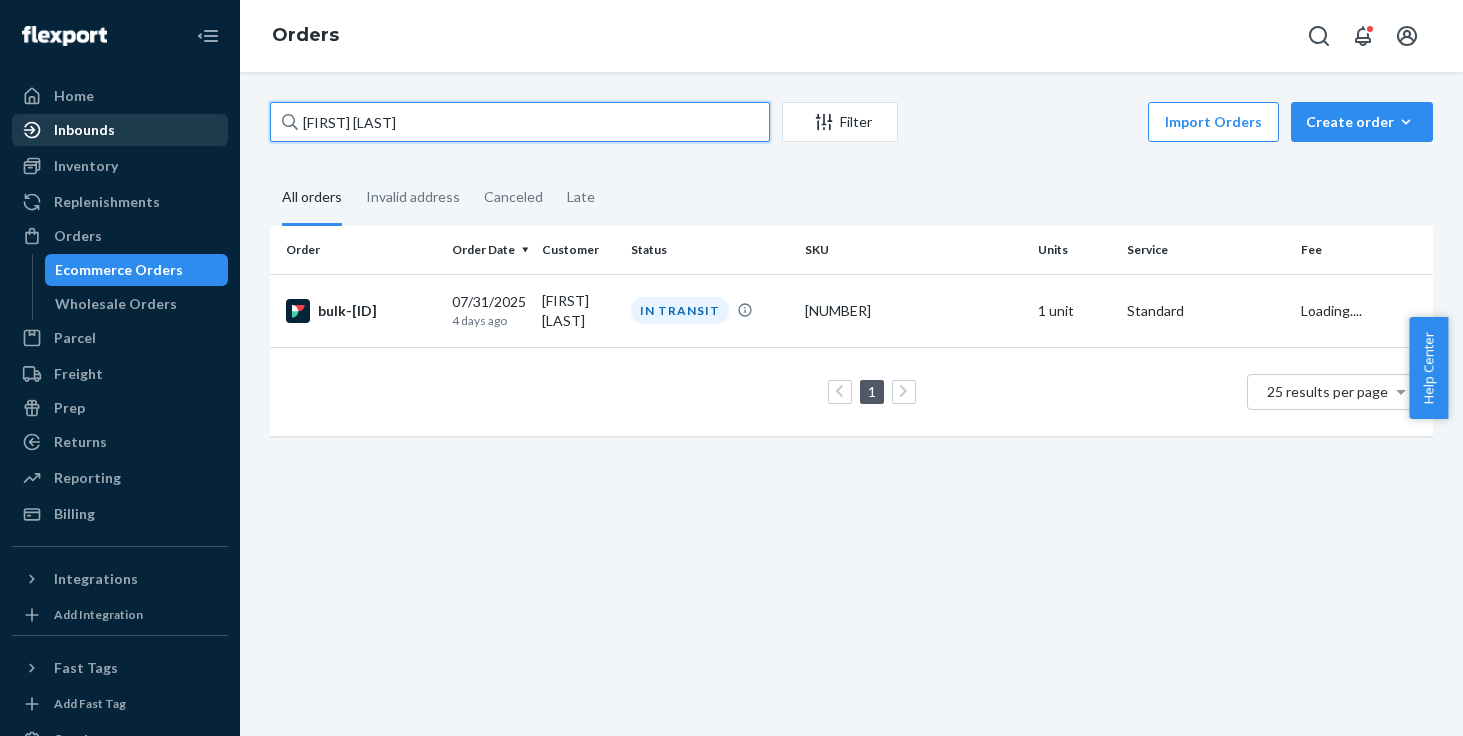 drag, startPoint x: 414, startPoint y: 121, endPoint x: 69, endPoint y: 116, distance: 345.03622 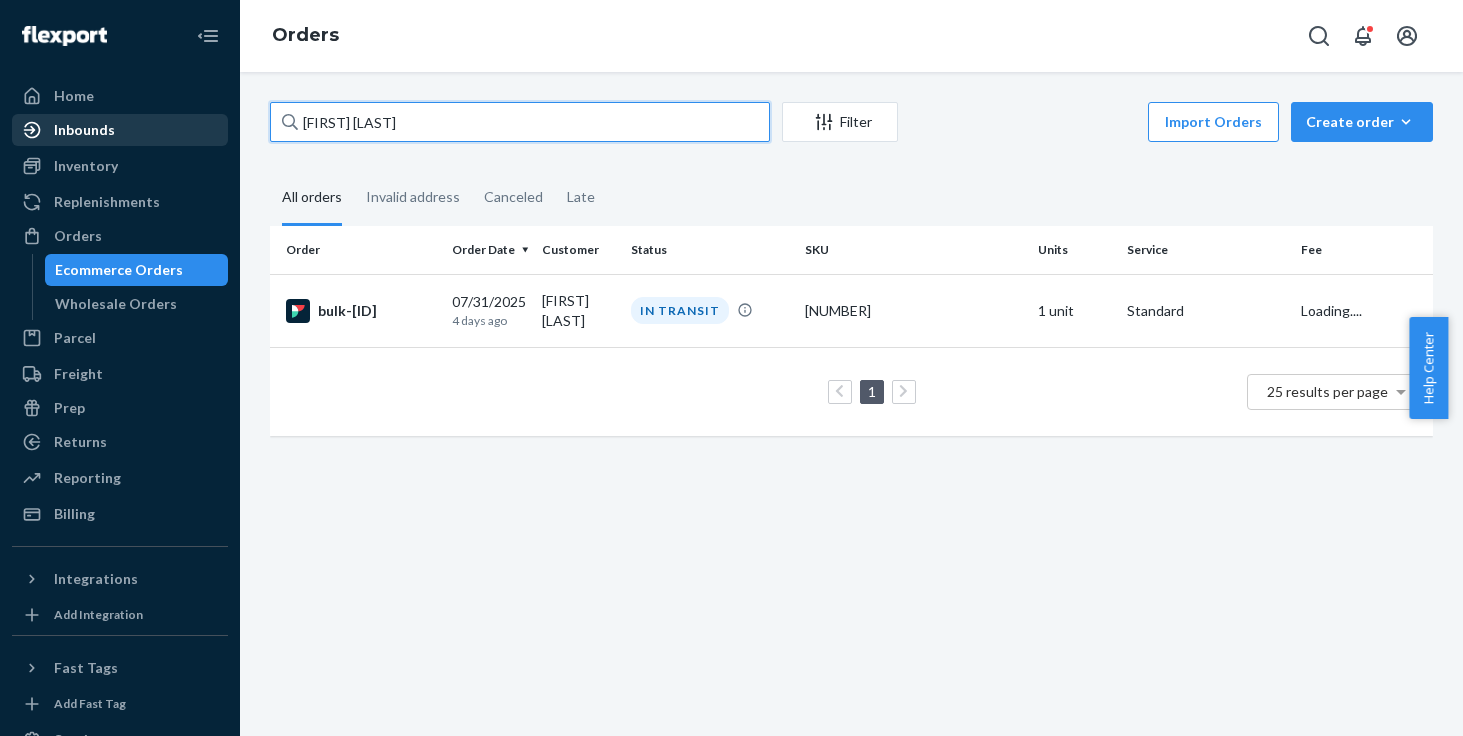 click on "Home Inbounds Shipping Plans Problems Inventory Products Replenishments Orders Ecommerce Orders Wholesale Orders Parcel Parcel orders Integrations Freight Prep Returns All Returns Get Onboarded Reporting Reports Analytics Billing Integrations Add Integration Fast Tags Add Fast Tag Settings Talk to Support Help Center Give Feedback Orders [FIRST] [LAST] Filter Import Orders Create order Ecommerce order Removal order All orders Invalid address Canceled Late Order Order Date Customer Status SKU Units Service Fee bulk-d88490ae64d4c8be5b8ada27 07/31/2025 4 days ago [FIRST] [LAST] IN TRANSIT 49944361566526 1 unit Standard Loading.... 1 25 results per page" at bounding box center [731, 368] 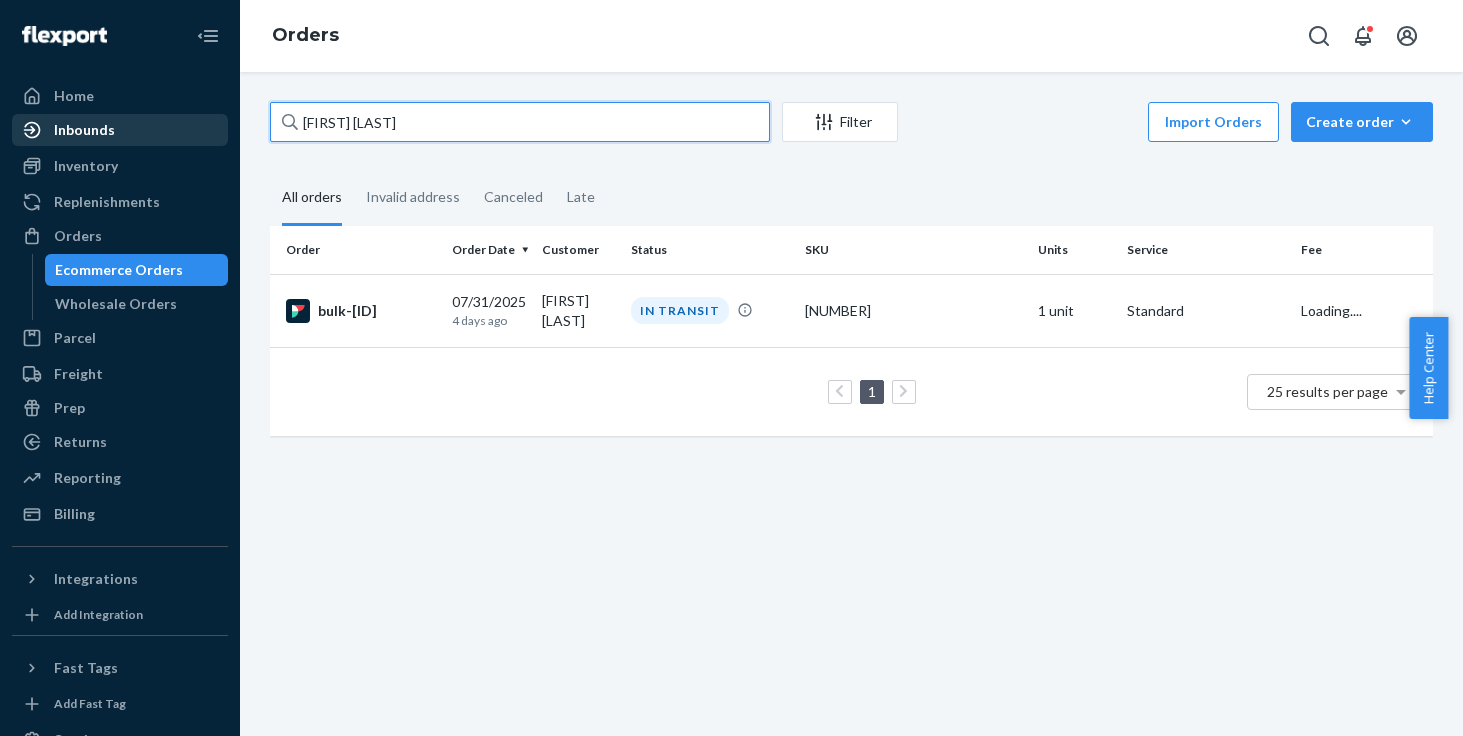 paste on "[FIRST] [LAST]" 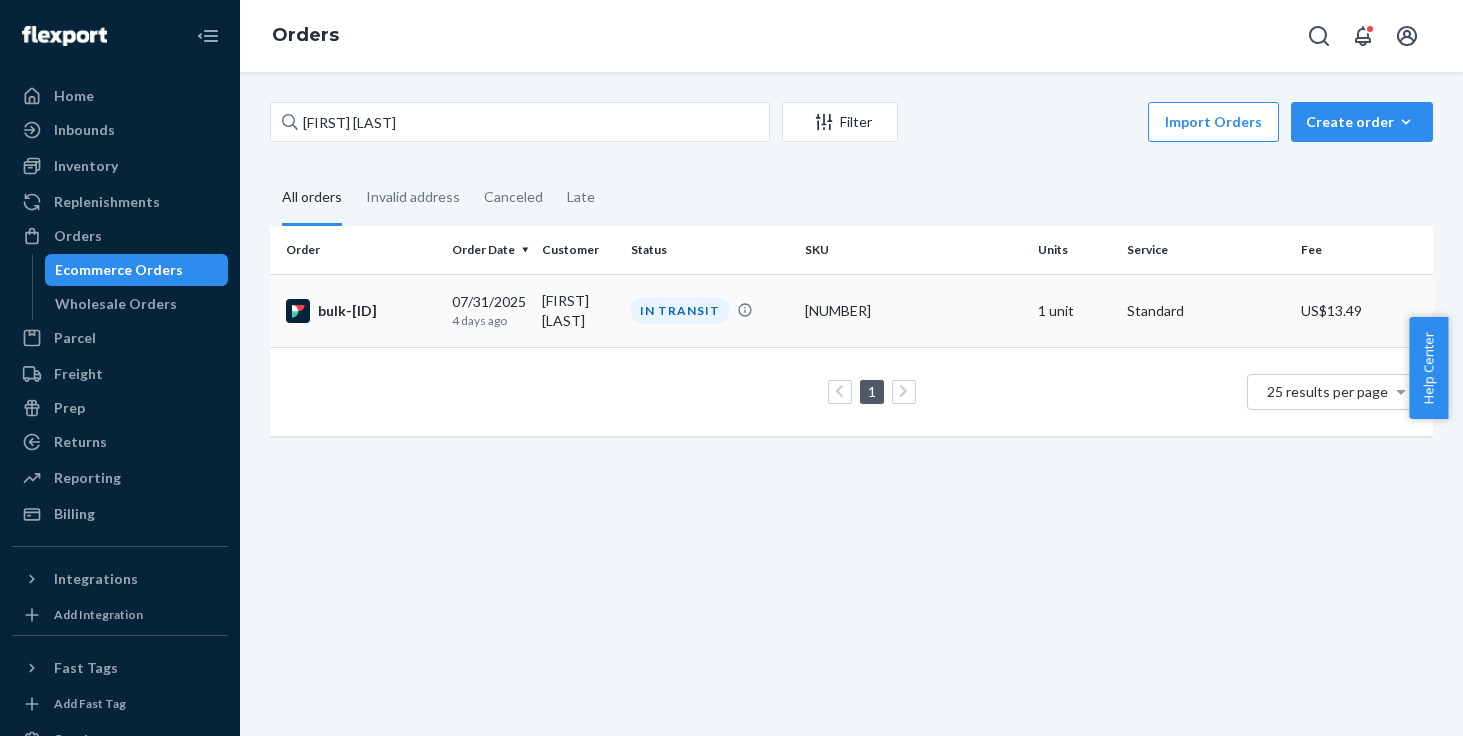click on "[FIRST] [LAST]" at bounding box center (578, 310) 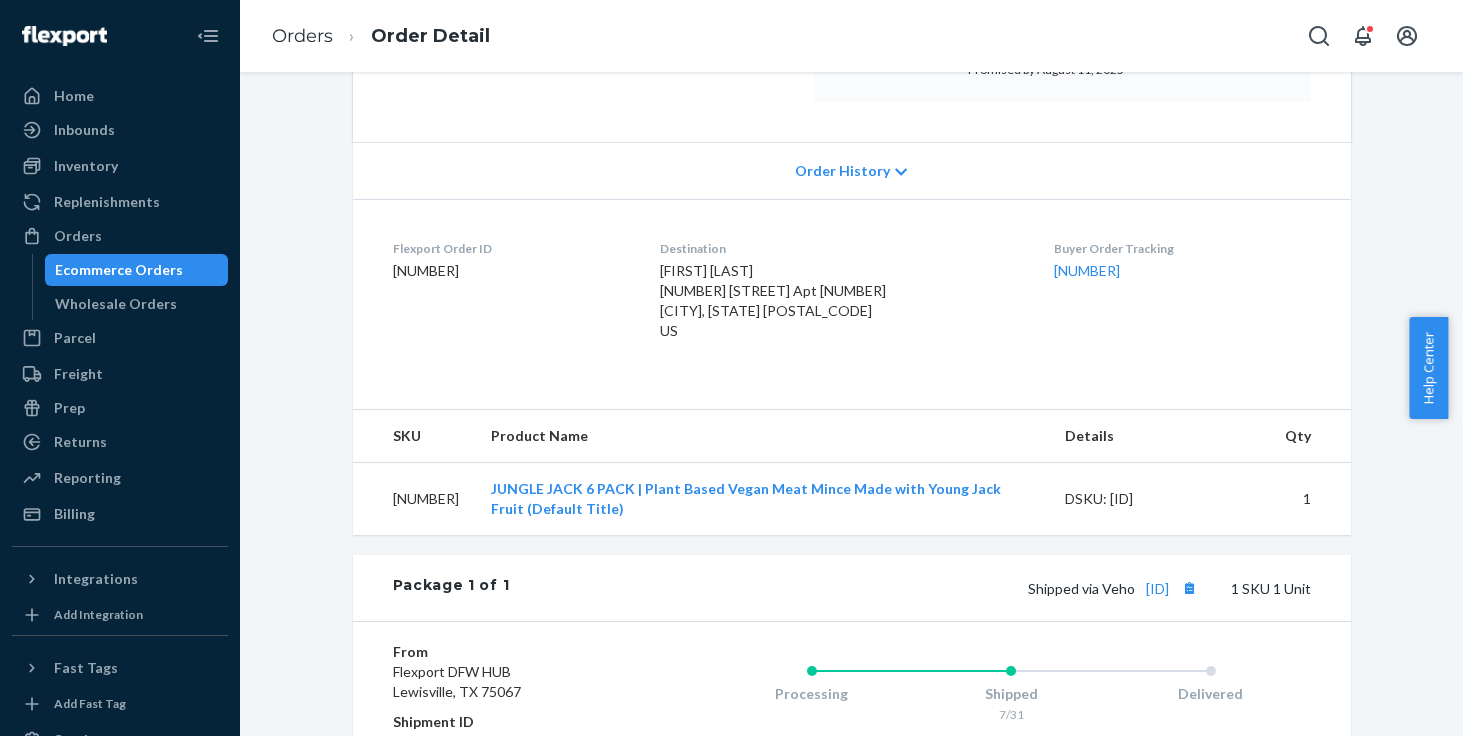 scroll, scrollTop: 512, scrollLeft: 0, axis: vertical 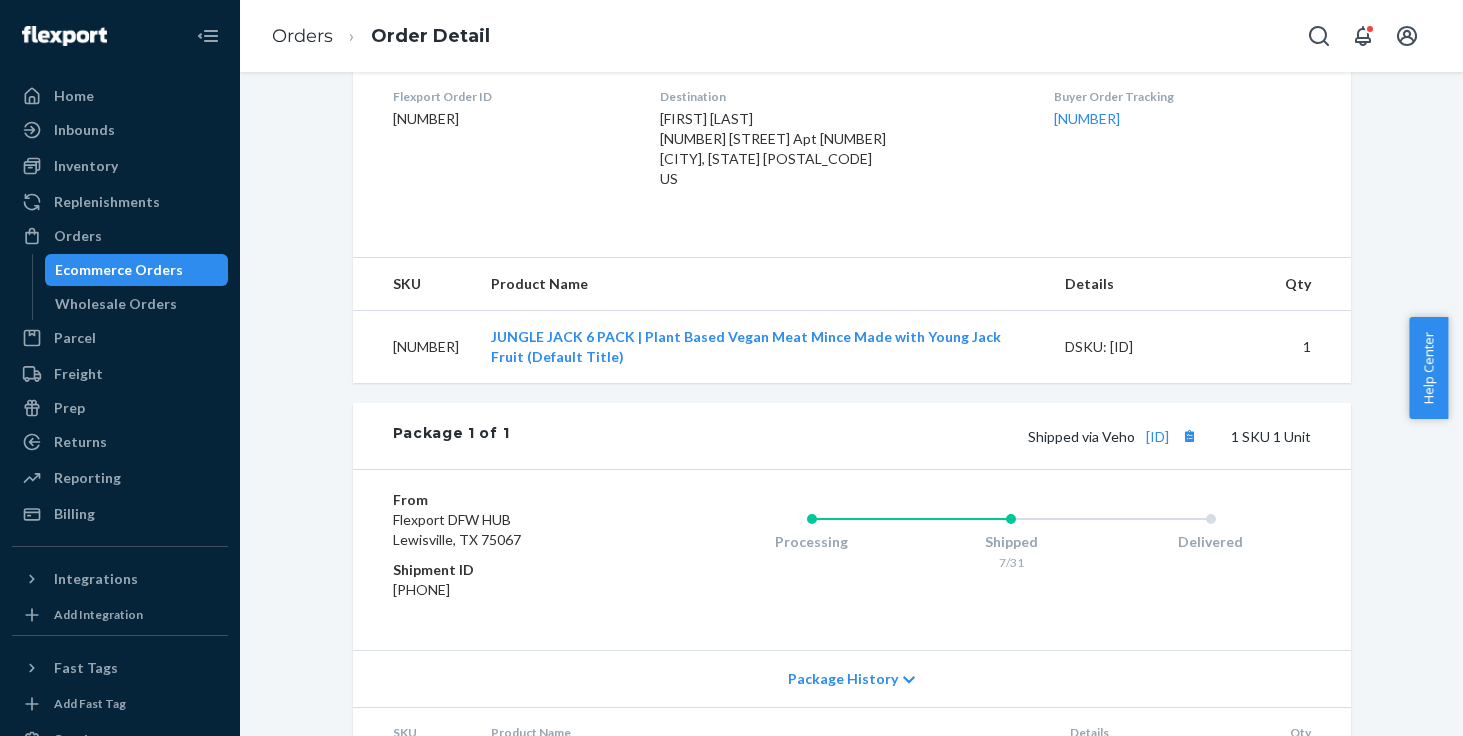 click on "Shipped via Veho   [ID] 1   SKU   1   Unit" at bounding box center (909, 436) 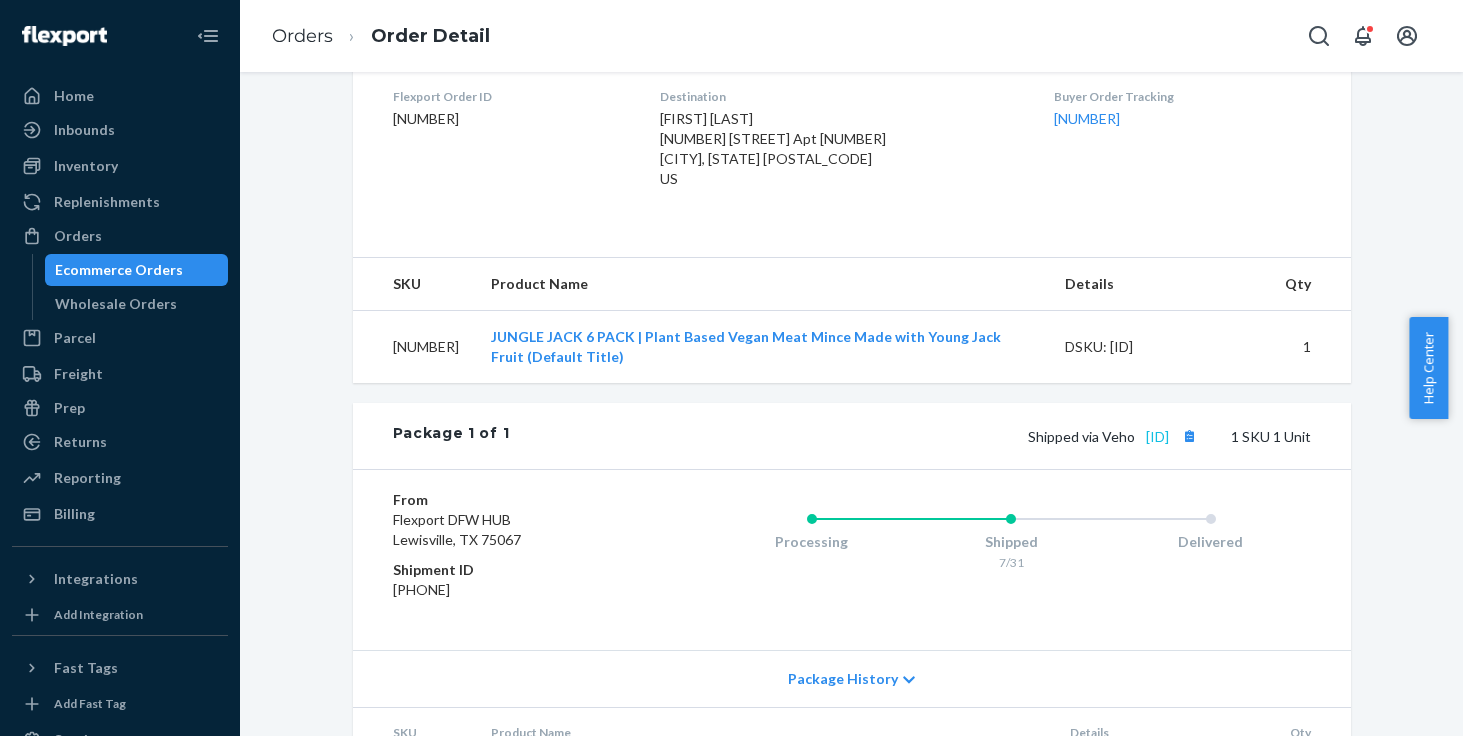 click on "[ID]" at bounding box center [1157, 436] 